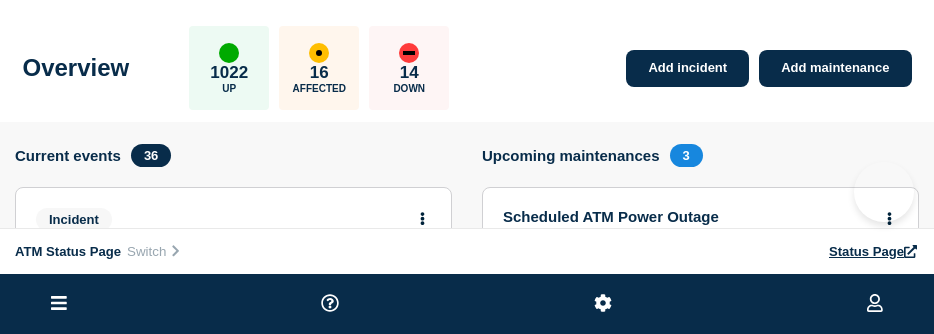scroll, scrollTop: 0, scrollLeft: 0, axis: both 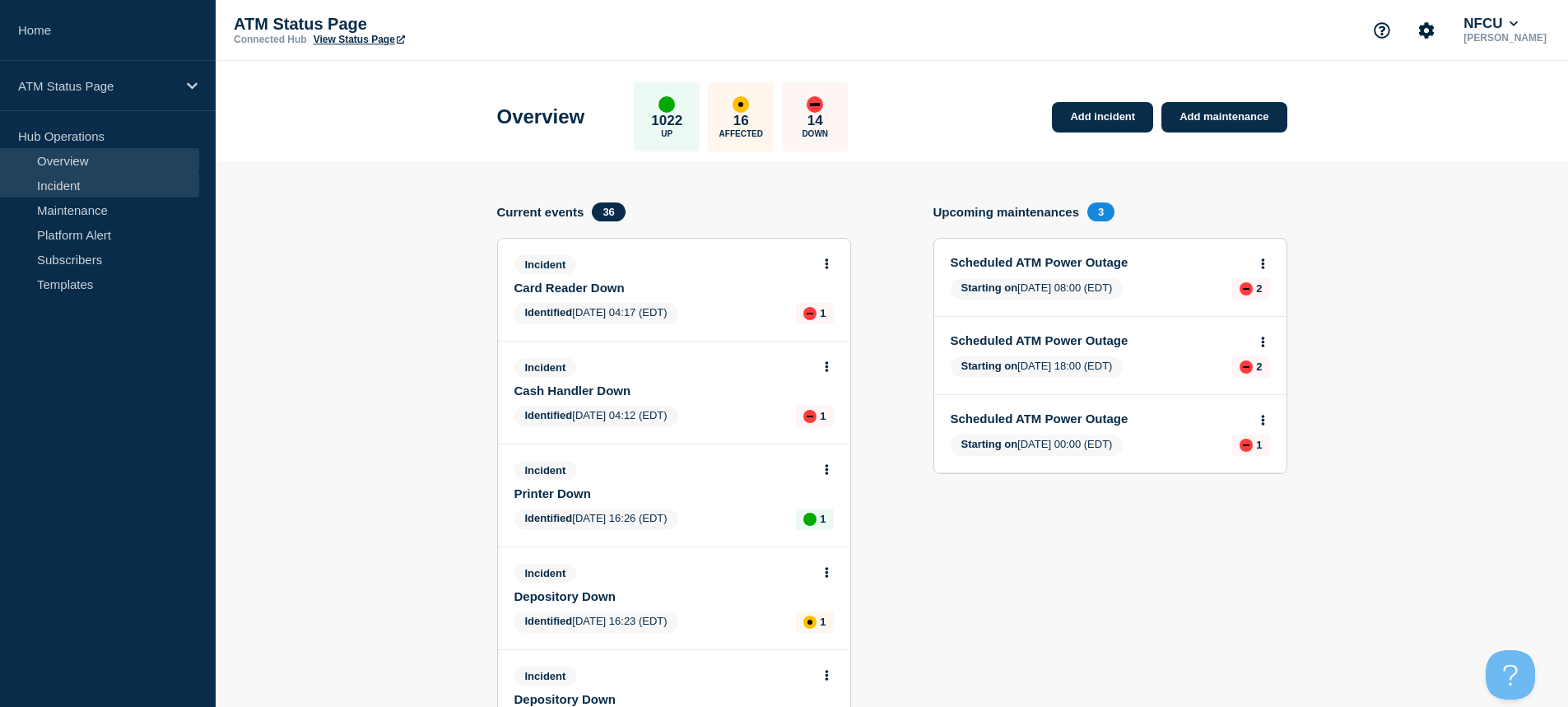 click on "Incident" at bounding box center (100, 185) 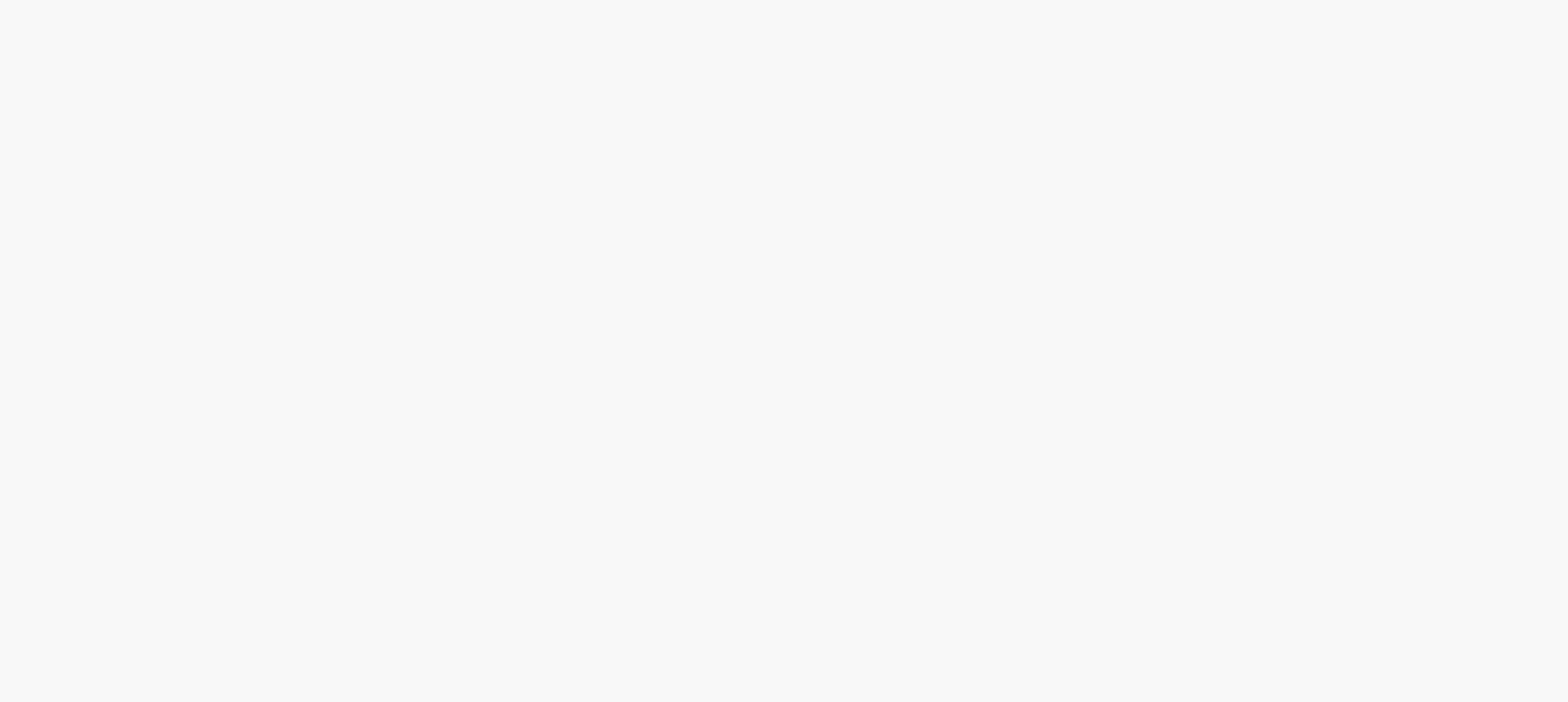scroll, scrollTop: 0, scrollLeft: 0, axis: both 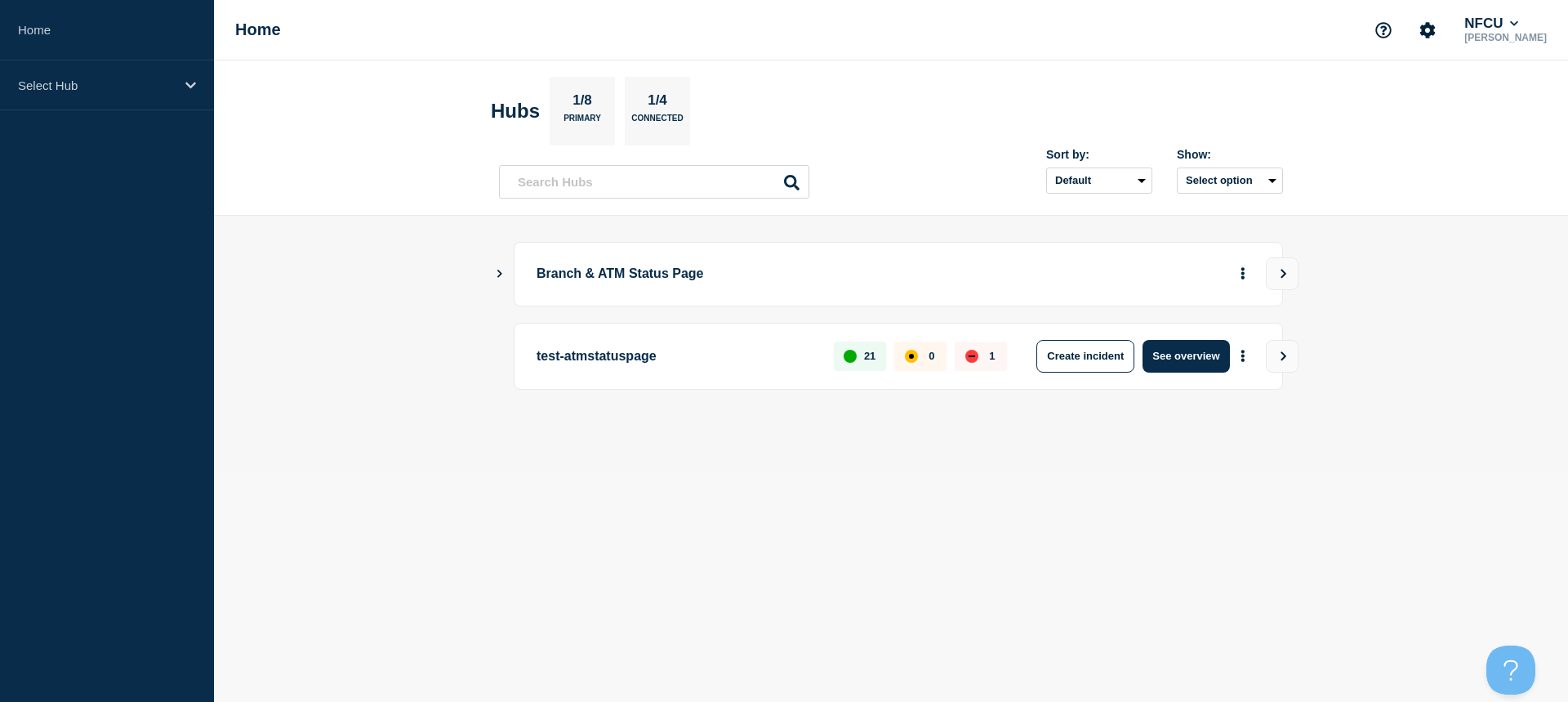 click 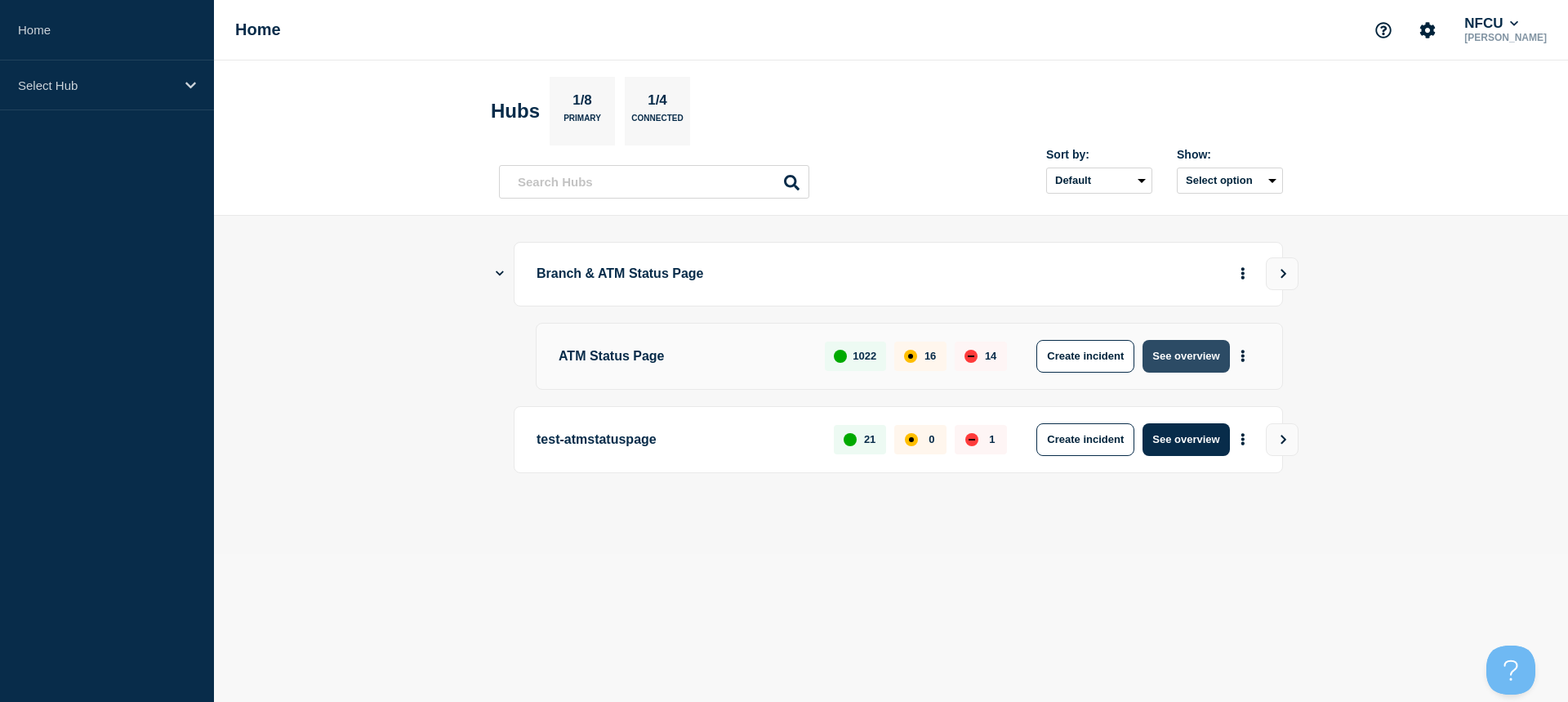 click on "See overview" at bounding box center [1186, 356] 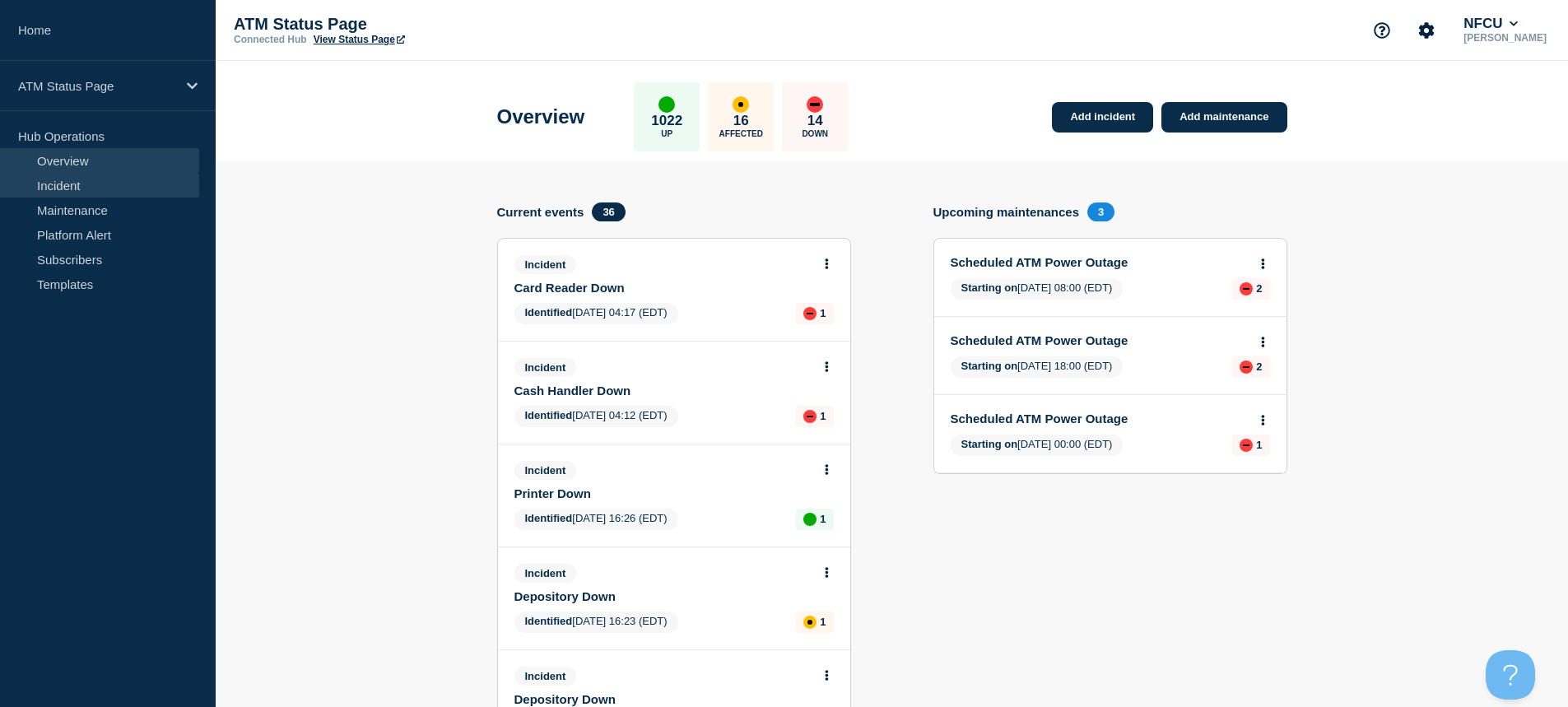 click on "Incident" at bounding box center [100, 185] 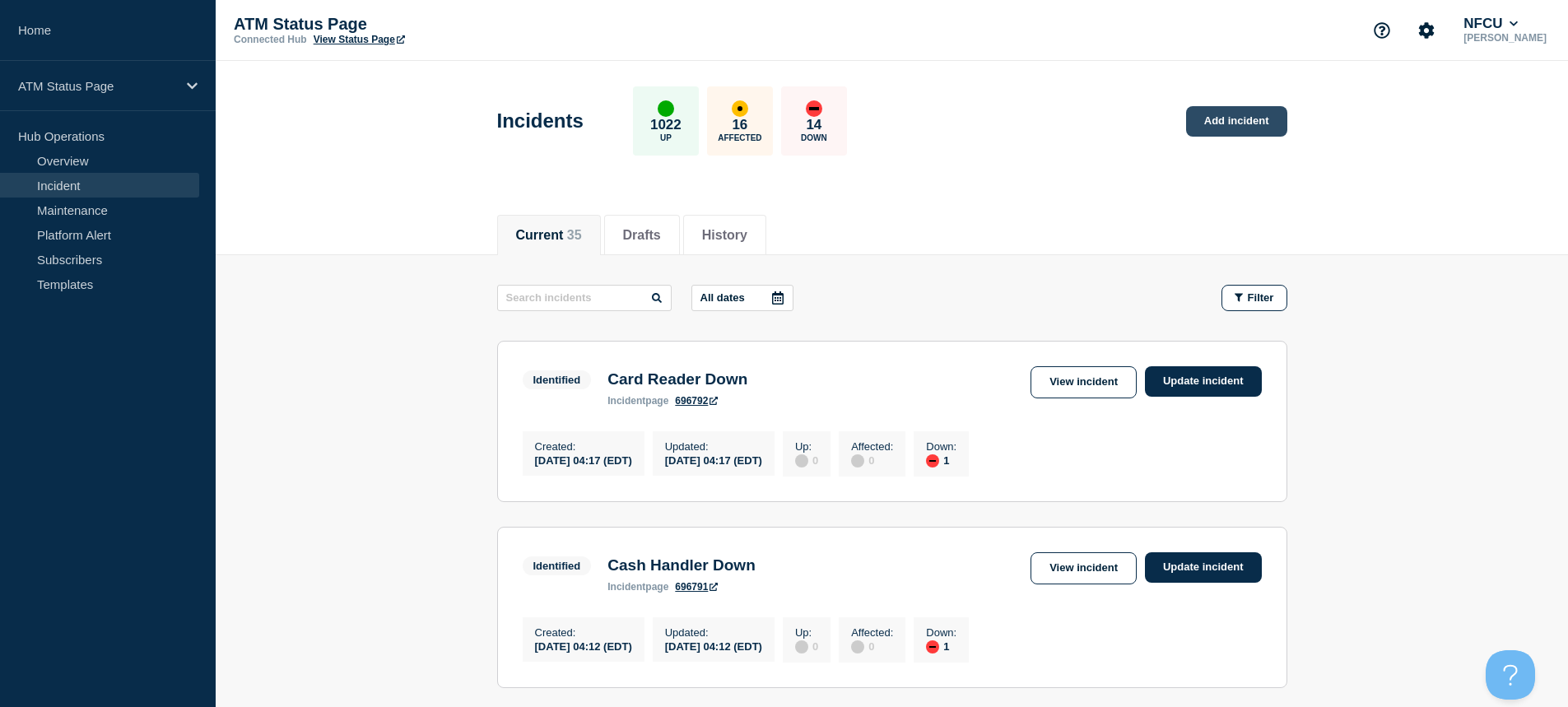 click on "Add incident" 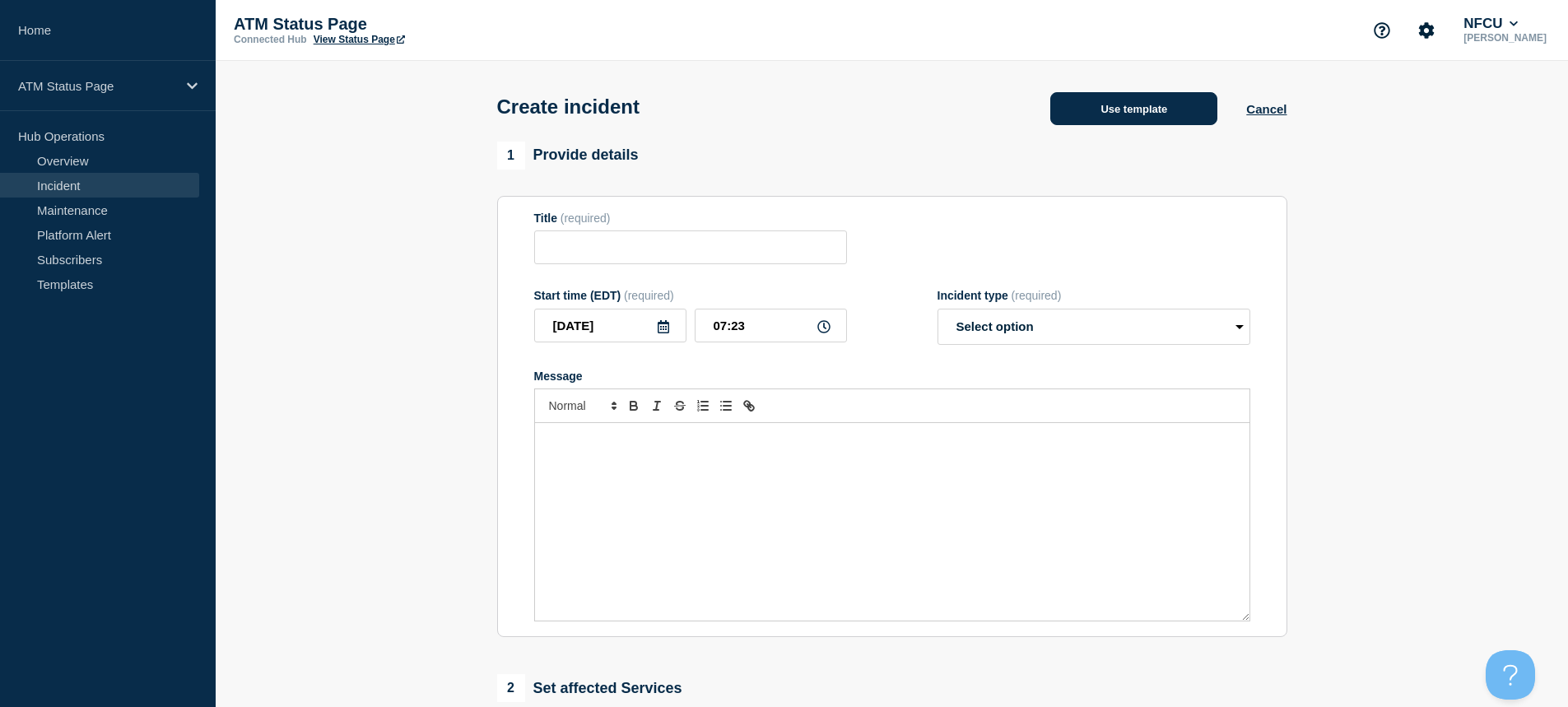 click on "Use template" at bounding box center (1133, 109) 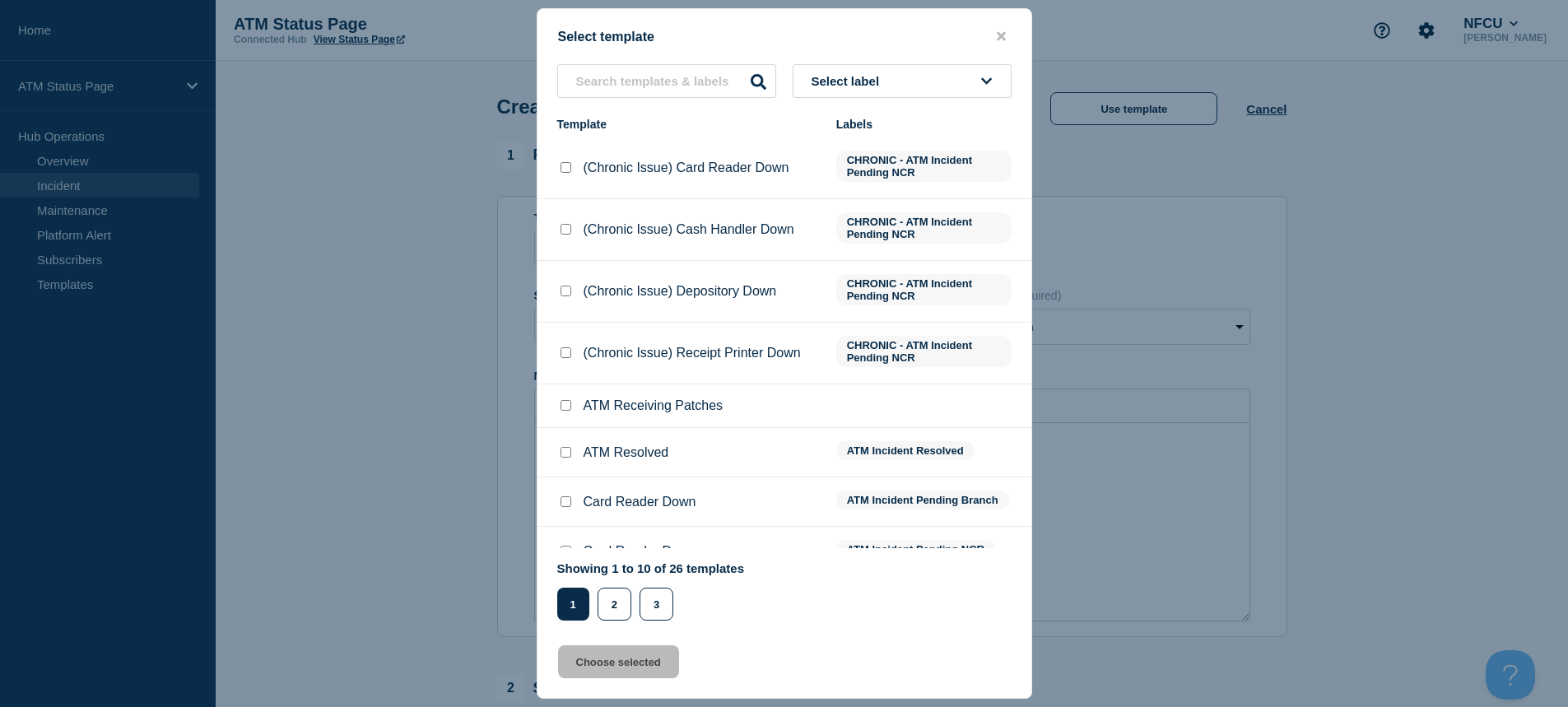 click on "Select label" at bounding box center (849, 81) 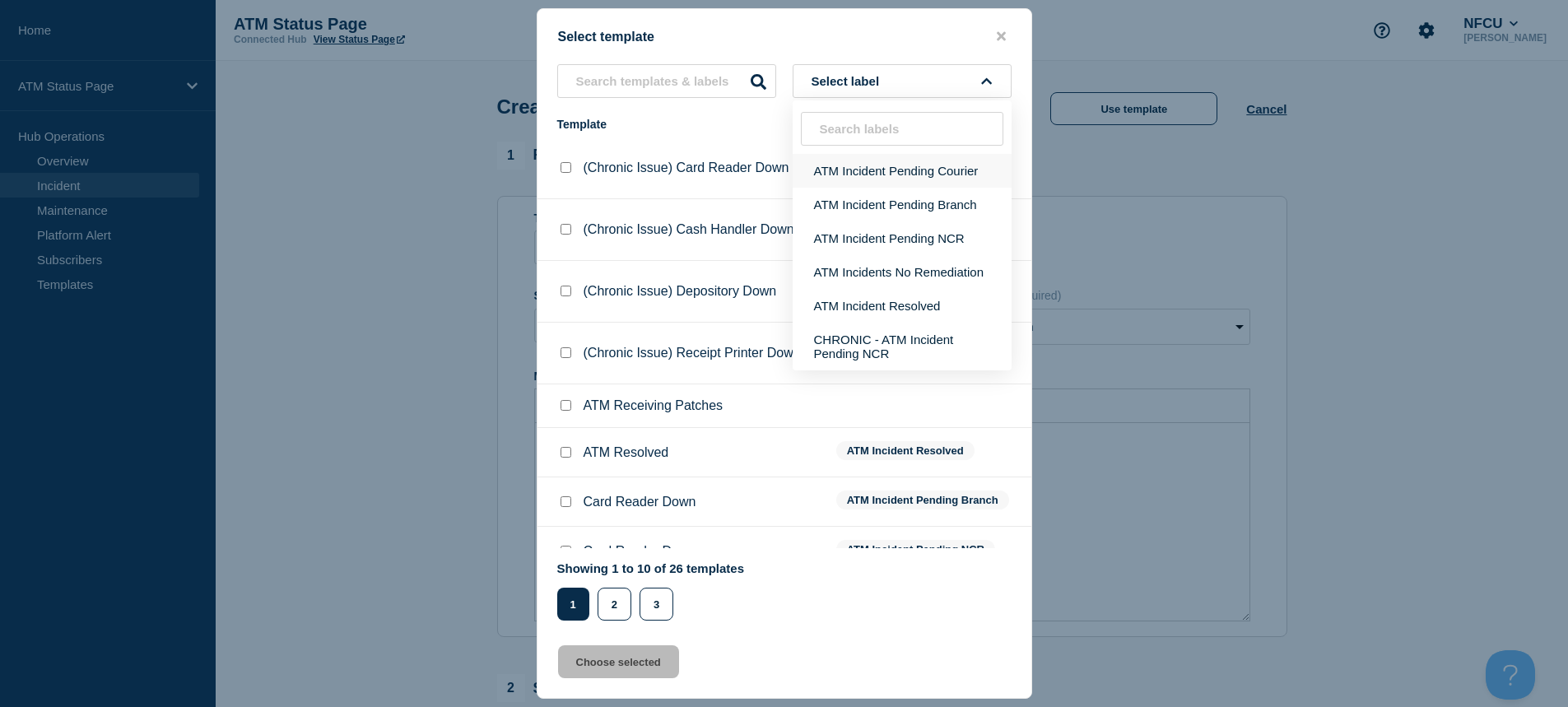 click on "ATM Incident Pending Courier" at bounding box center (902, 170) 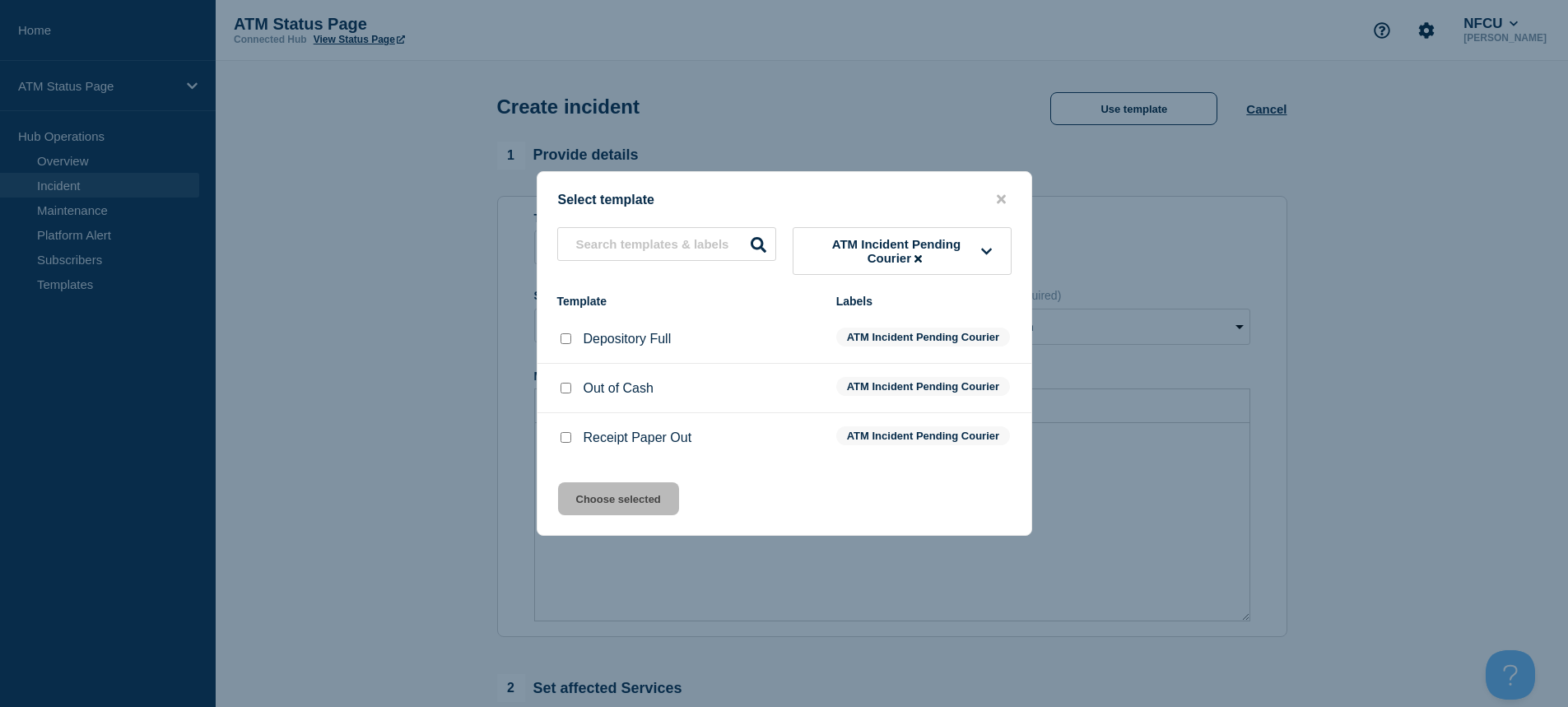 click at bounding box center (565, 338) 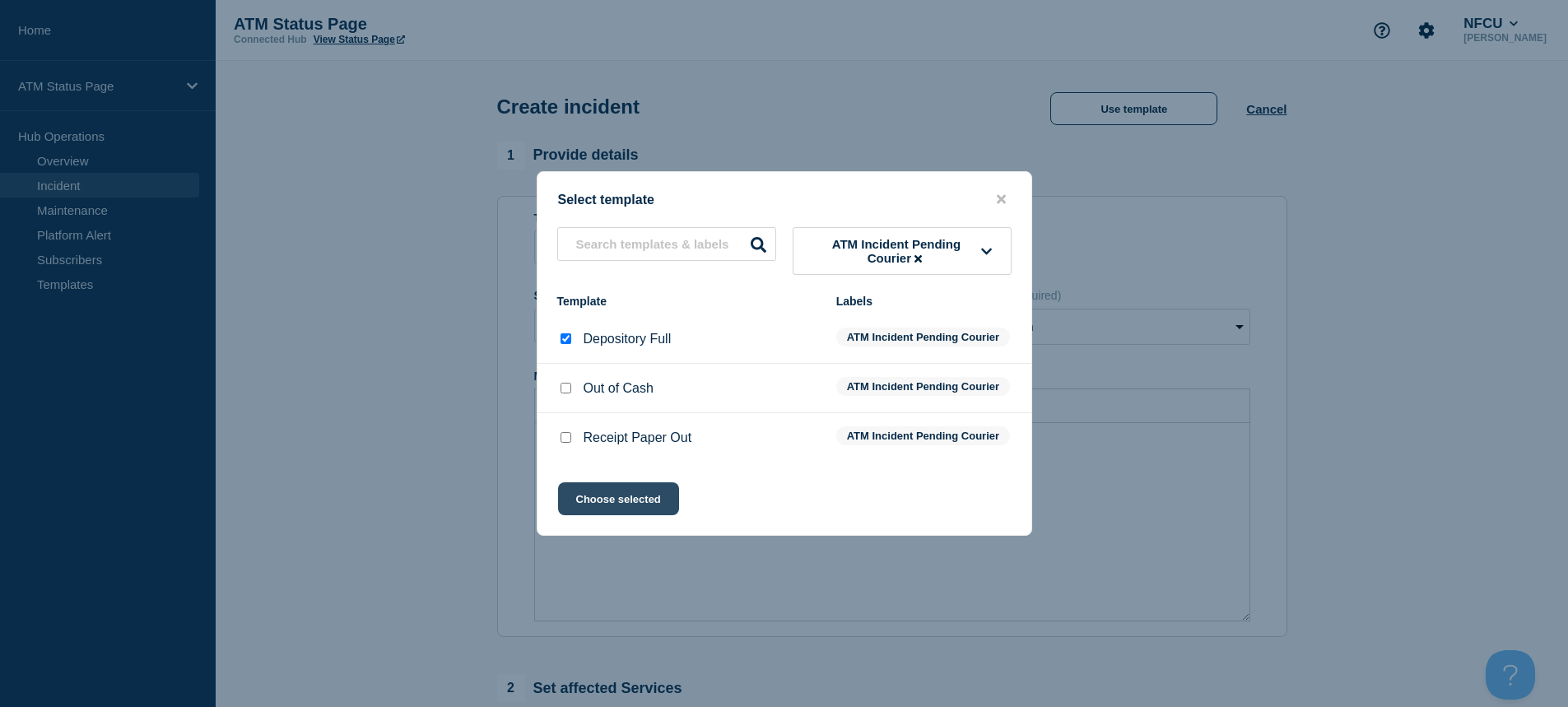 click on "Choose selected" 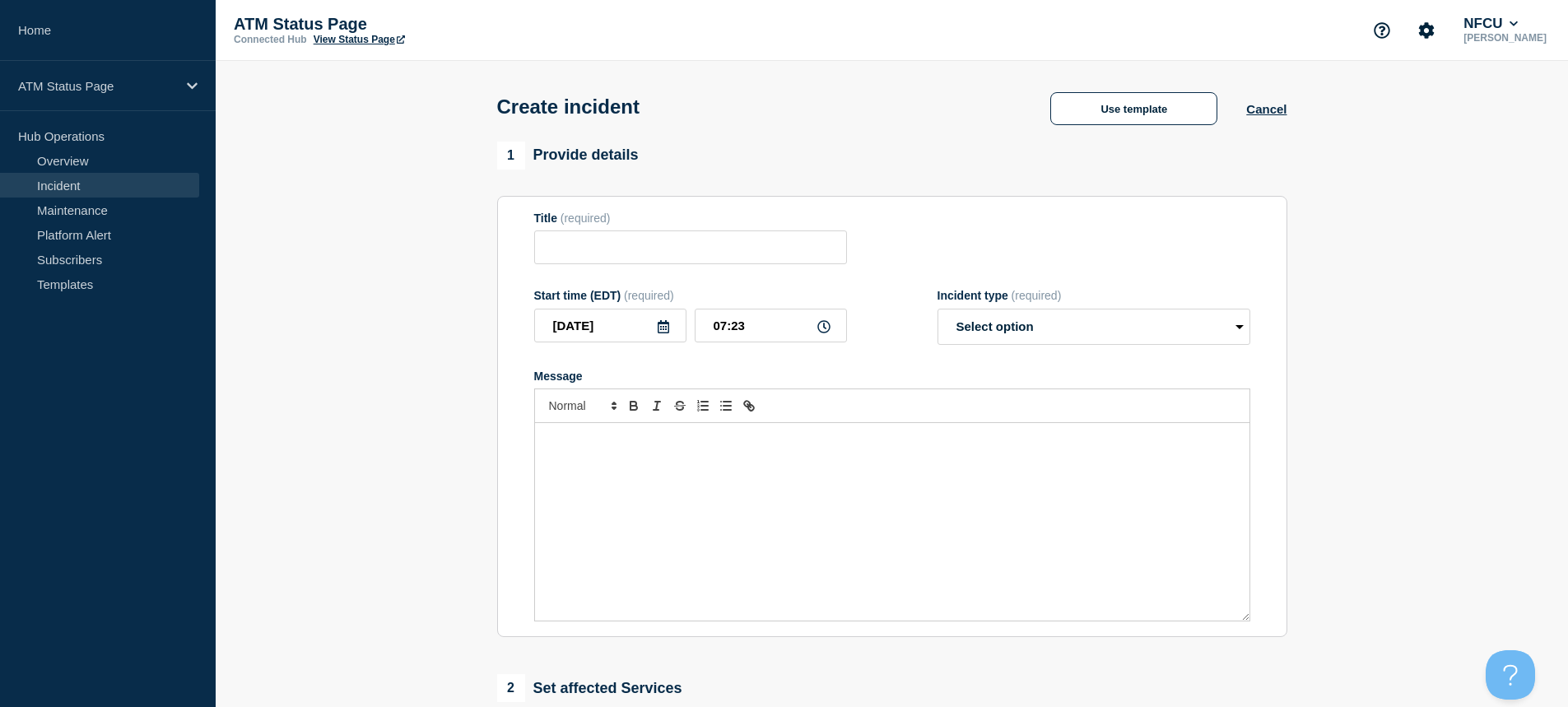 type on "Depository Full" 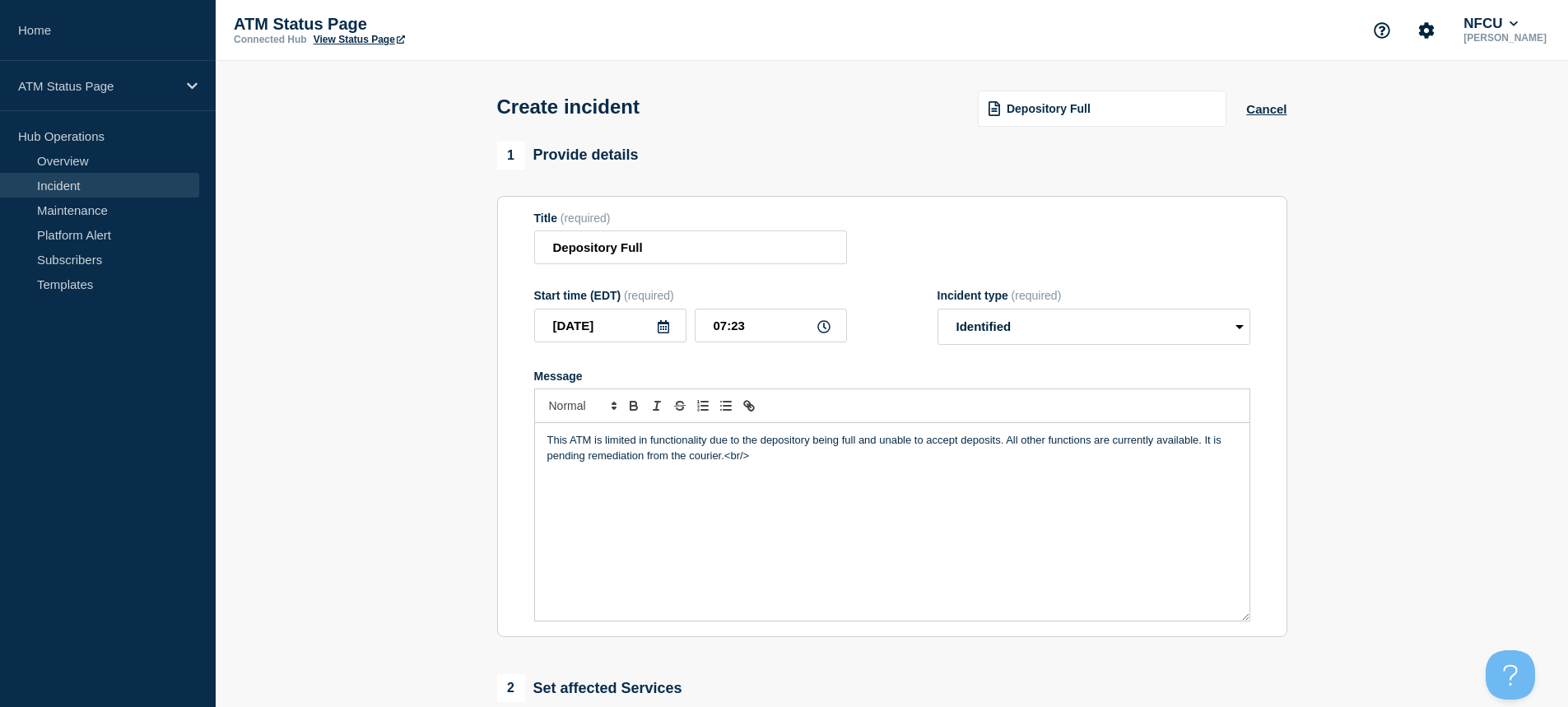 scroll, scrollTop: 412, scrollLeft: 0, axis: vertical 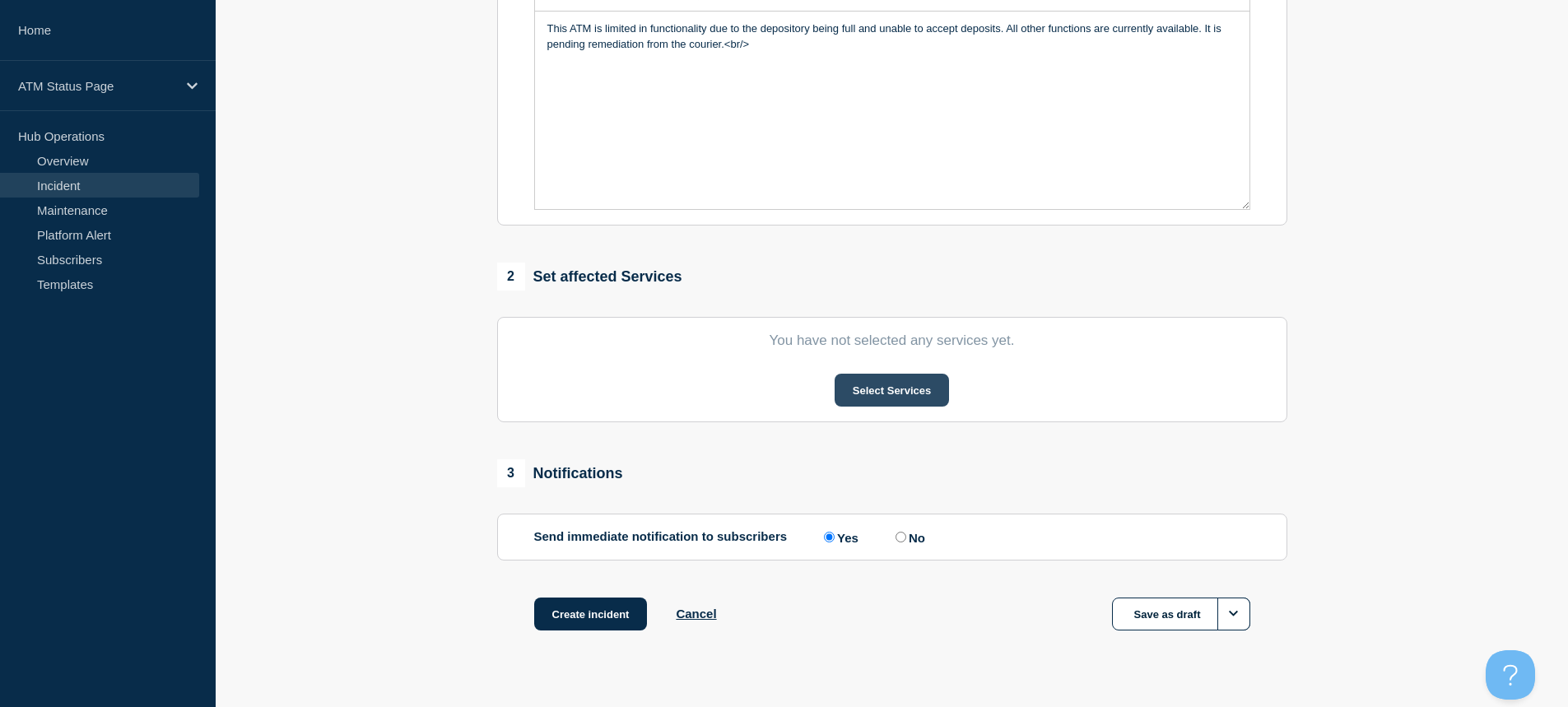 click on "Select Services" at bounding box center [891, 390] 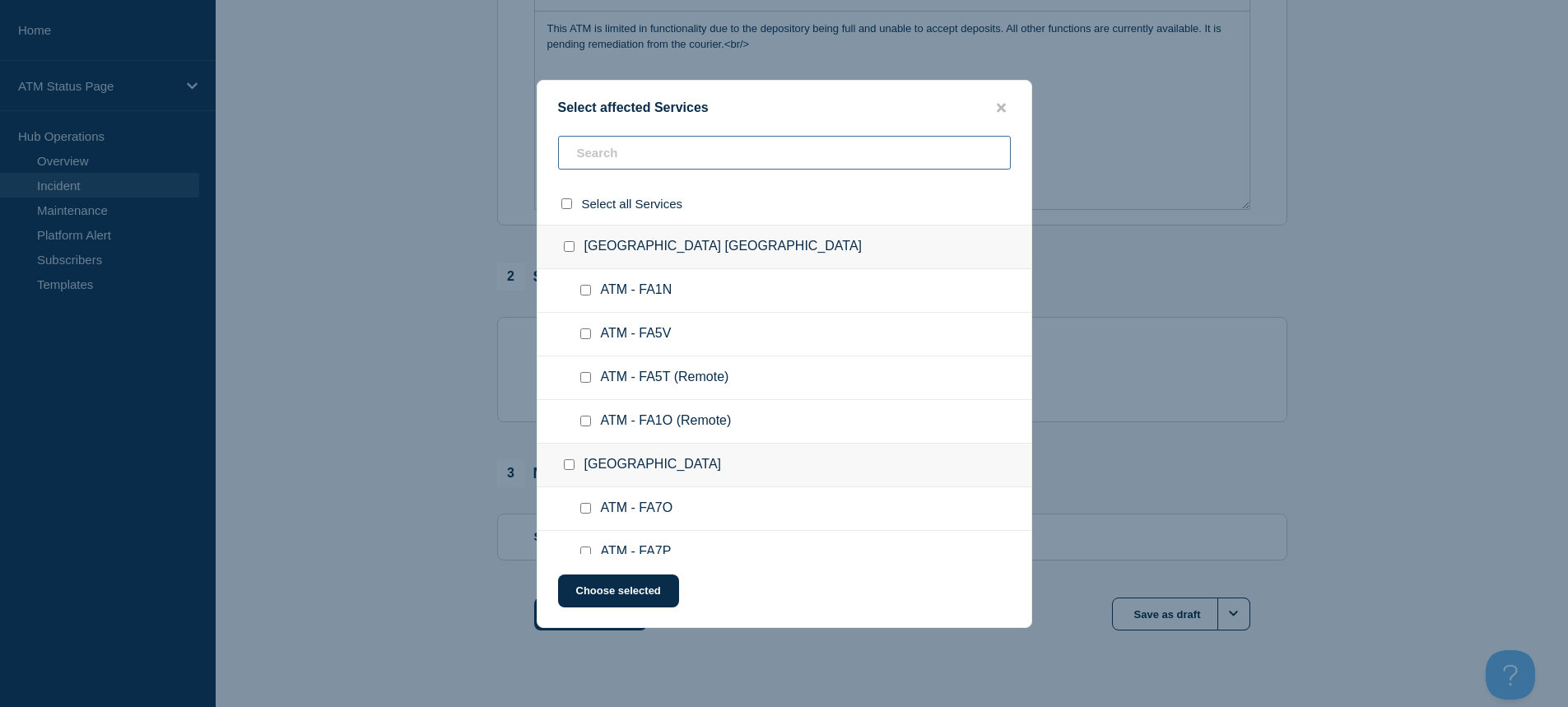 click at bounding box center [784, 152] 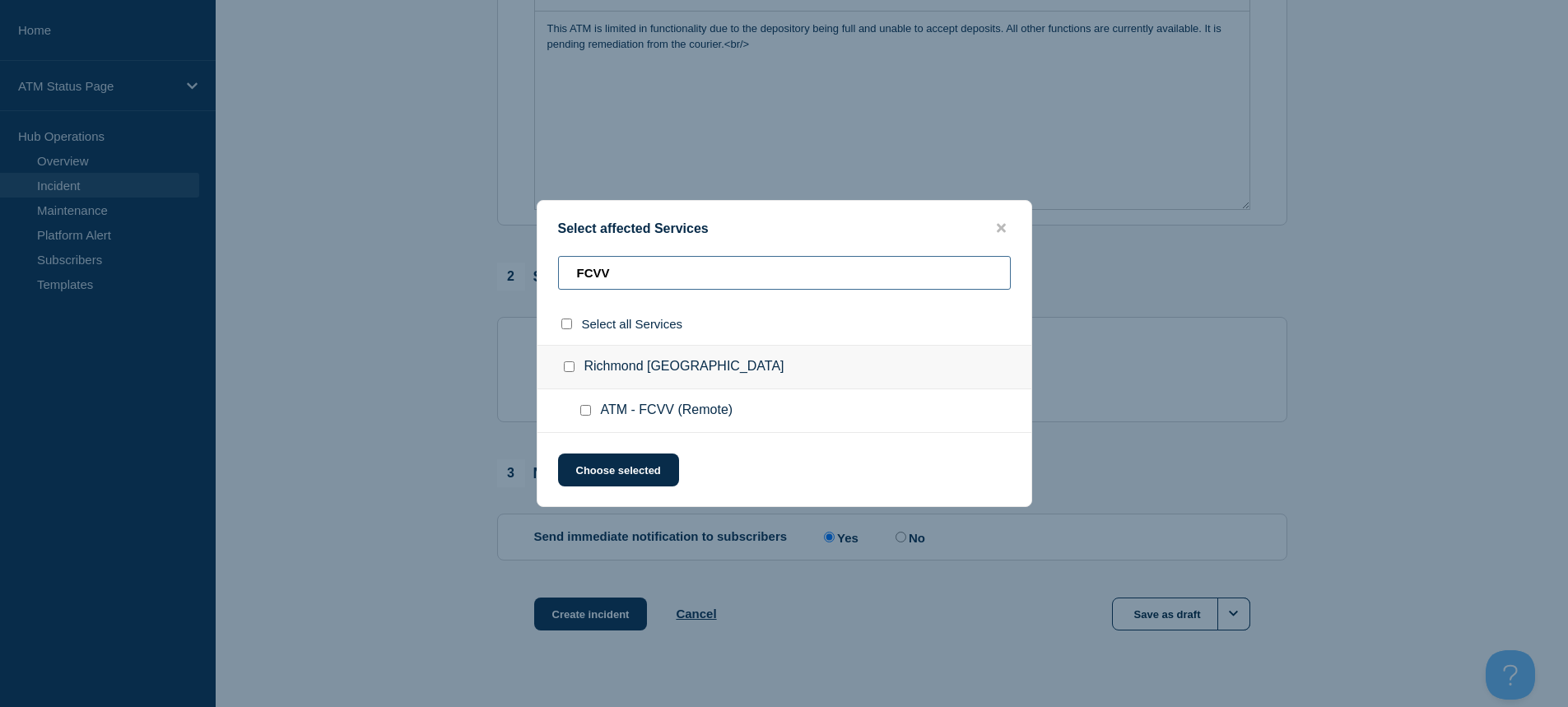 type on "FCVV" 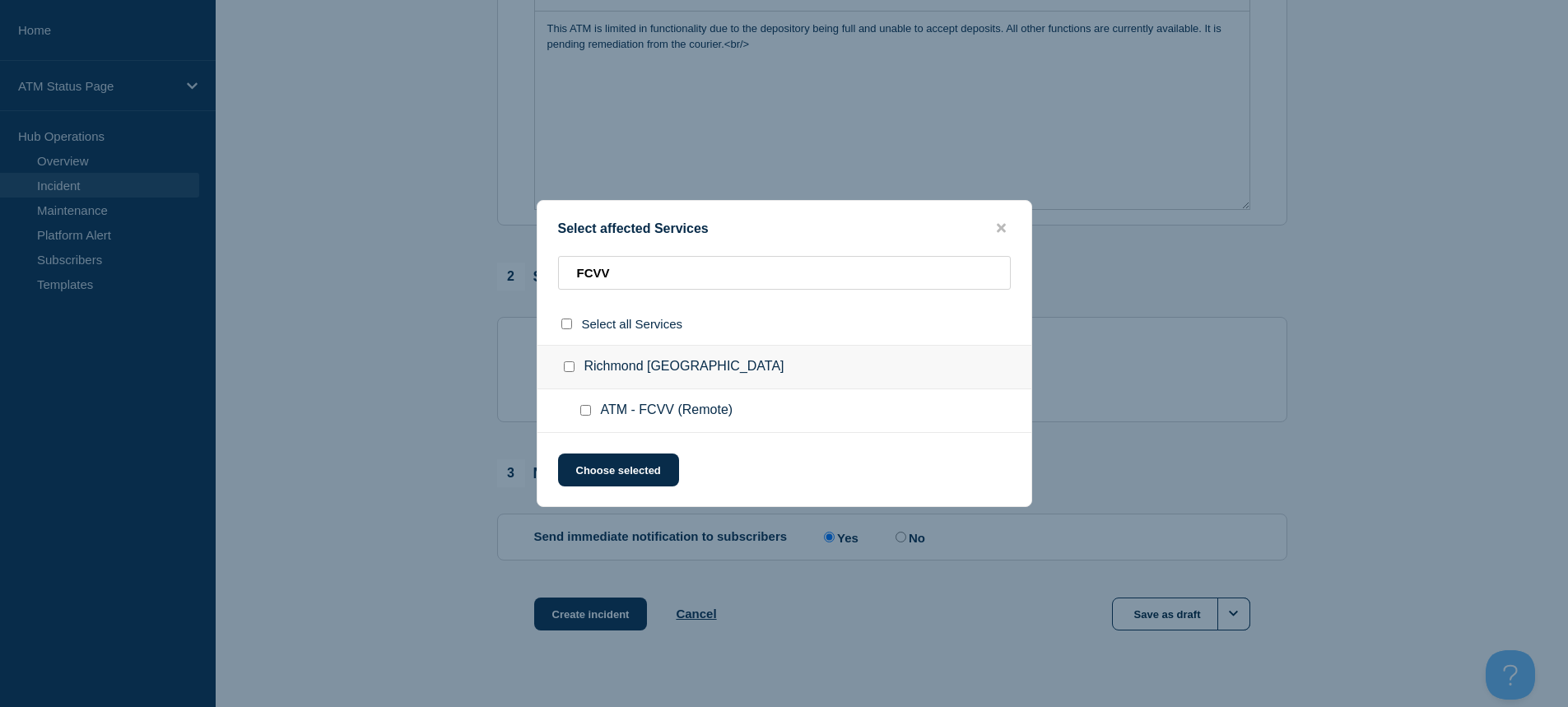 click at bounding box center [585, 410] 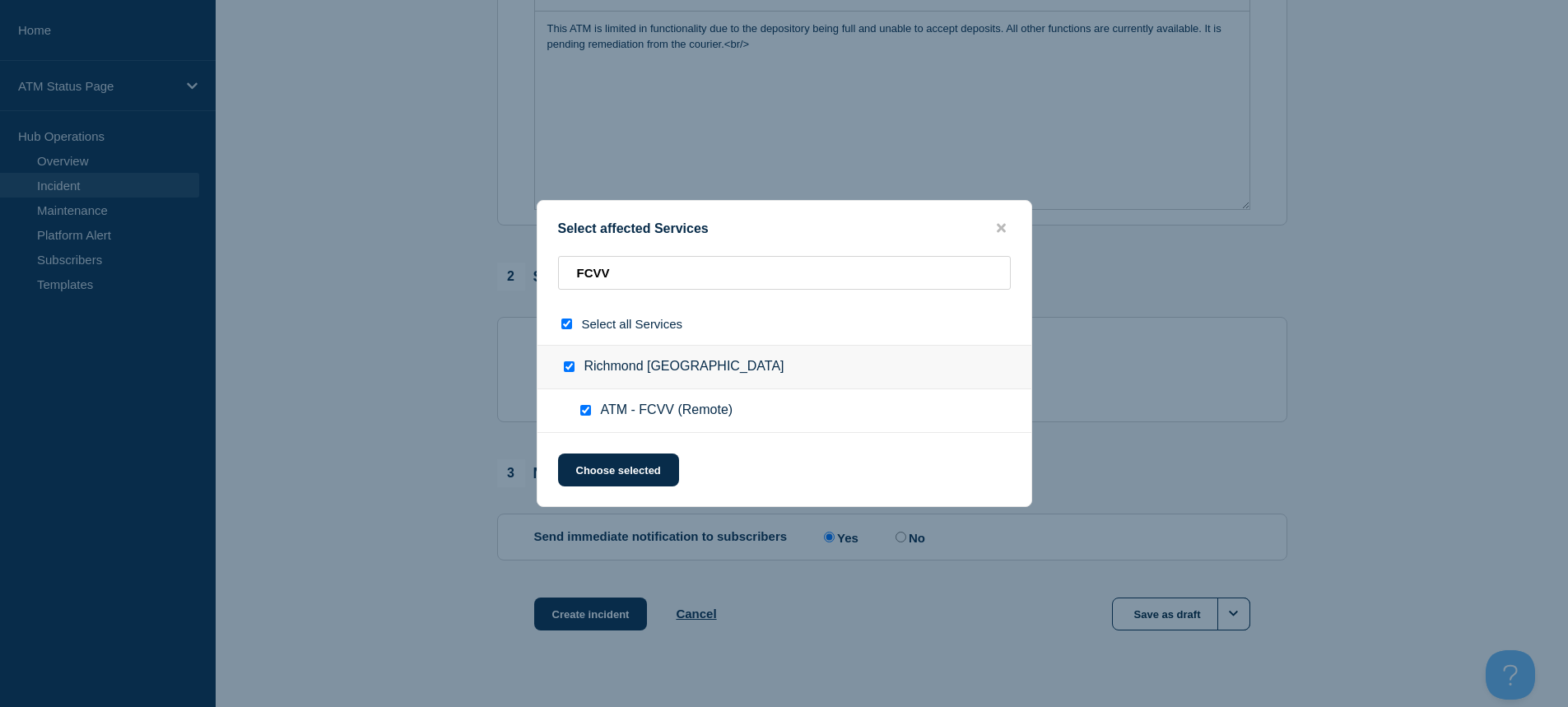 checkbox on "true" 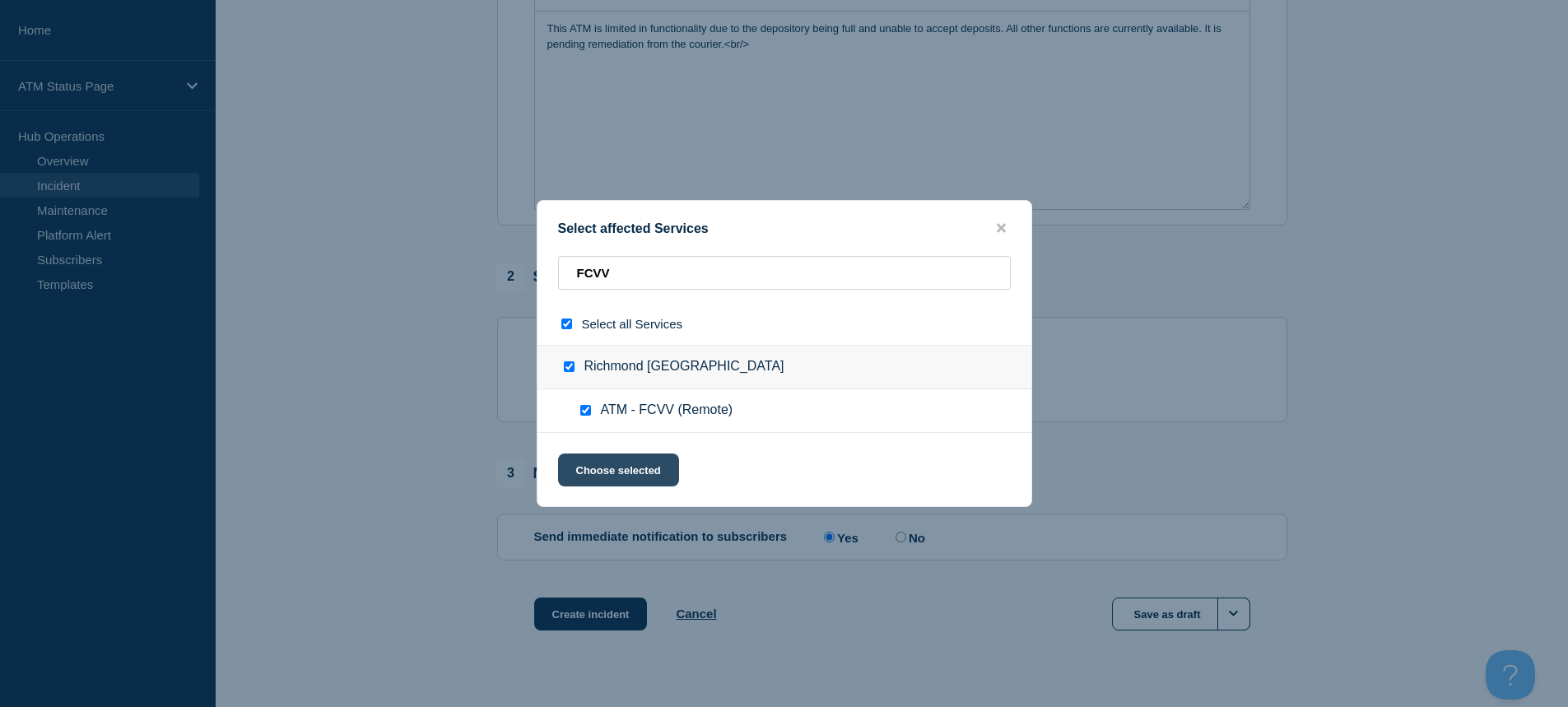 click on "Choose selected" 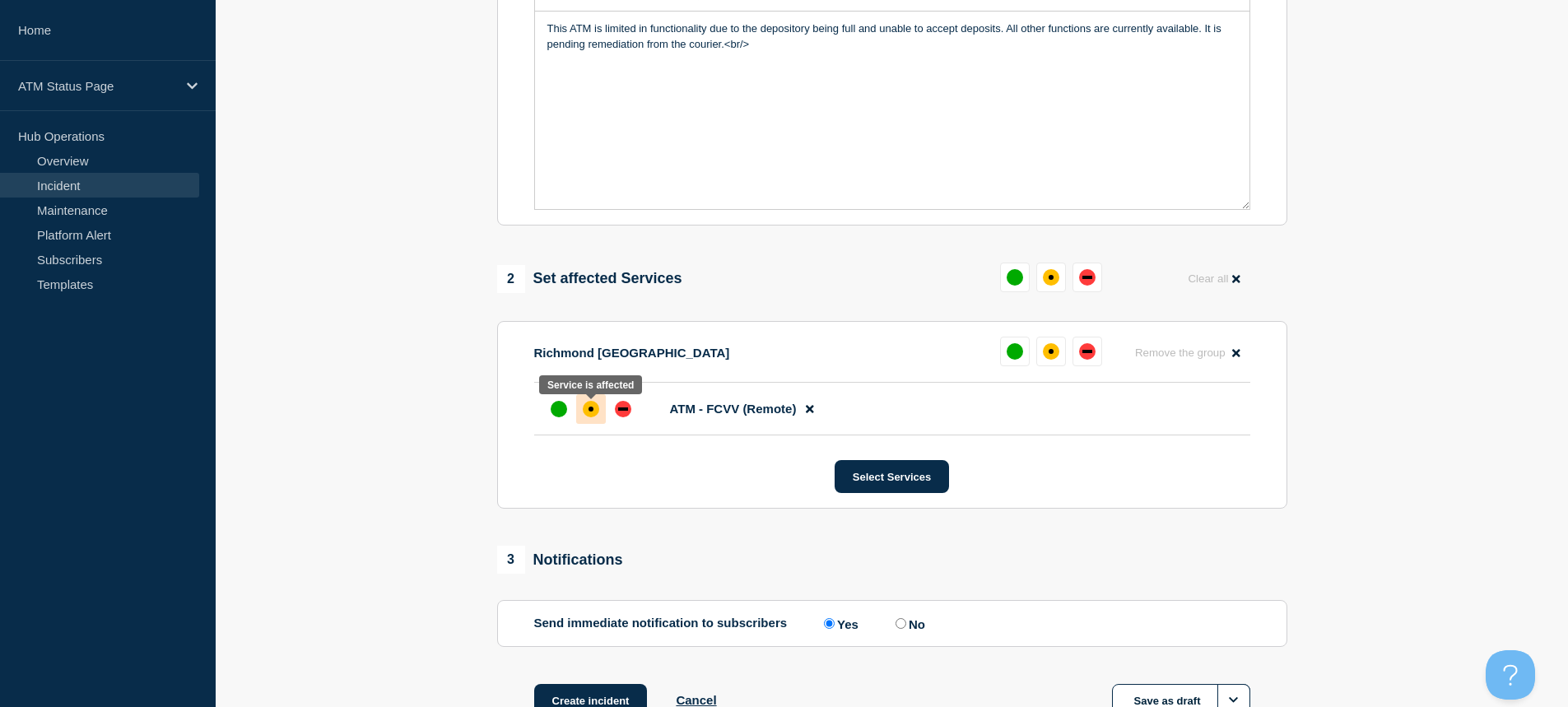 click at bounding box center (591, 409) 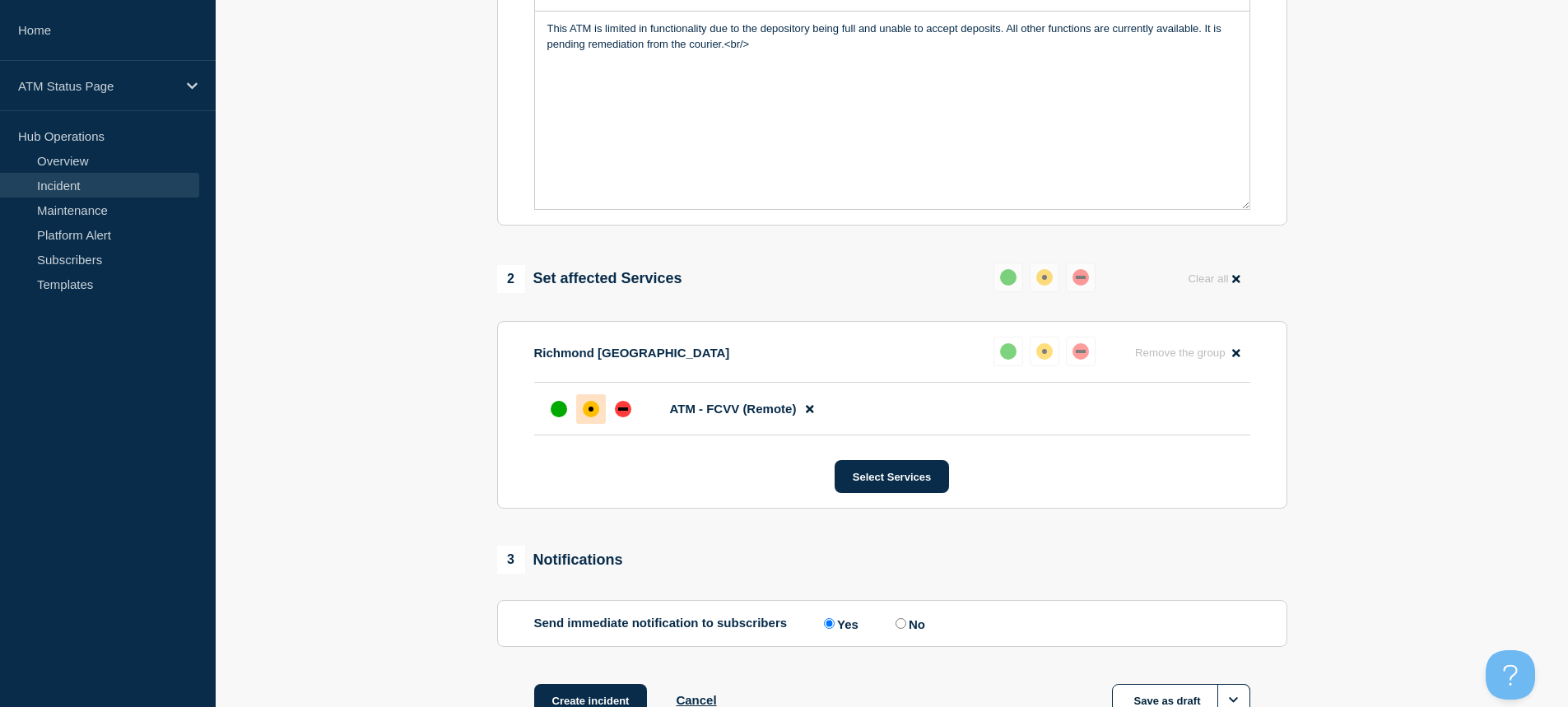 scroll, scrollTop: 533, scrollLeft: 0, axis: vertical 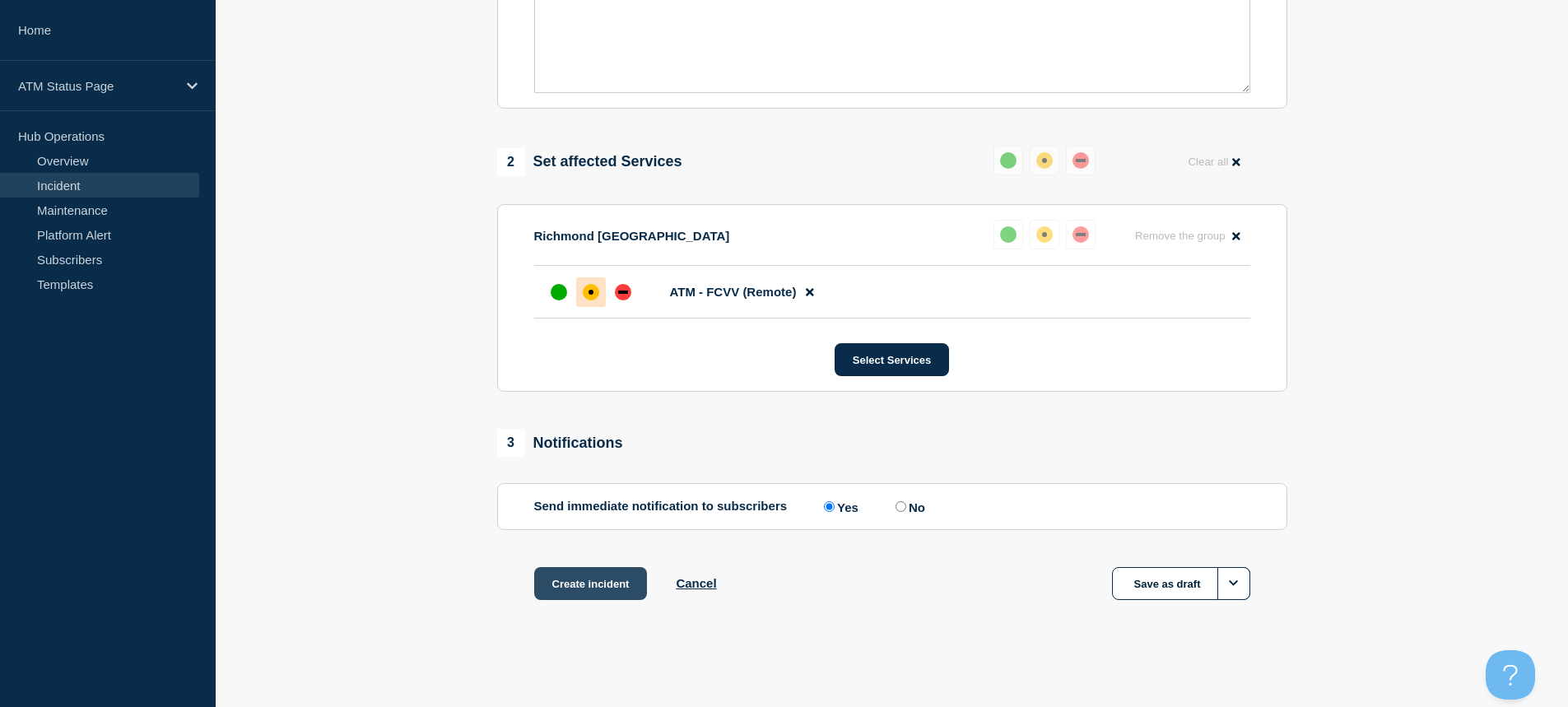 click on "Create incident" at bounding box center [591, 584] 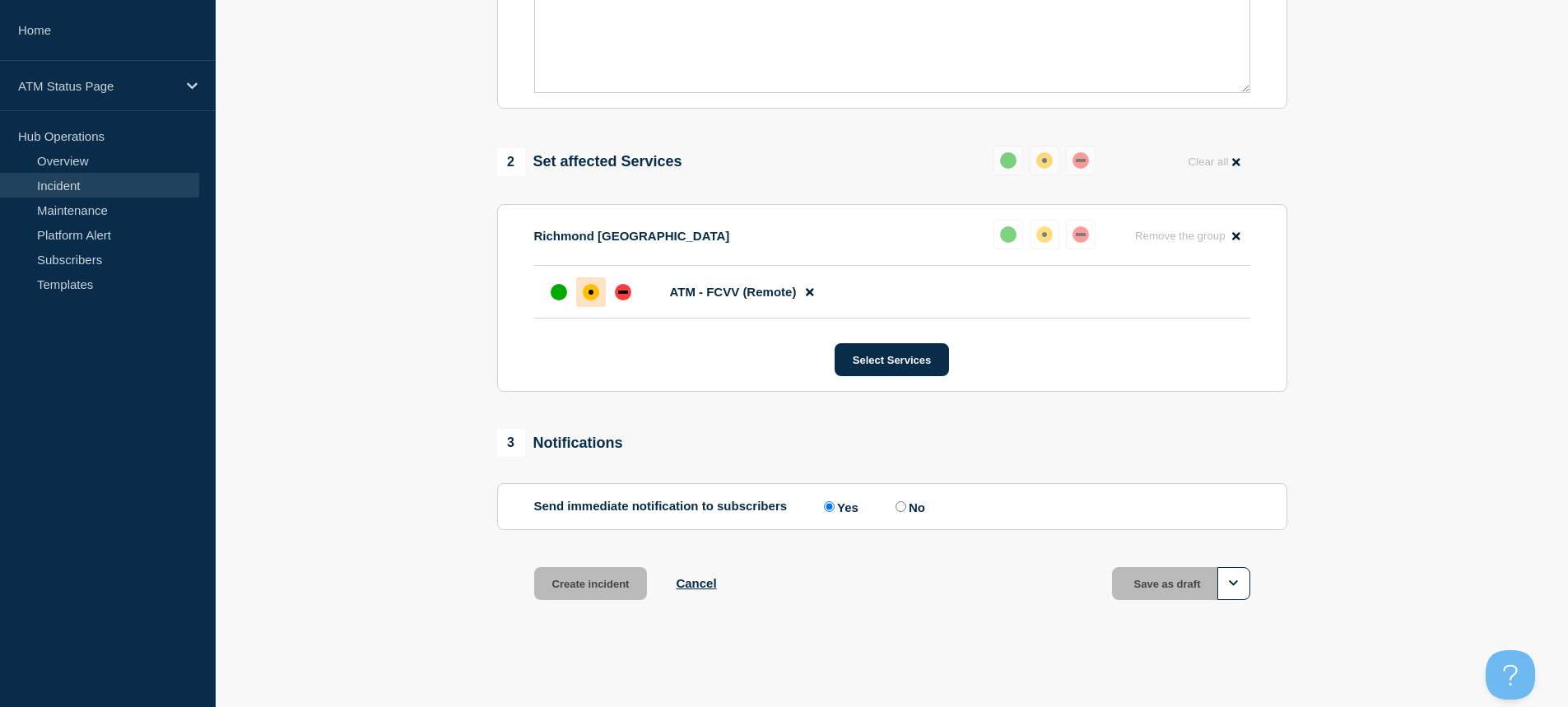 scroll, scrollTop: 0, scrollLeft: 0, axis: both 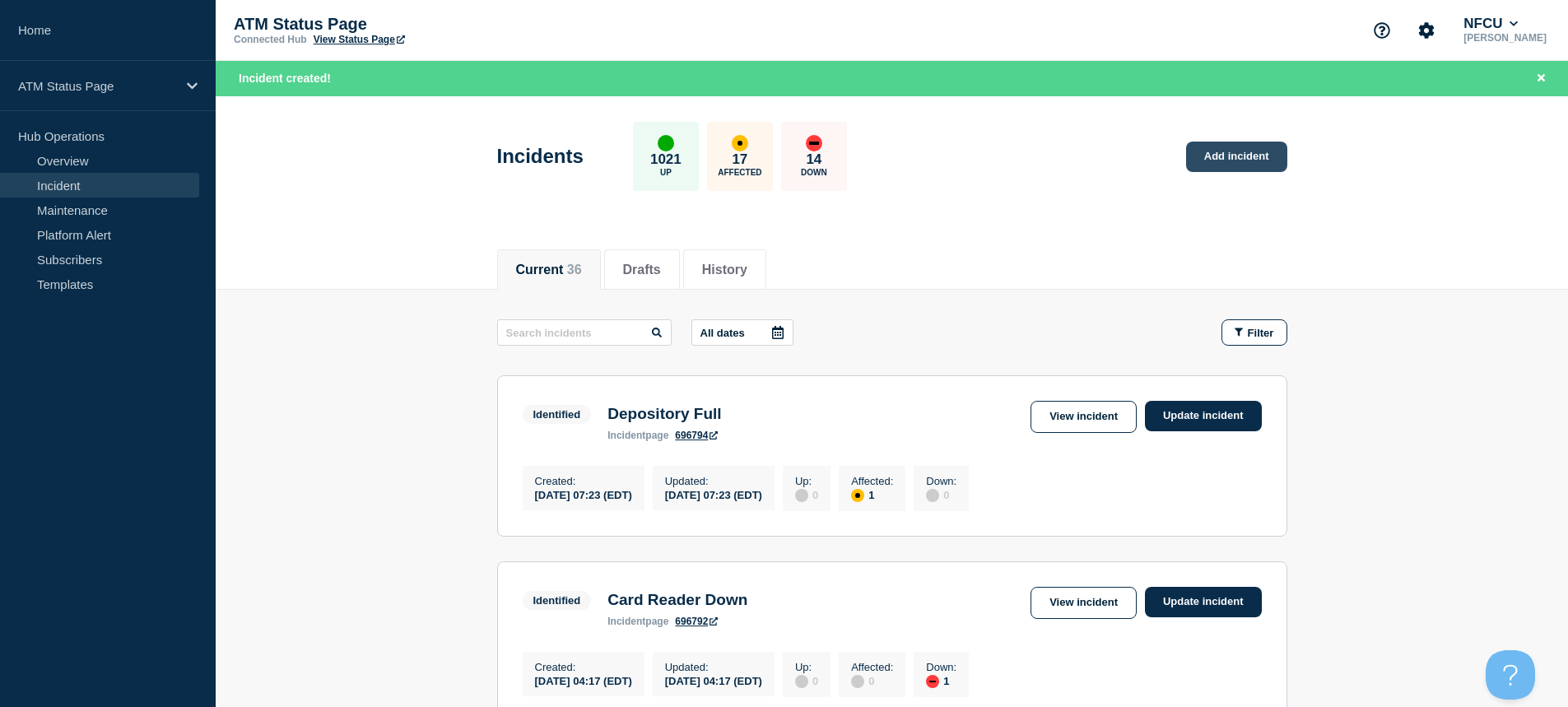 click on "Add incident" 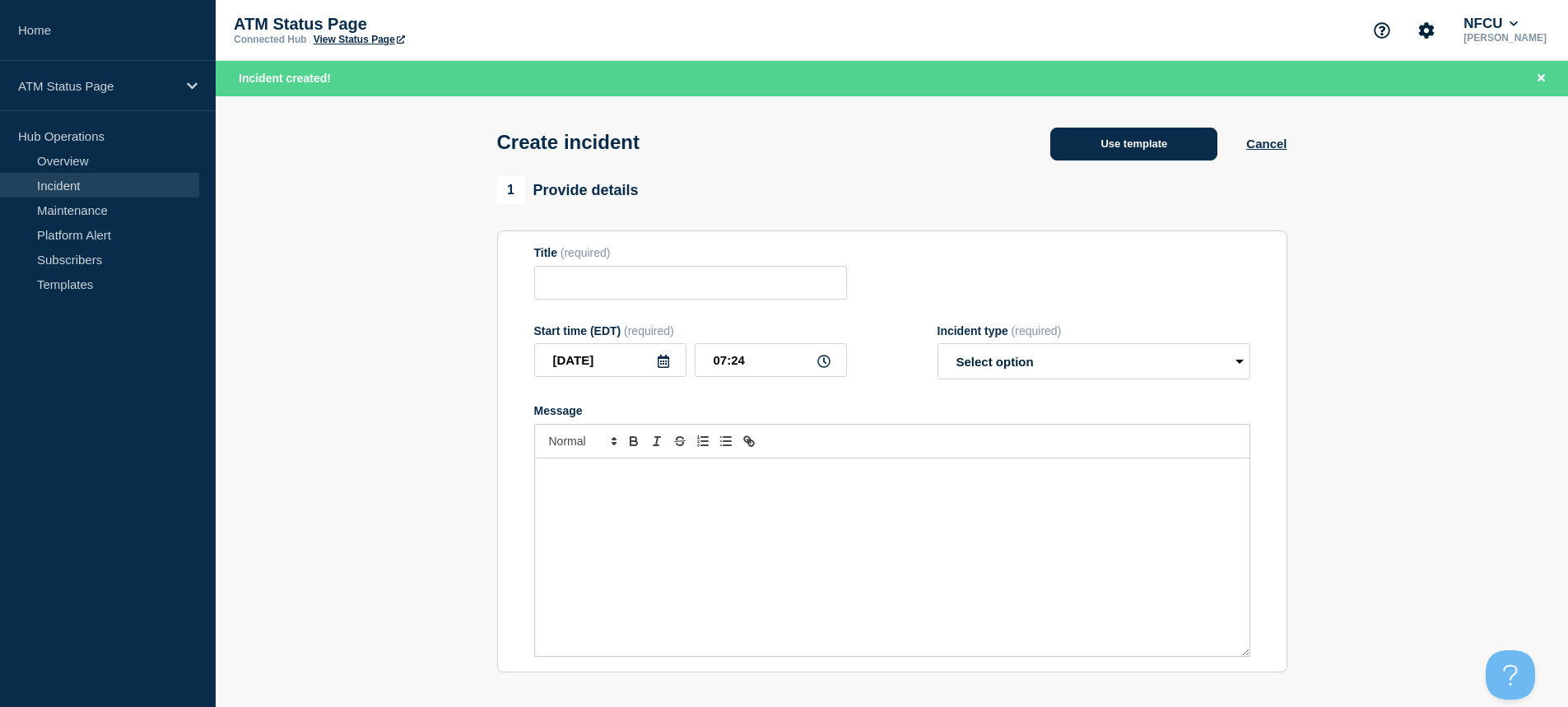click on "Use template" at bounding box center [1133, 144] 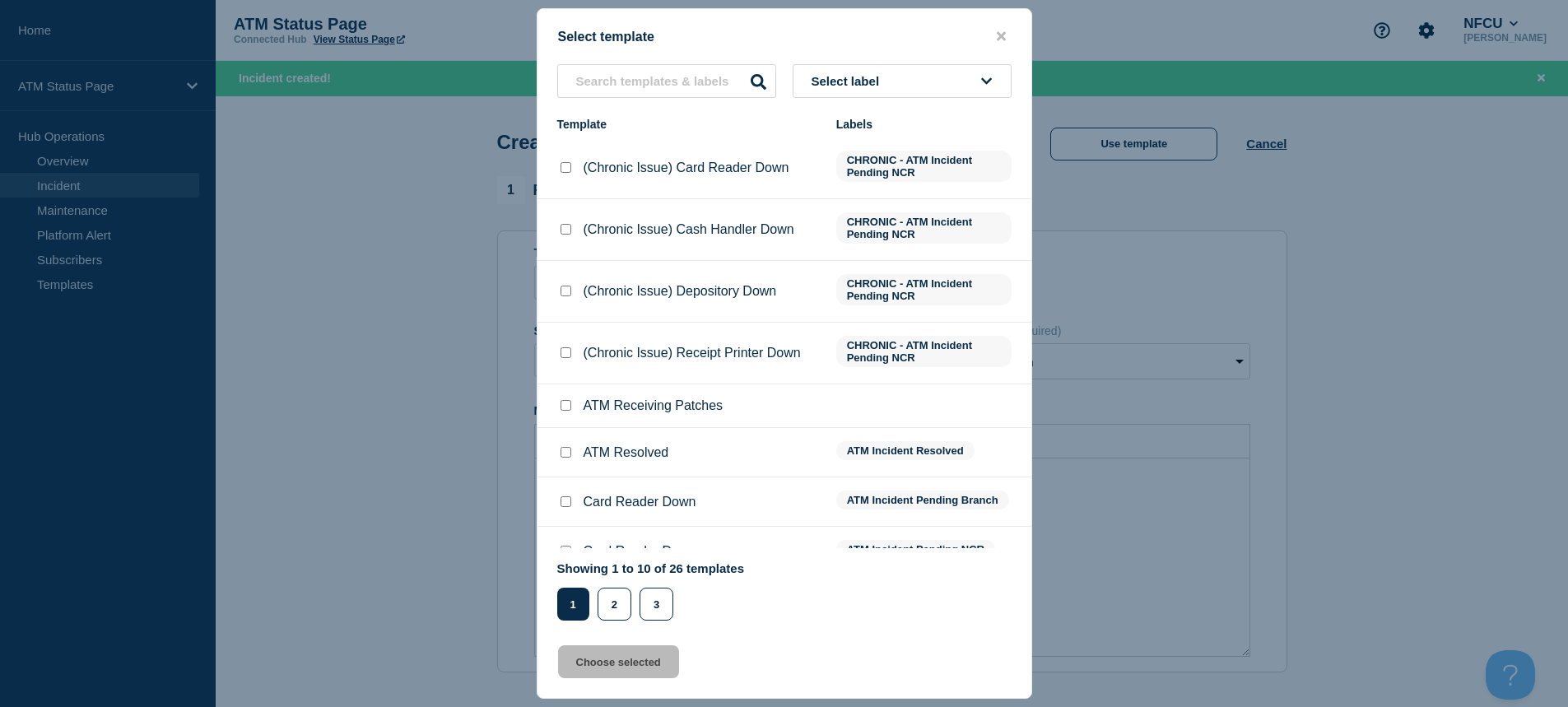 click on "Select label" at bounding box center [902, 81] 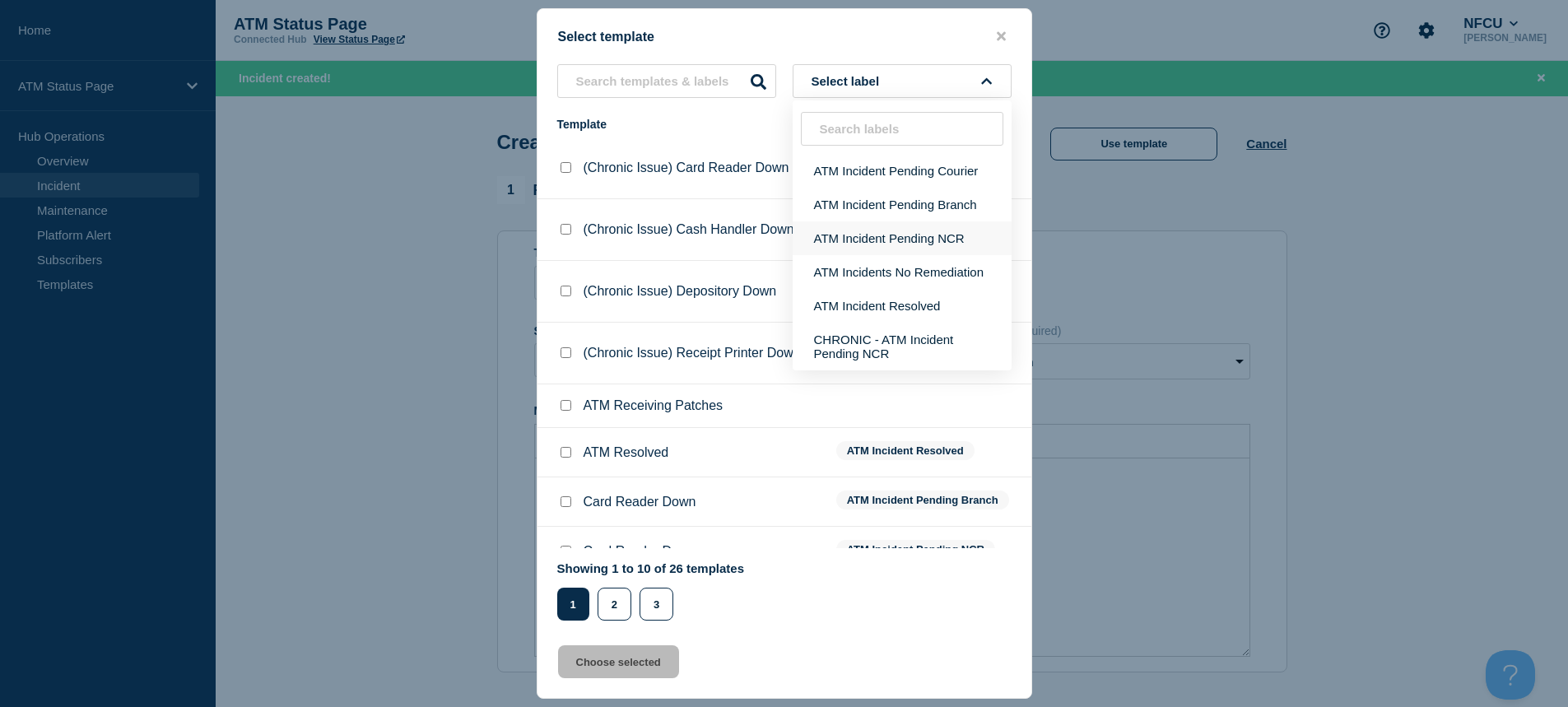 click on "ATM Incident Pending NCR" at bounding box center (902, 238) 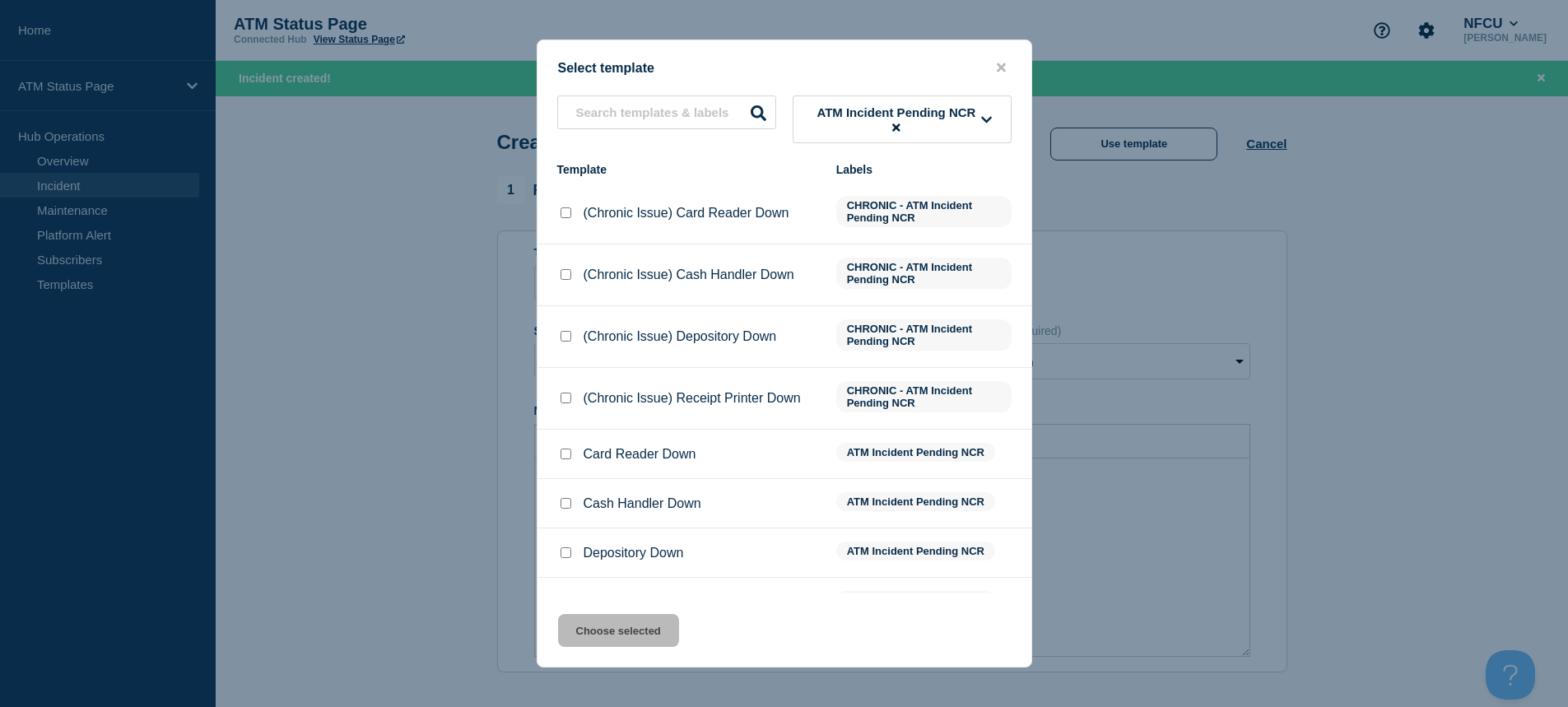 click at bounding box center [565, 552] 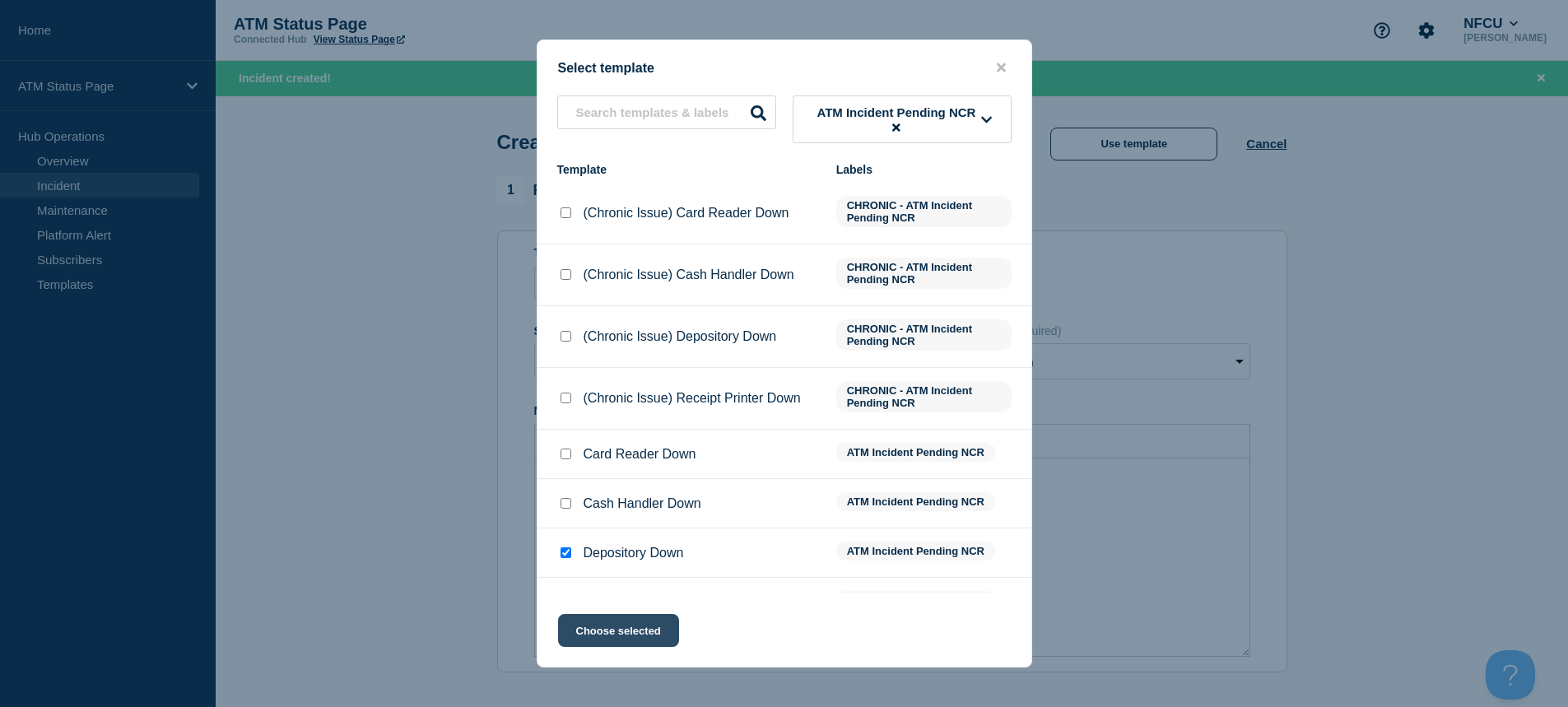 click on "Choose selected" 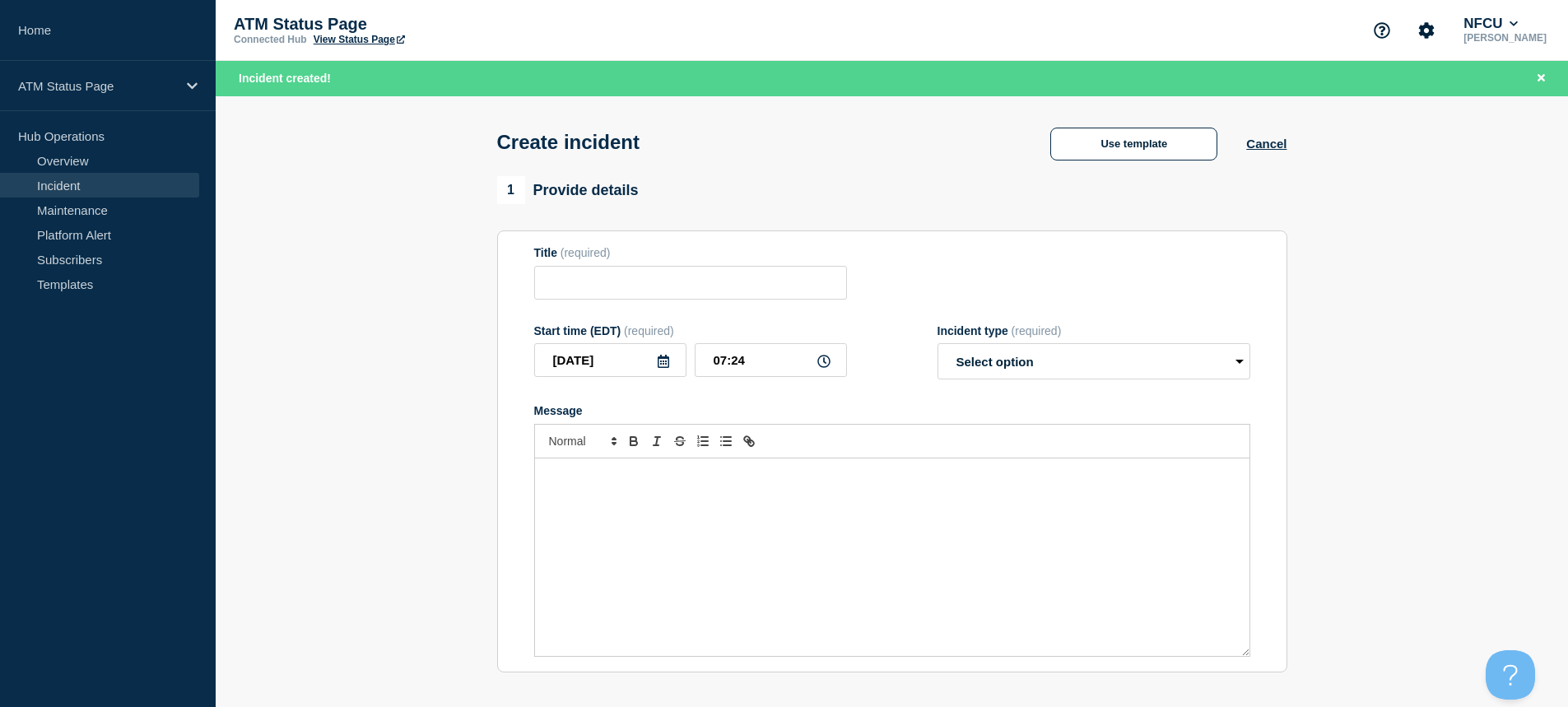 type on "Depository Down" 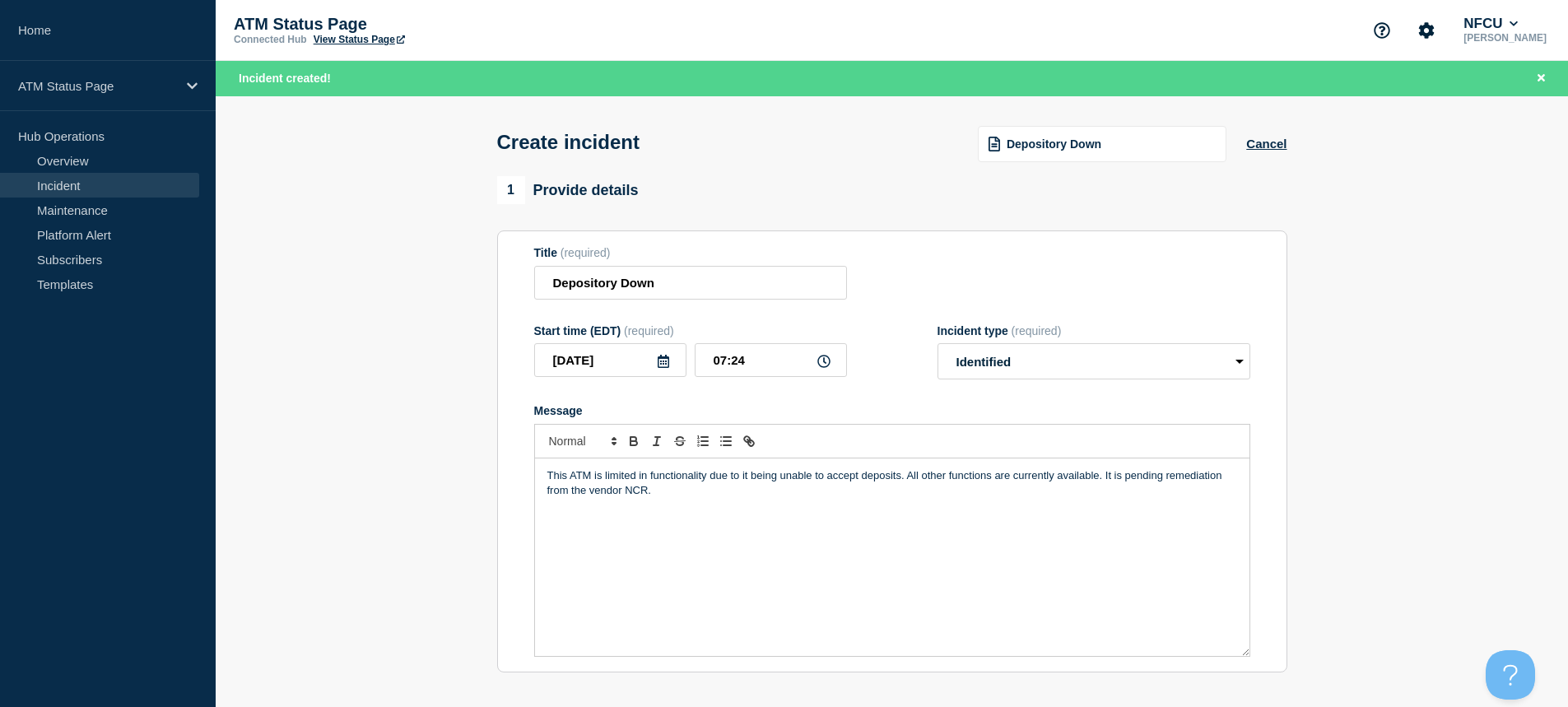 scroll, scrollTop: 329, scrollLeft: 0, axis: vertical 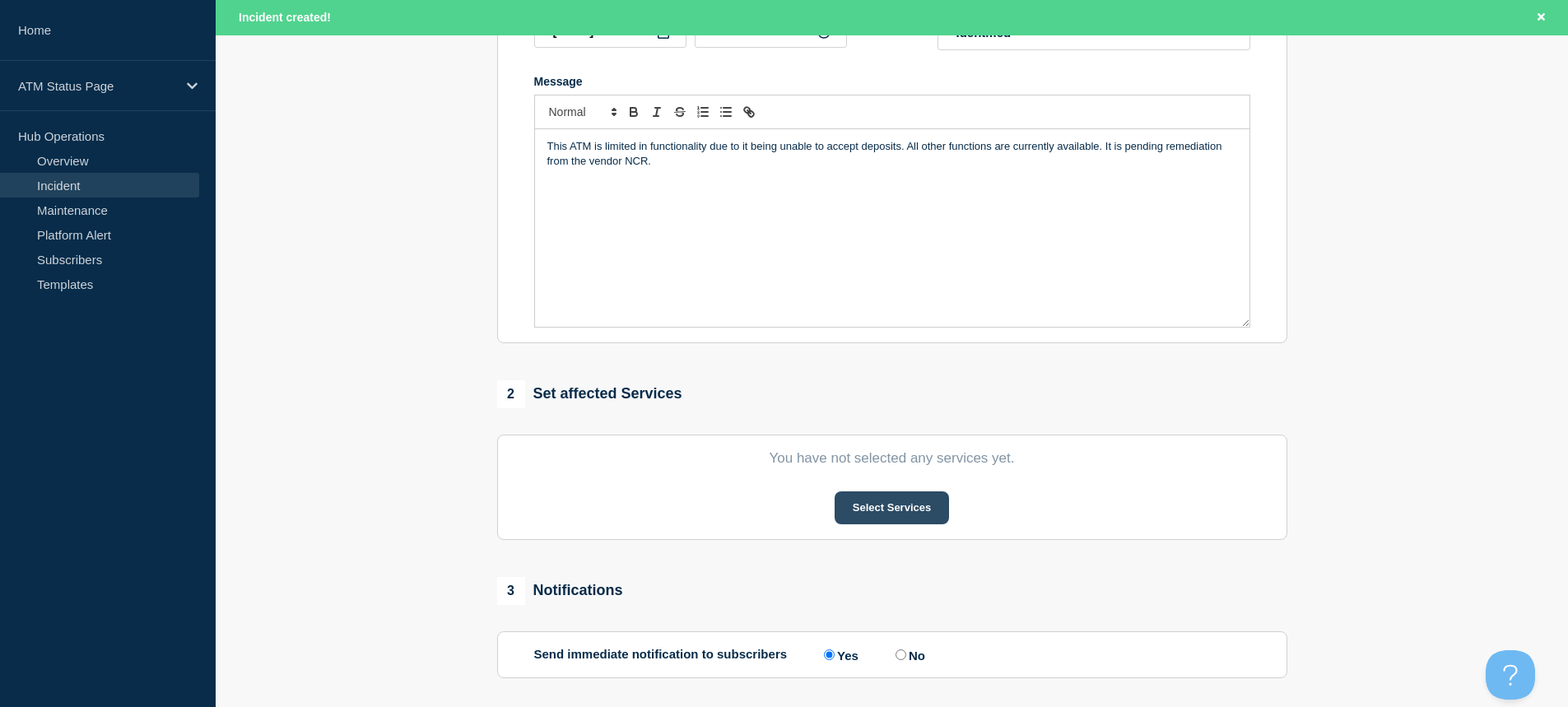 click on "Select Services" at bounding box center [891, 508] 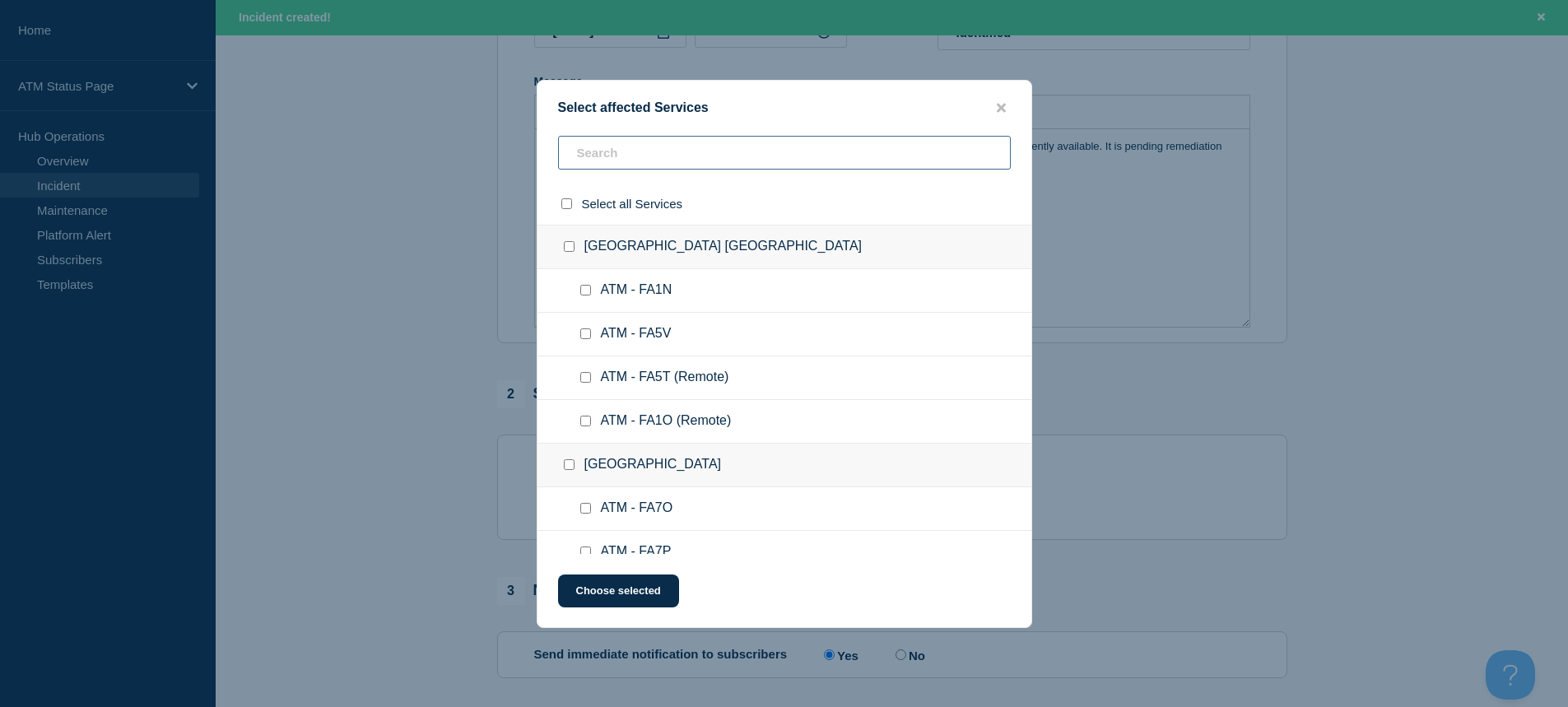 click at bounding box center [784, 152] 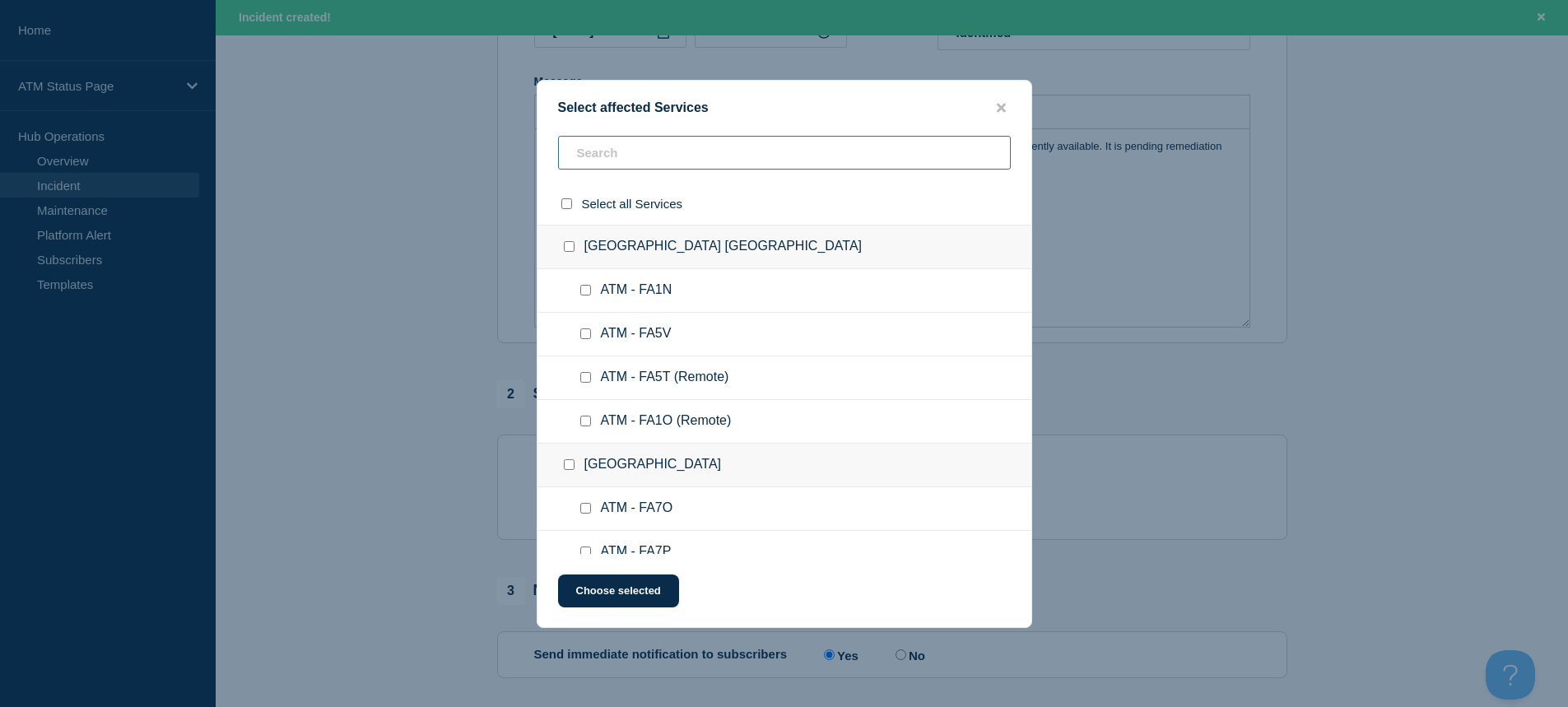type on "B" 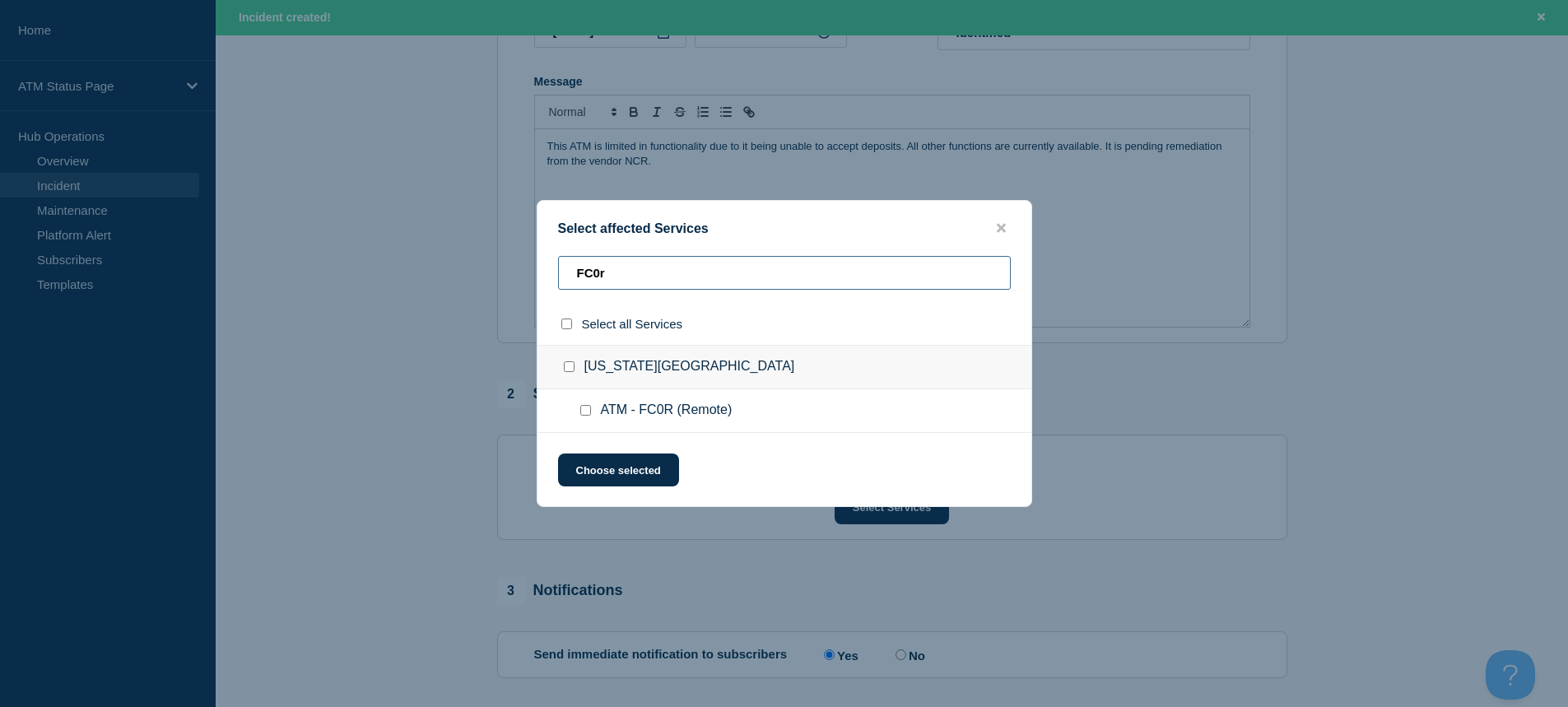 type on "FC0r" 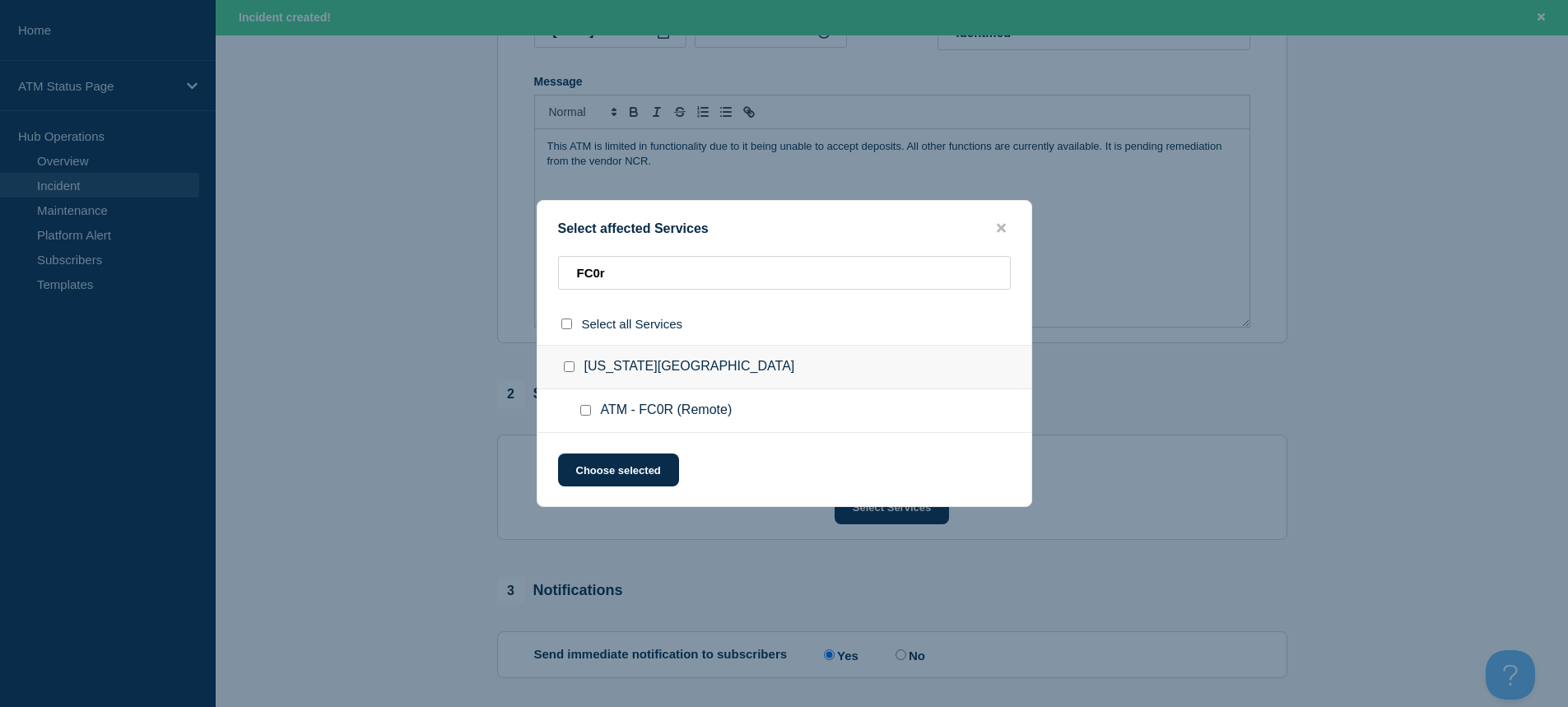 click at bounding box center [585, 410] 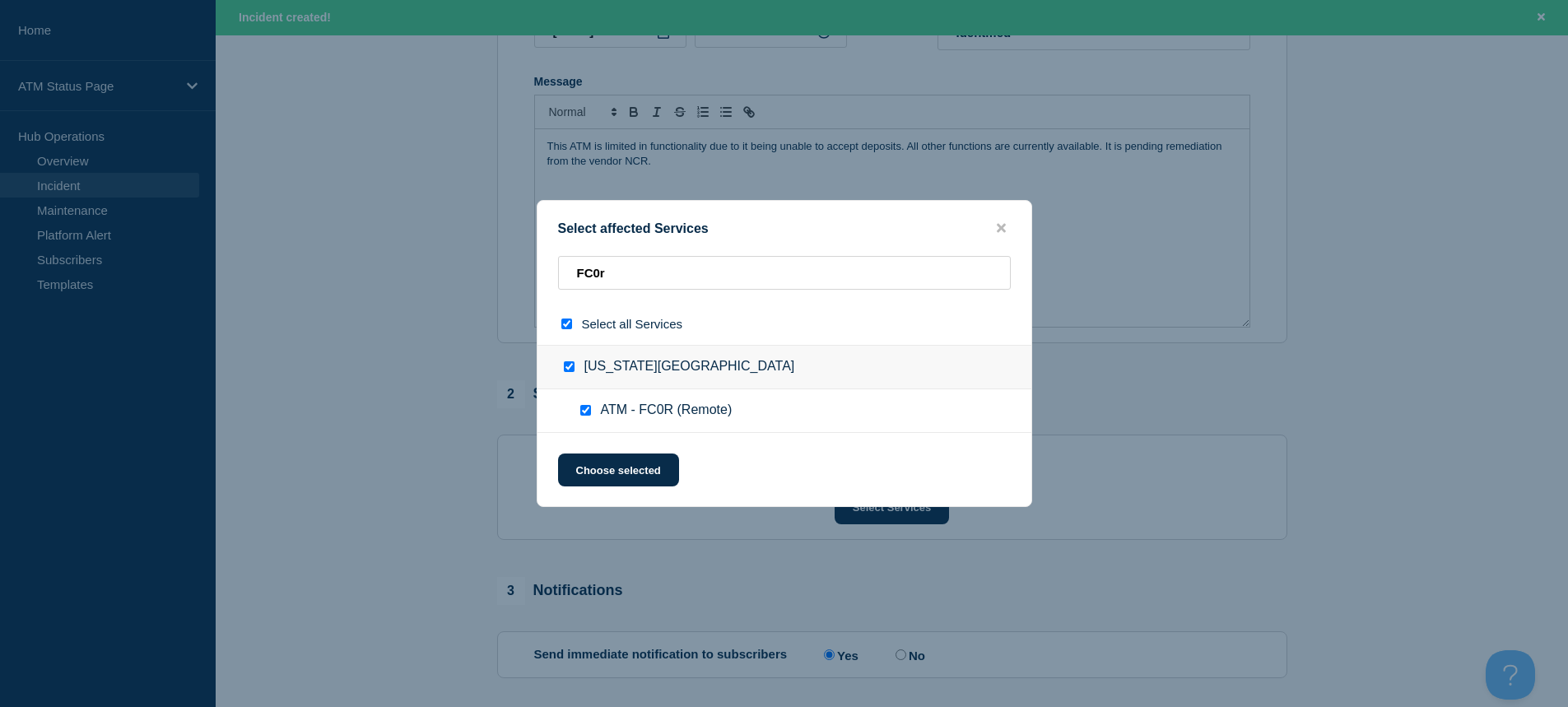 checkbox on "true" 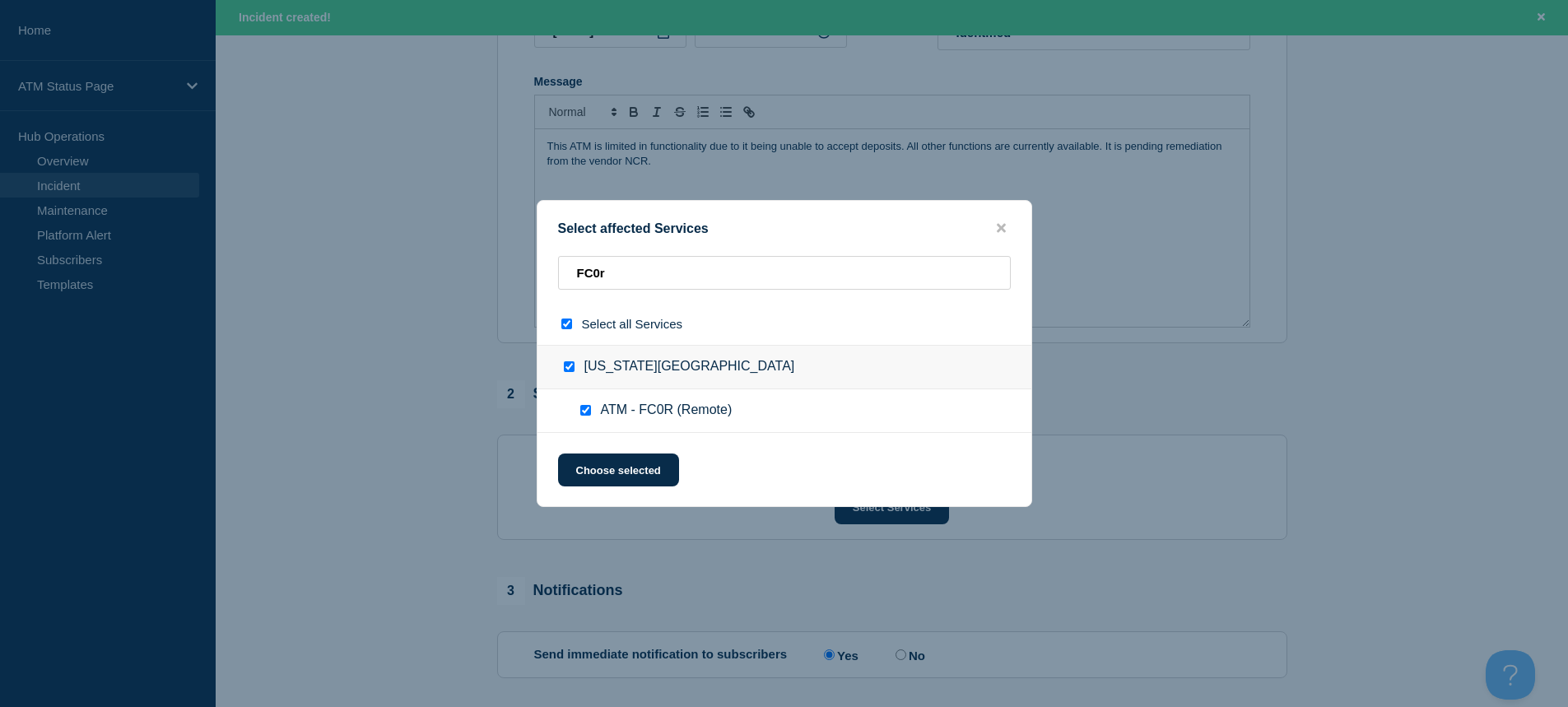 checkbox on "true" 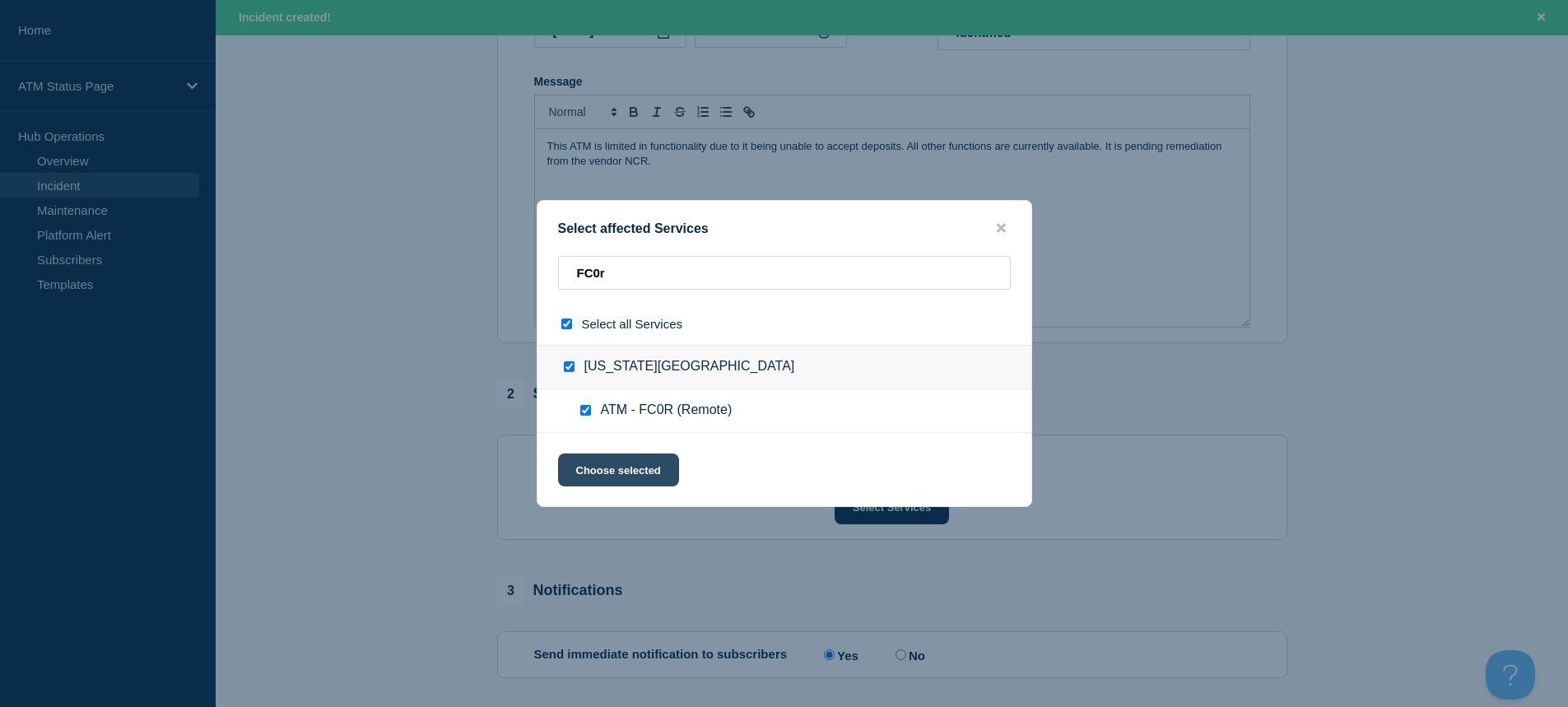 click on "Choose selected" 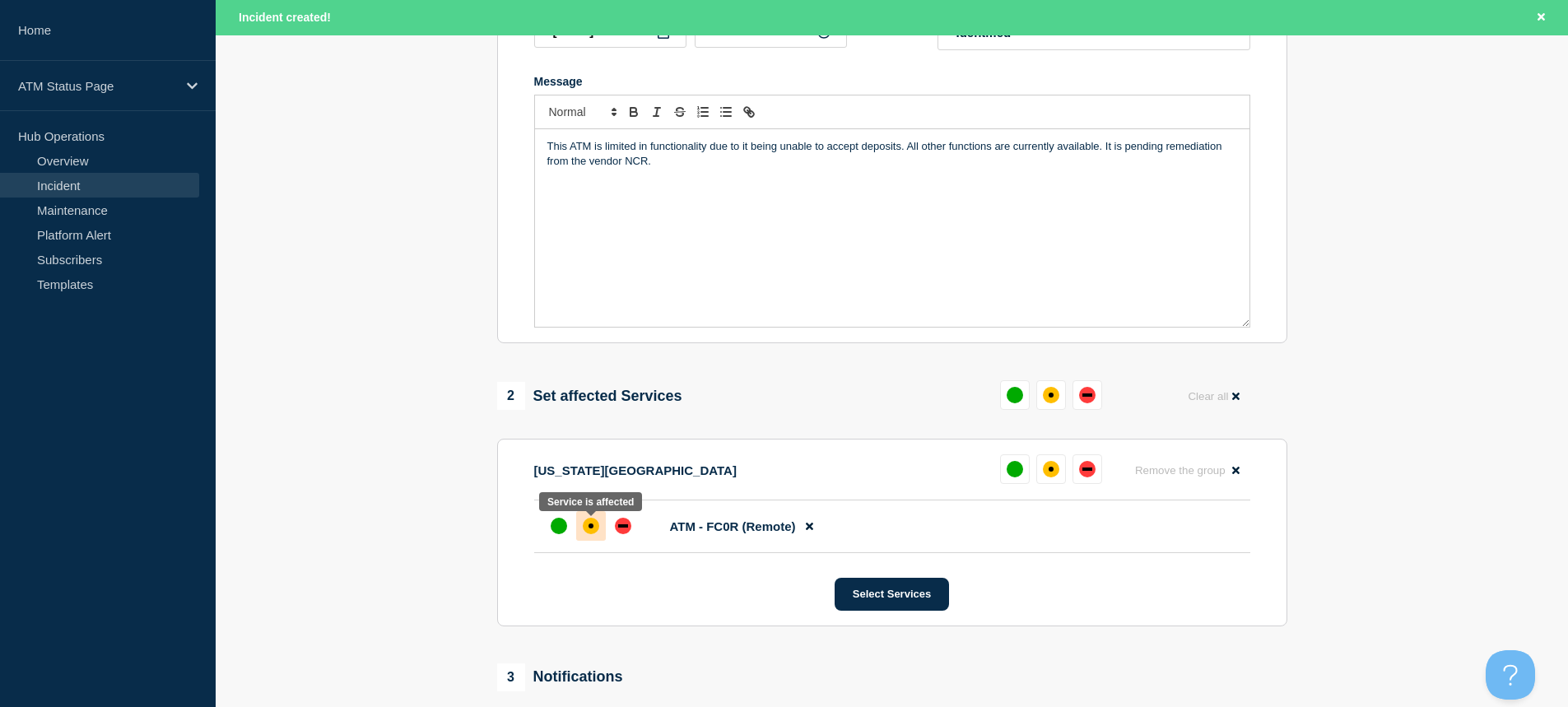 click at bounding box center [591, 526] 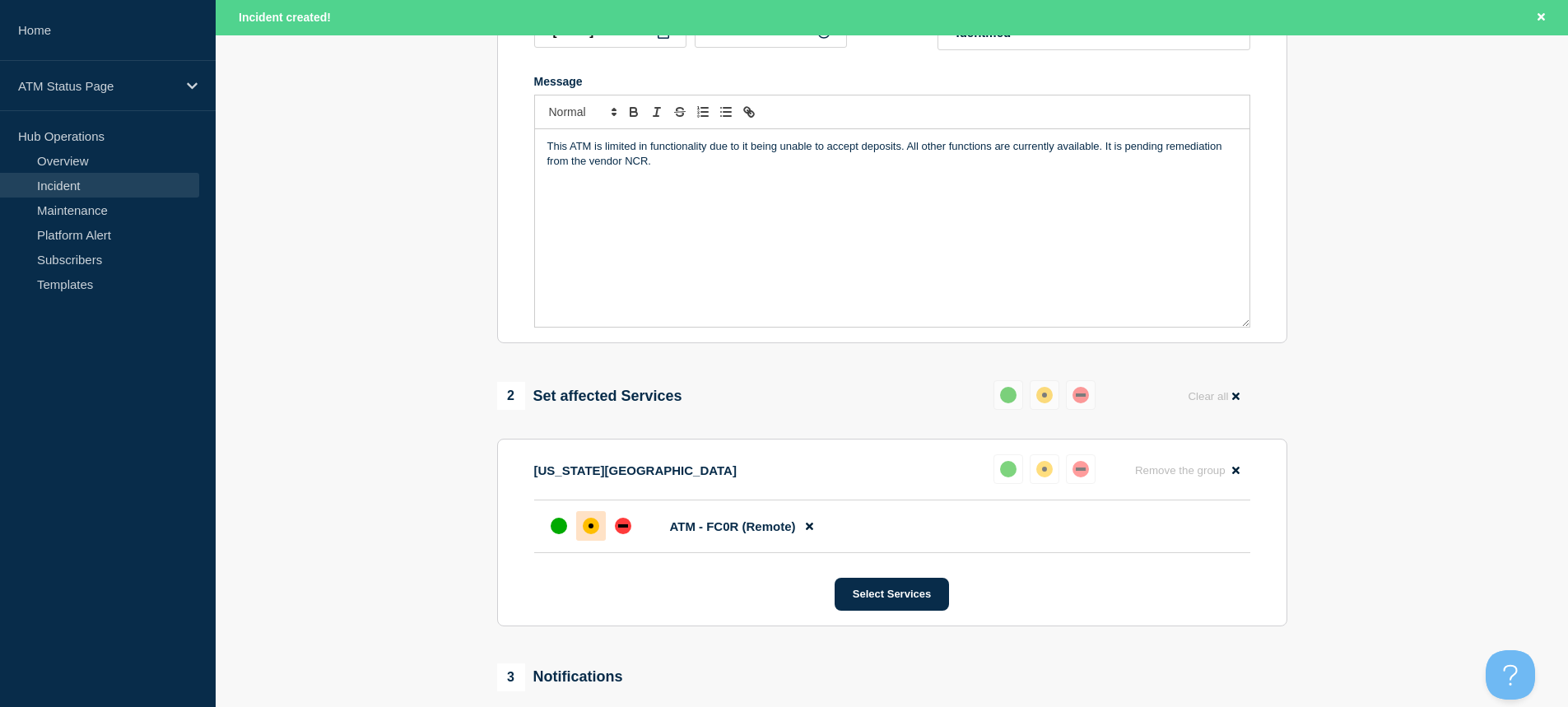 scroll, scrollTop: 568, scrollLeft: 0, axis: vertical 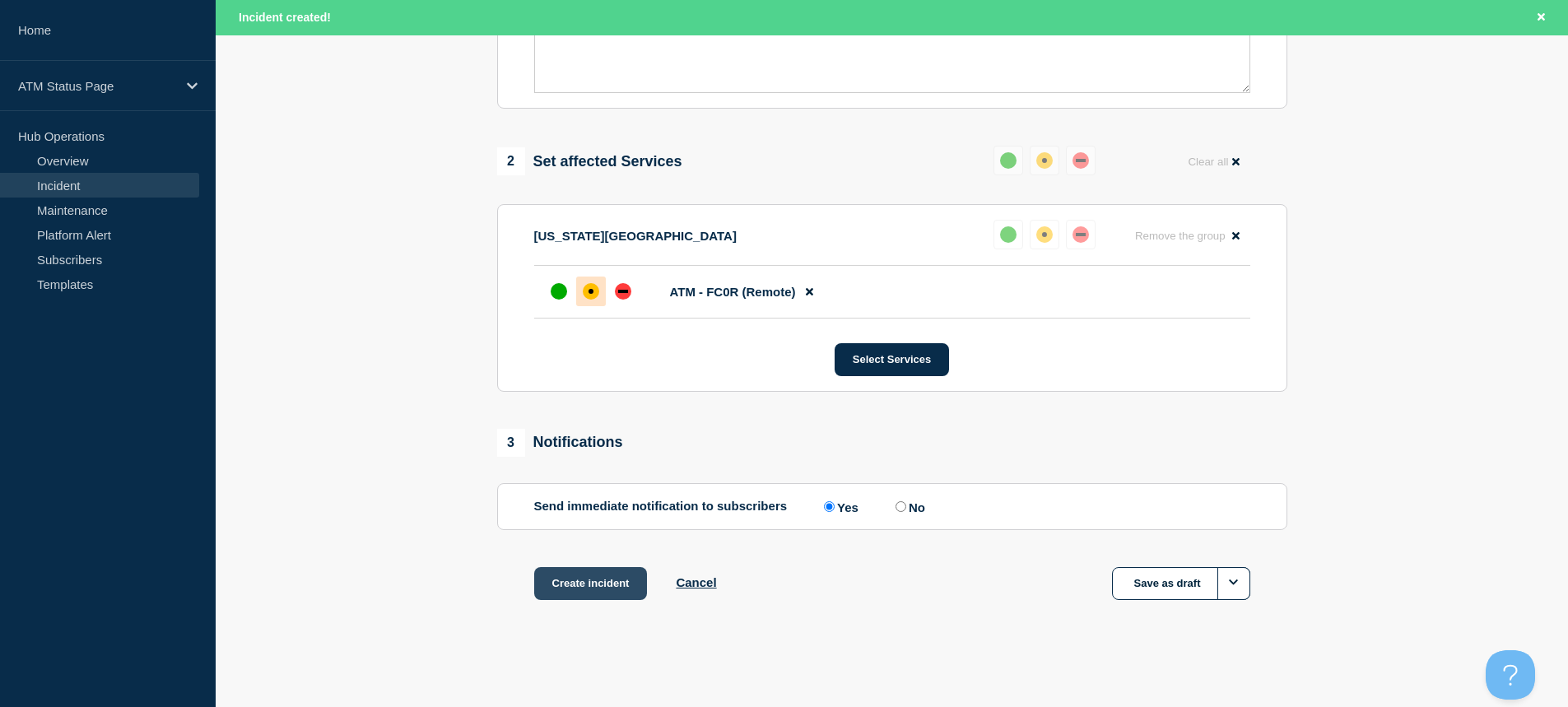click on "Create incident" at bounding box center (591, 584) 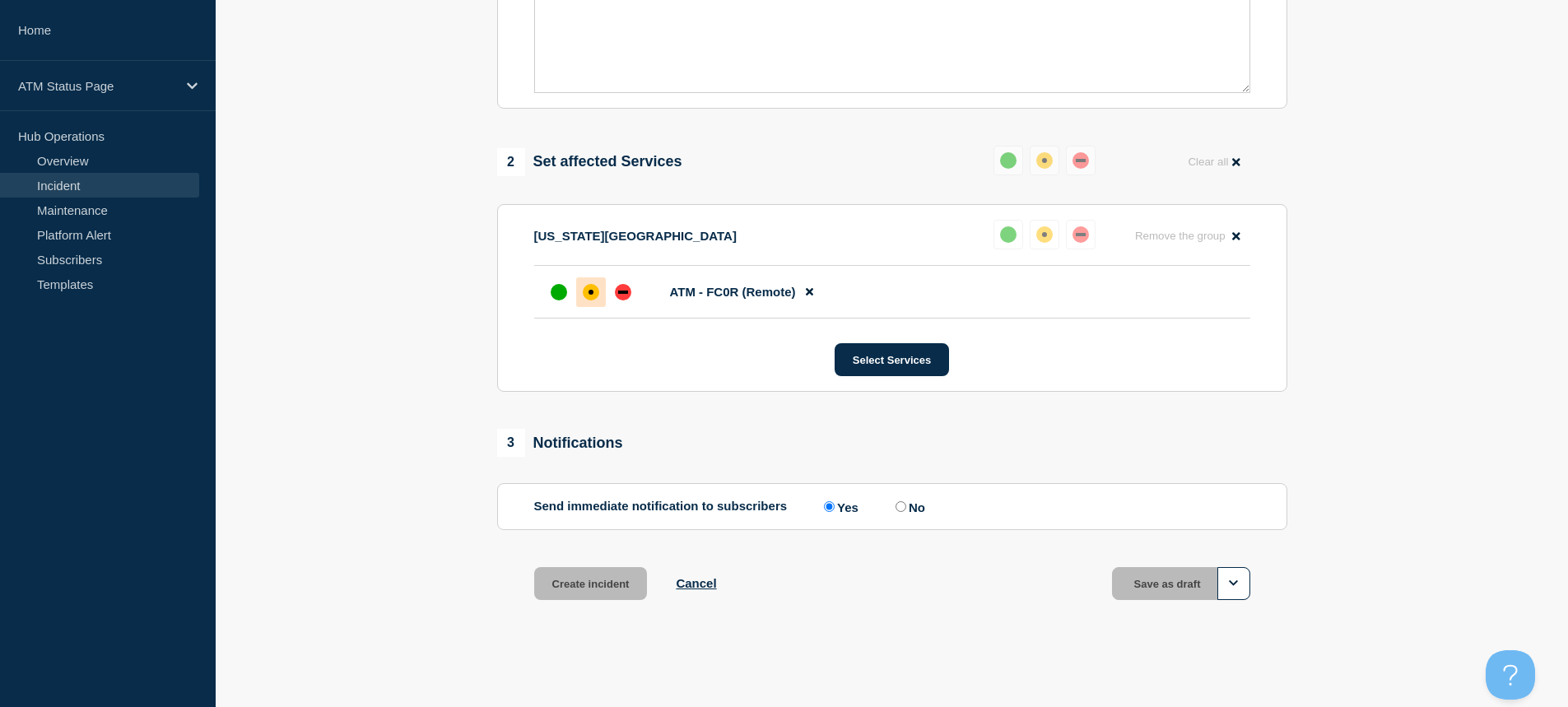 scroll, scrollTop: 533, scrollLeft: 0, axis: vertical 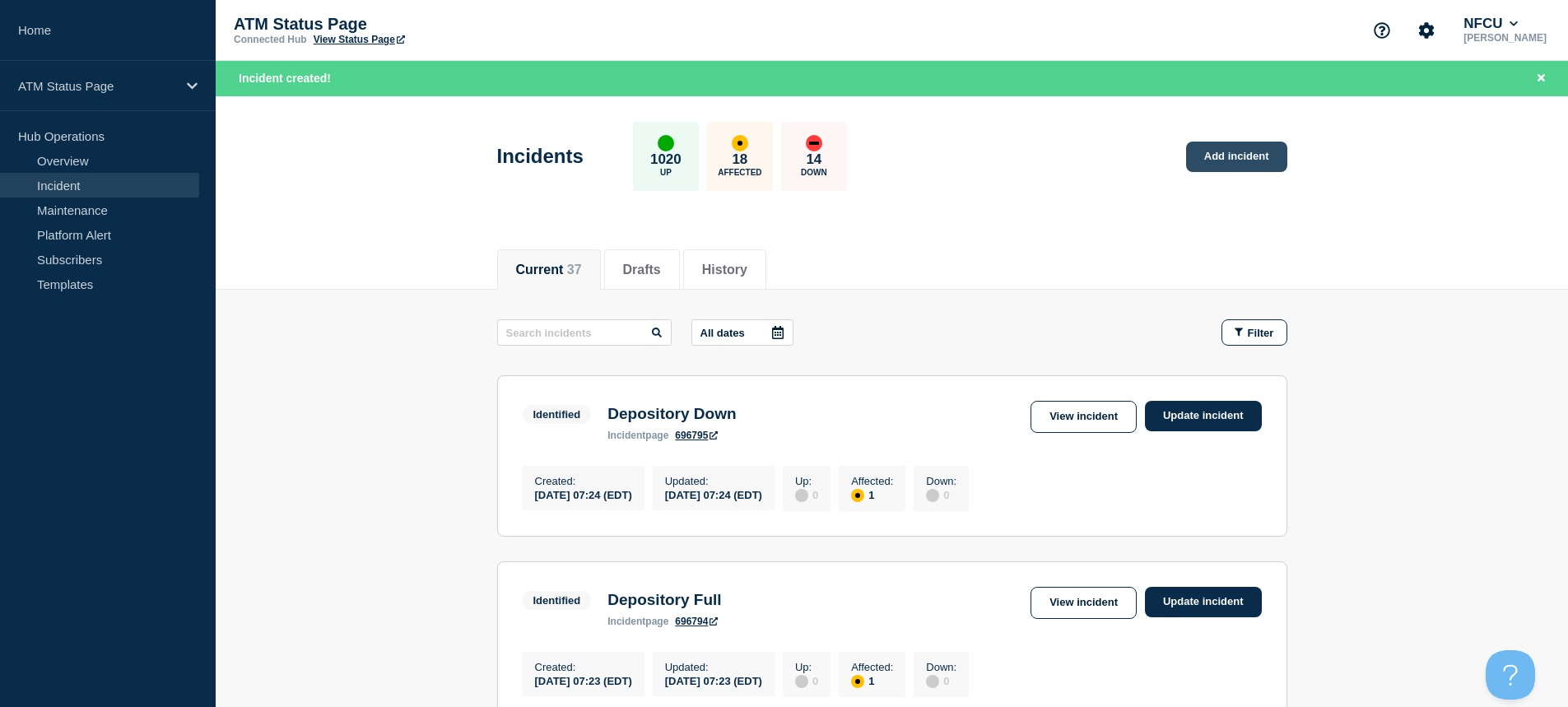 click on "Add incident" 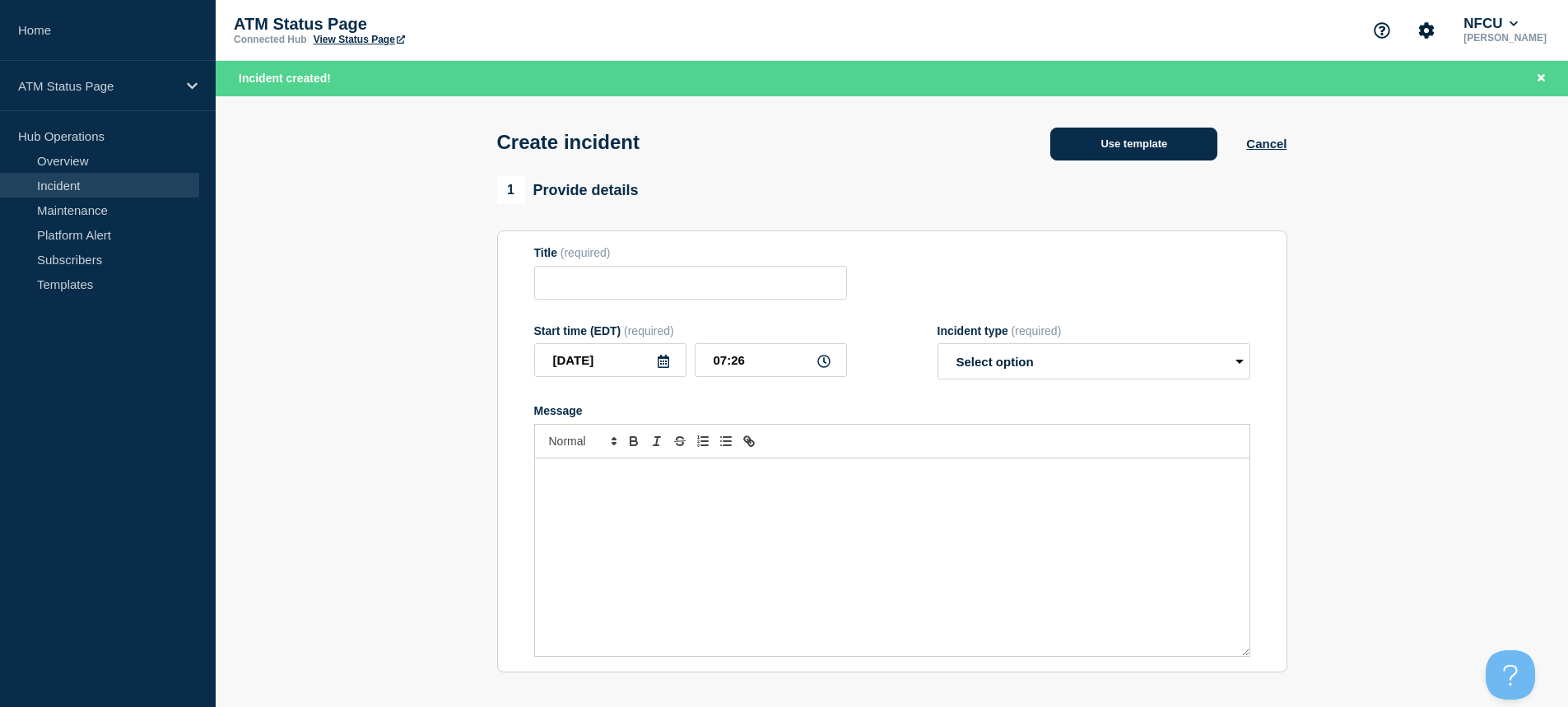 click on "Use template" at bounding box center (1133, 144) 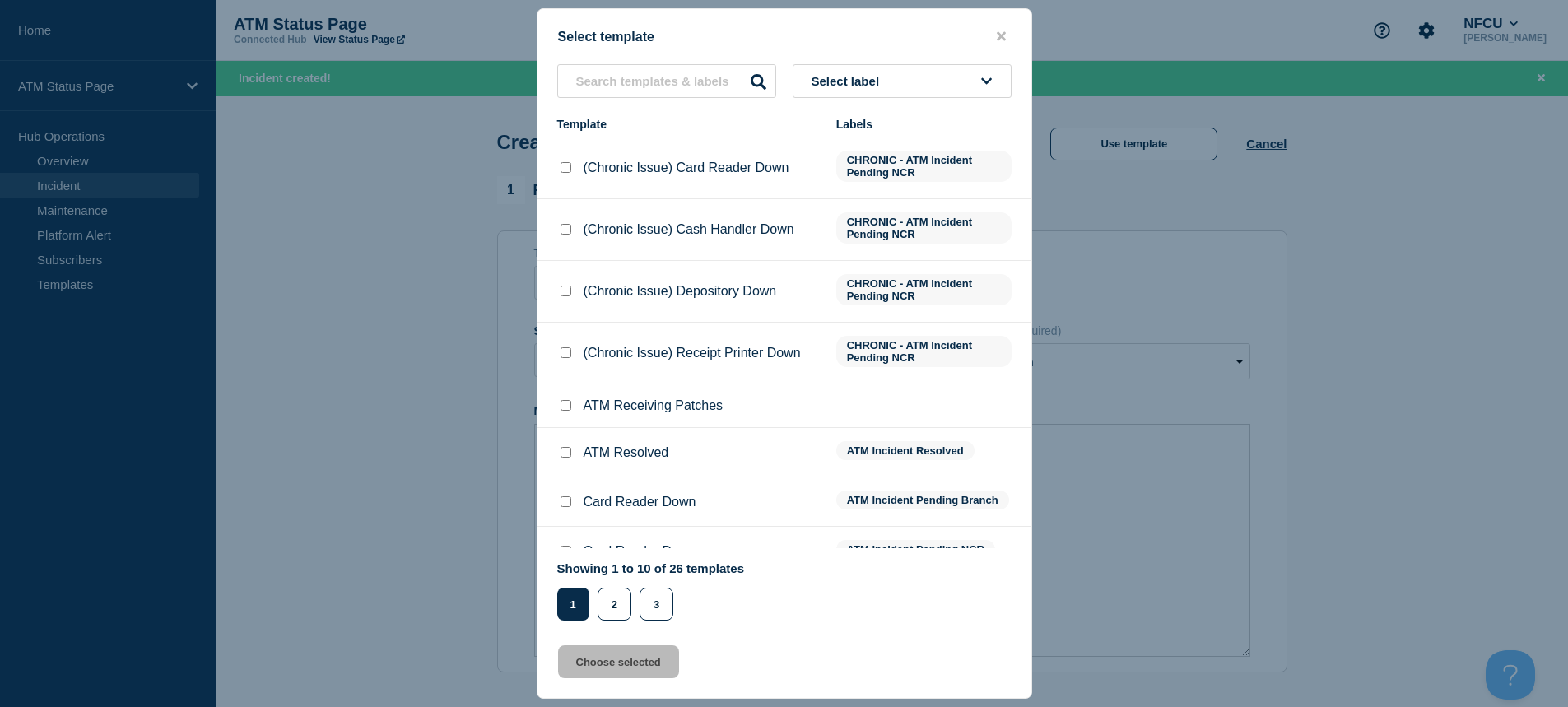 click on "Select label" at bounding box center [849, 81] 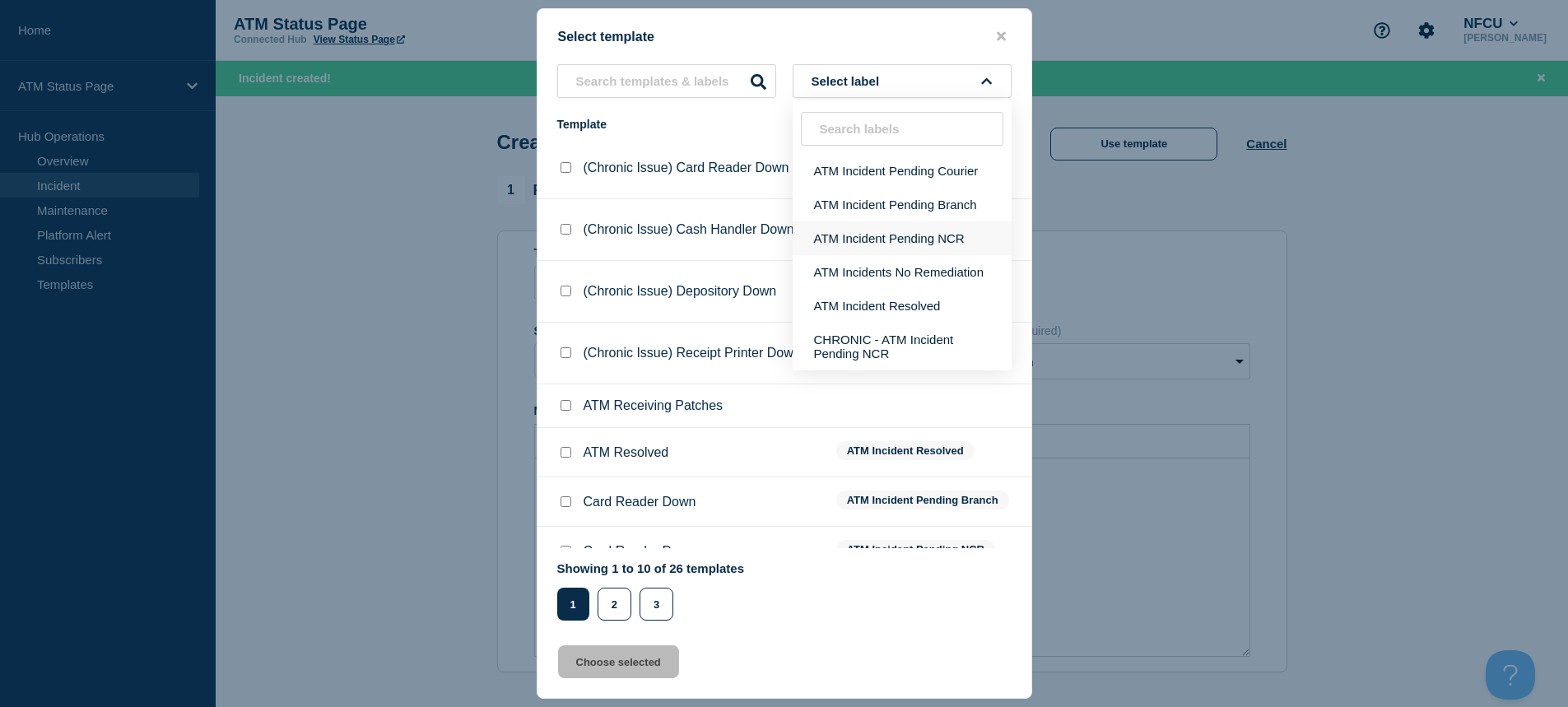click on "ATM Incident Pending NCR" at bounding box center [902, 238] 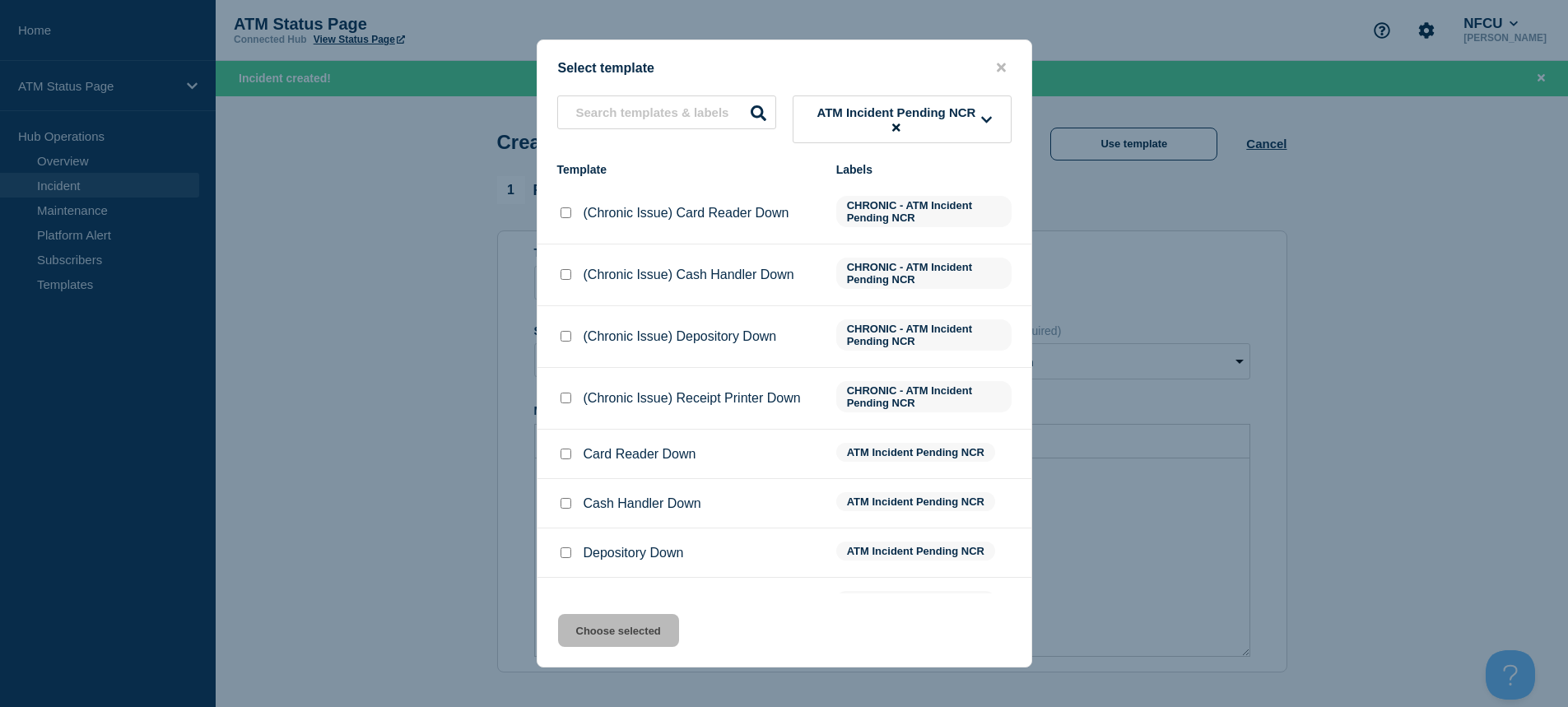 click at bounding box center (565, 552) 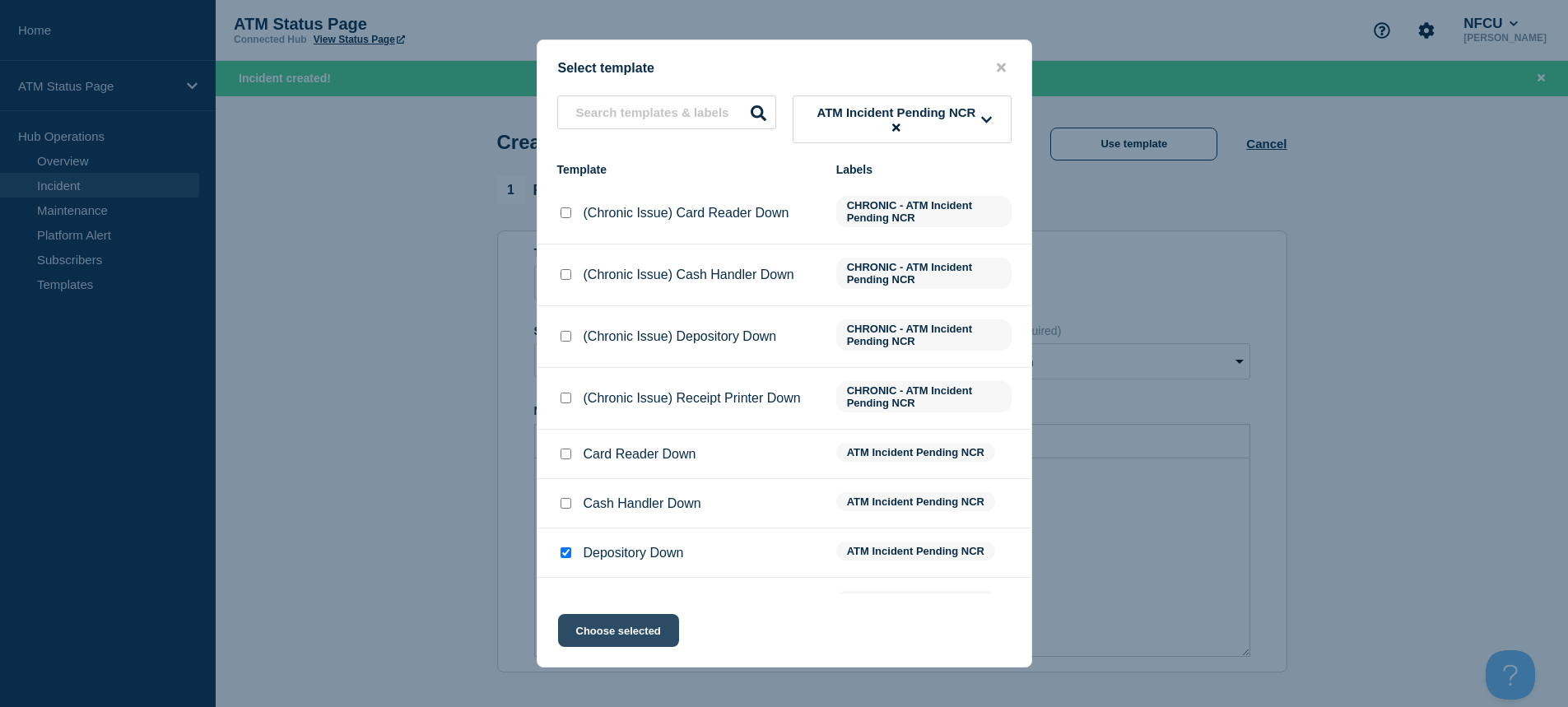 click on "Choose selected" 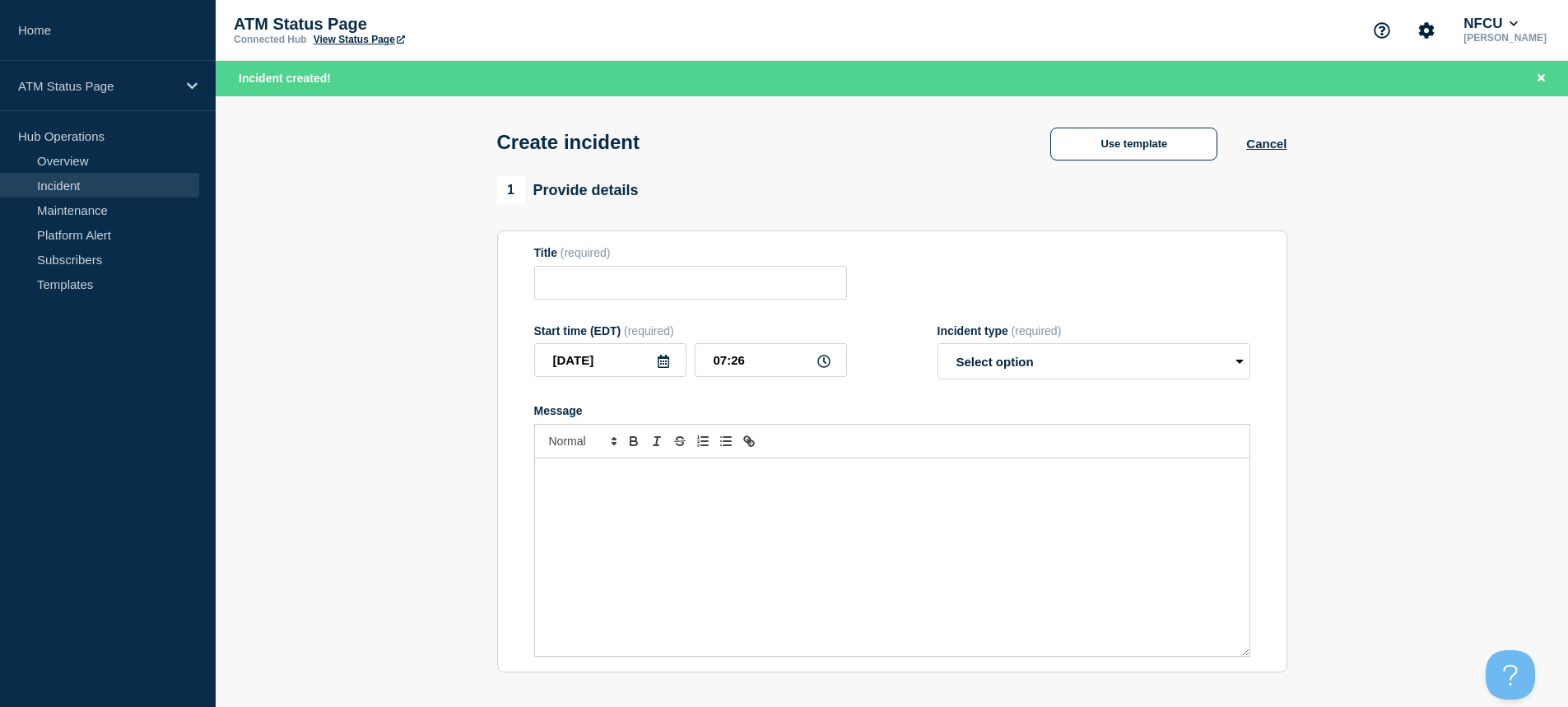 type on "Depository Down" 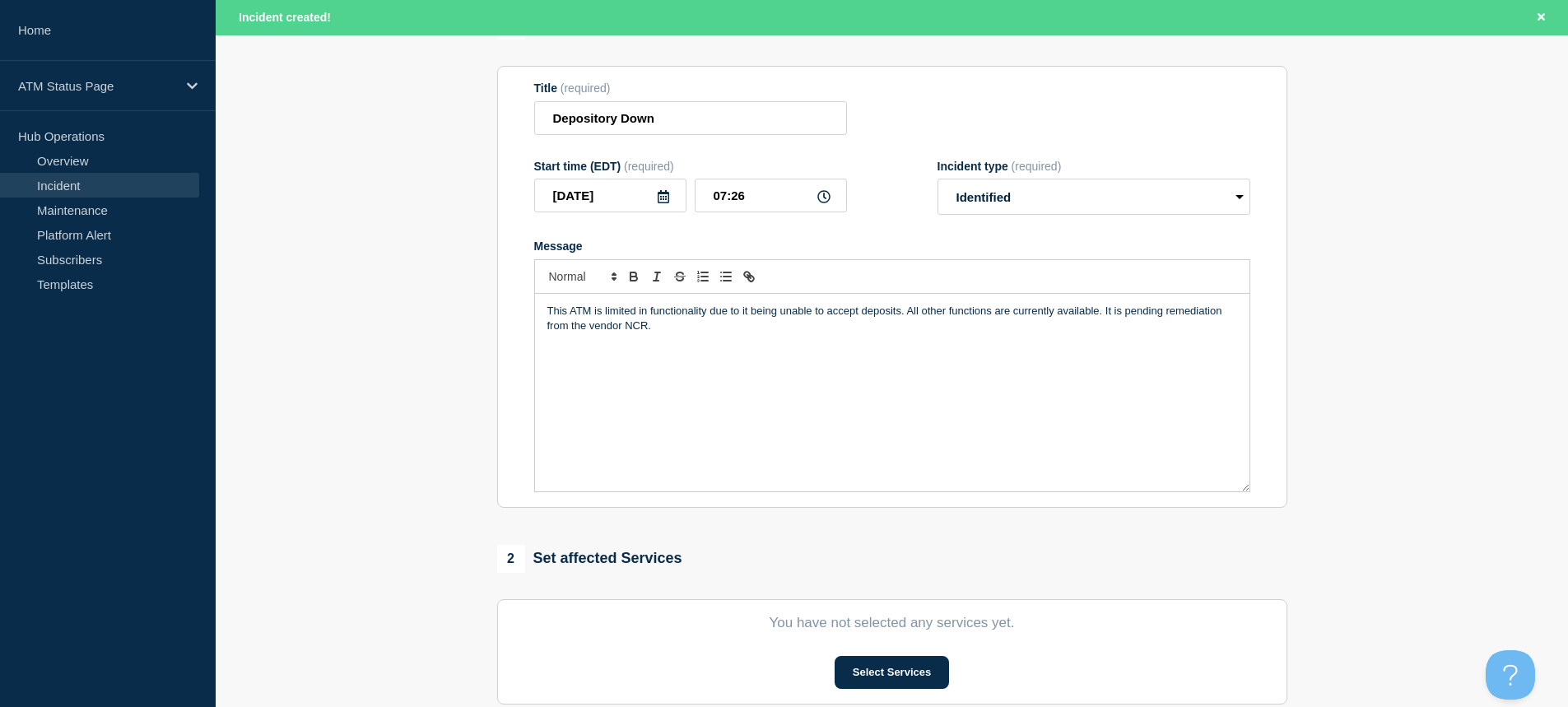 scroll, scrollTop: 329, scrollLeft: 0, axis: vertical 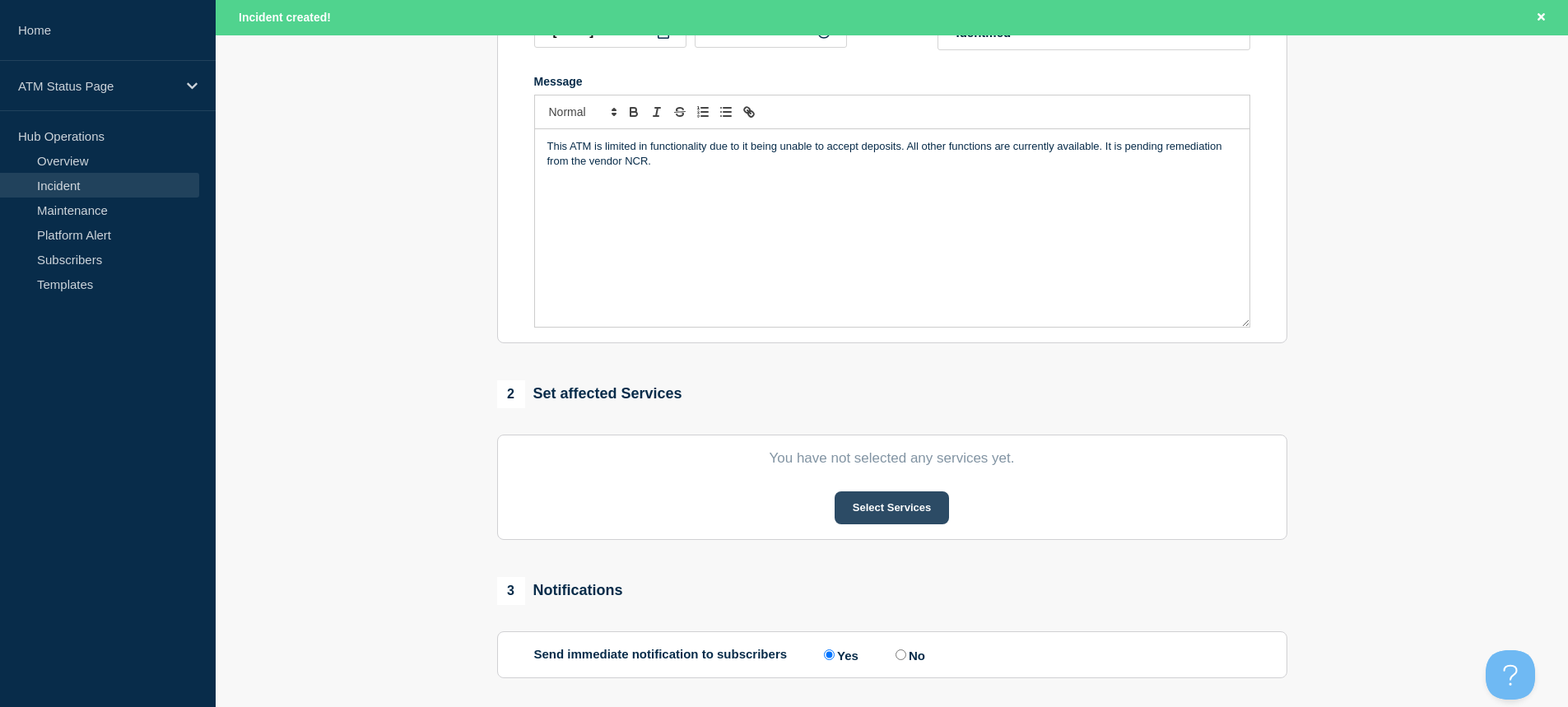 click on "Select Services" at bounding box center [891, 508] 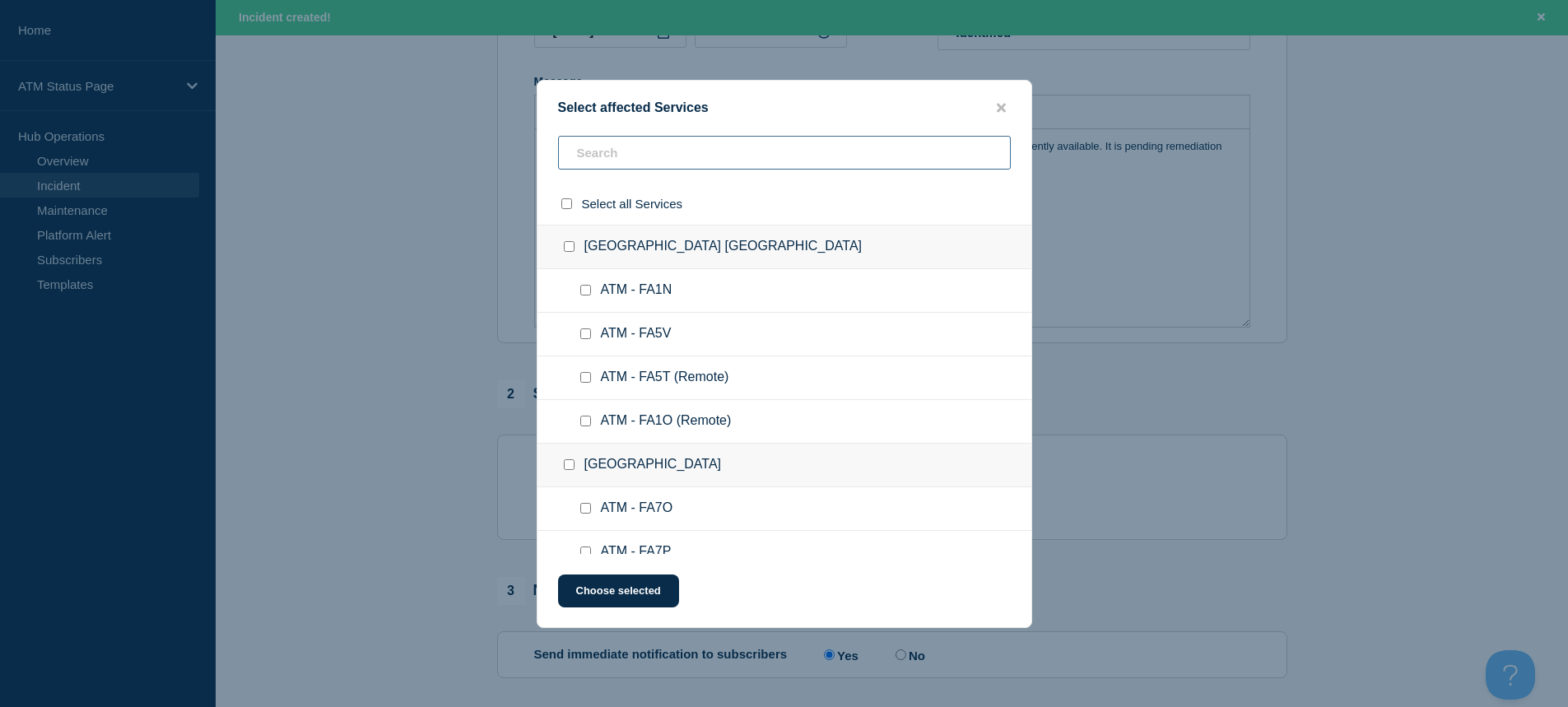 click at bounding box center (784, 152) 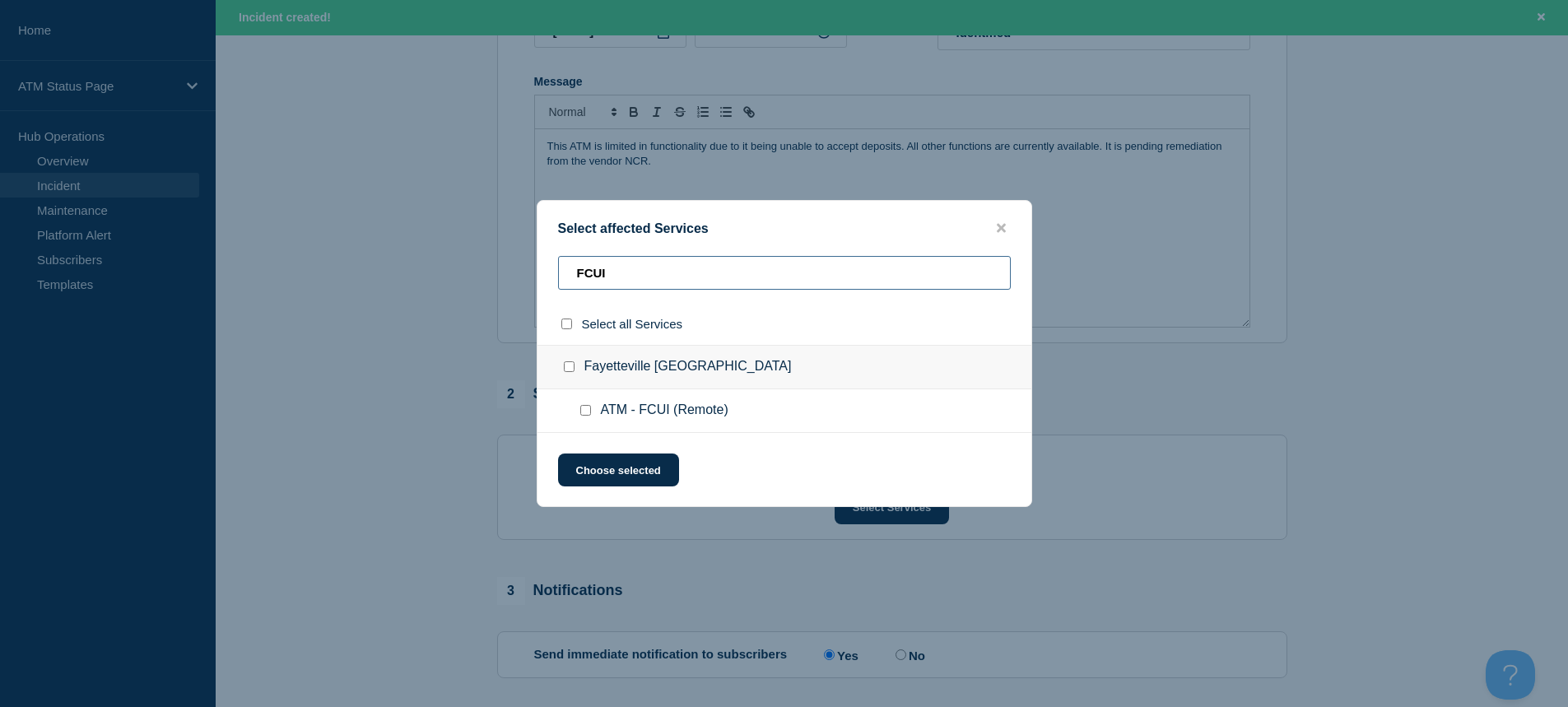 type on "FCUI" 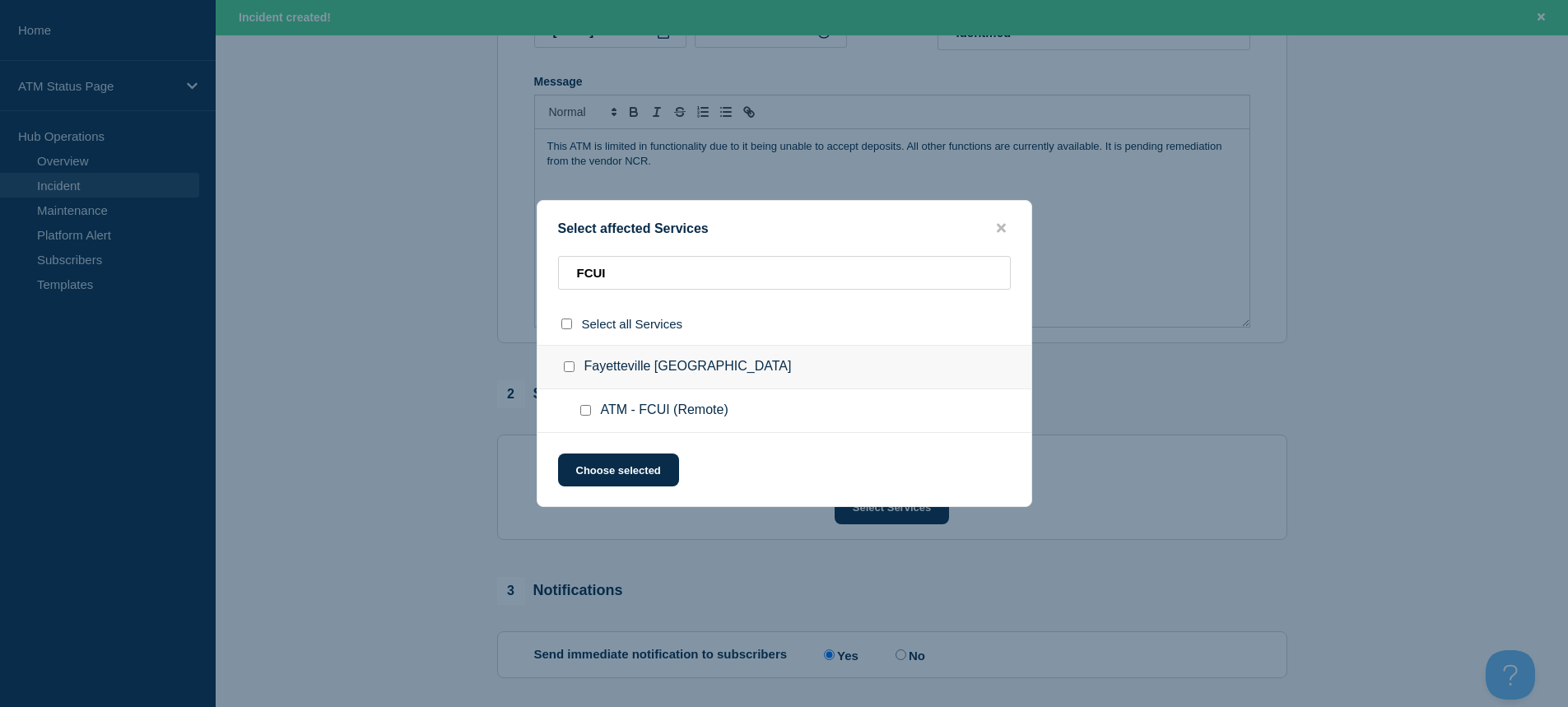 click at bounding box center (585, 410) 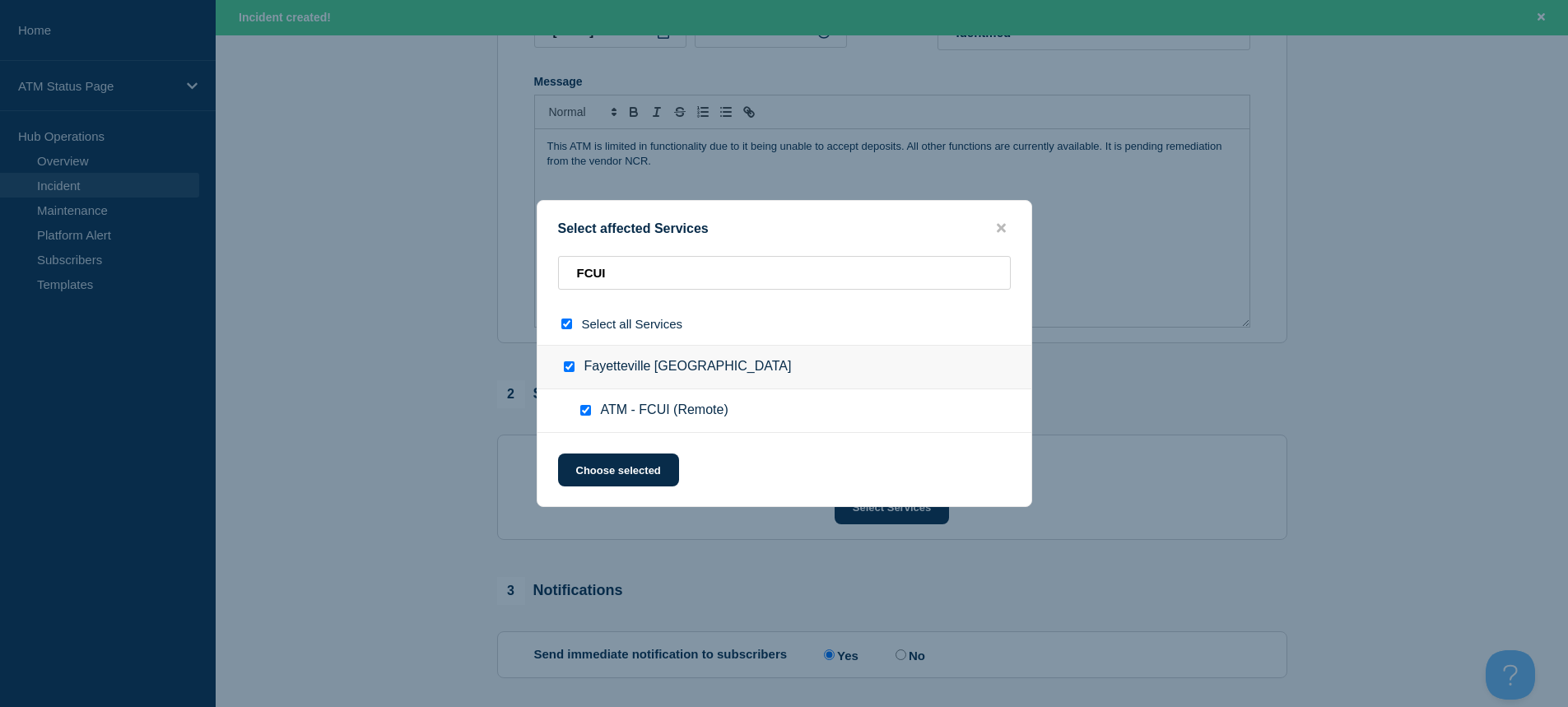 checkbox on "true" 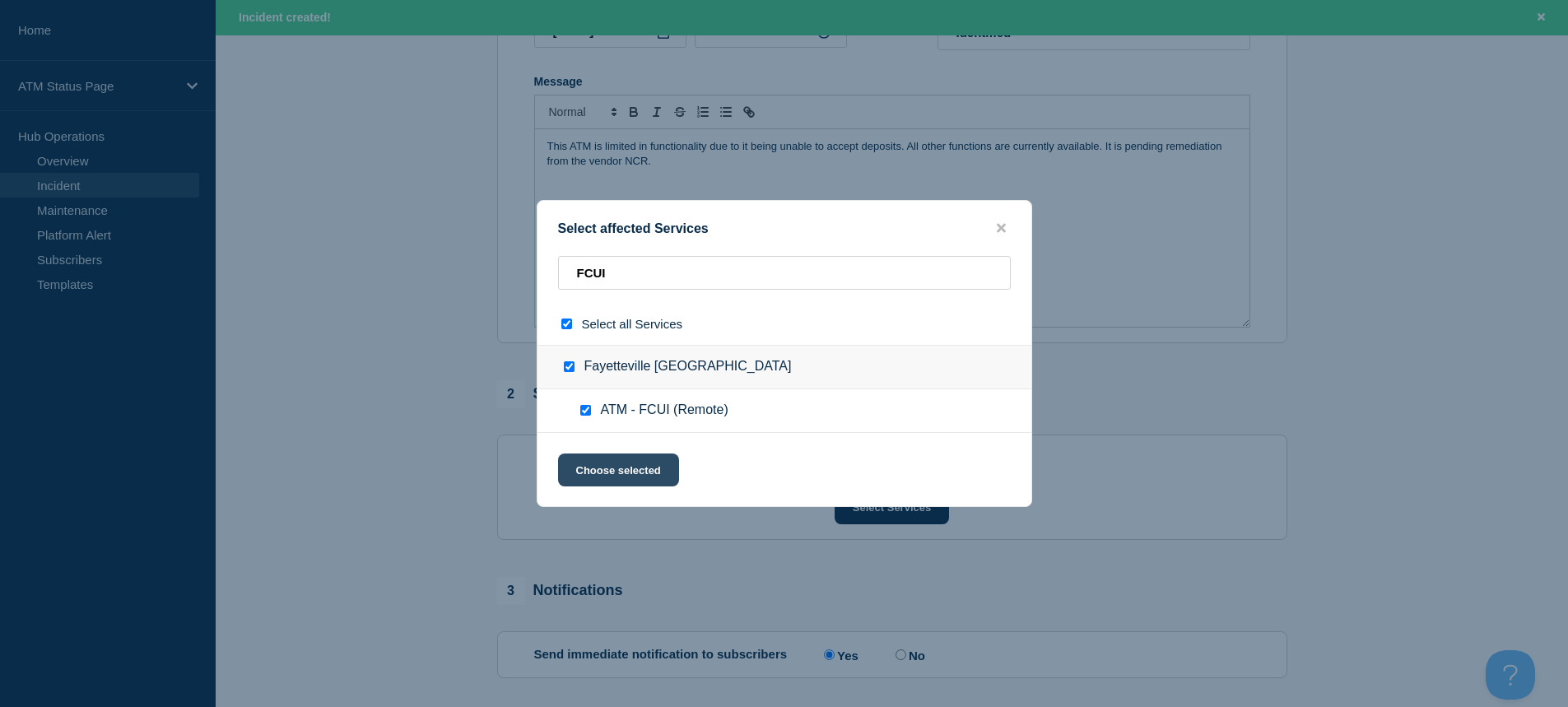 click on "Choose selected" 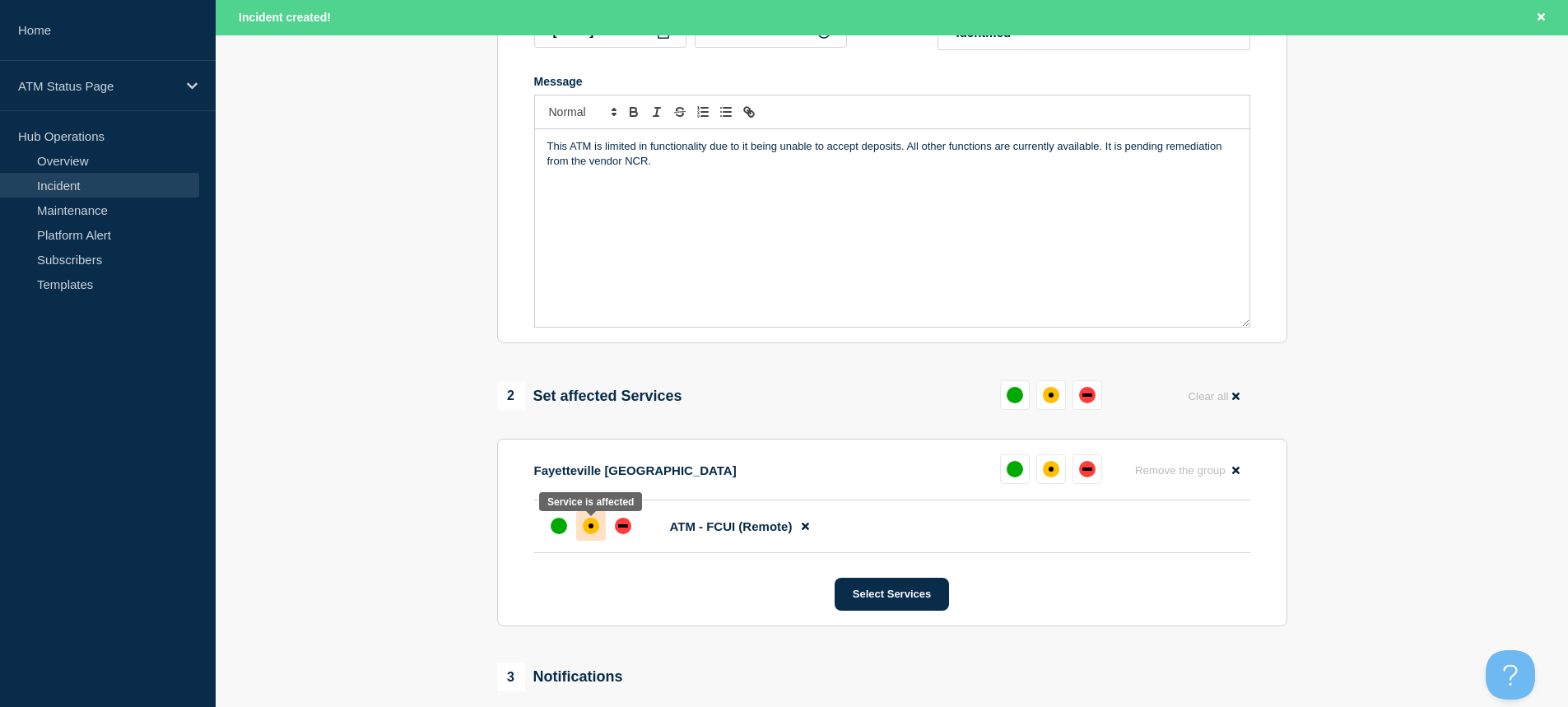 click at bounding box center (591, 526) 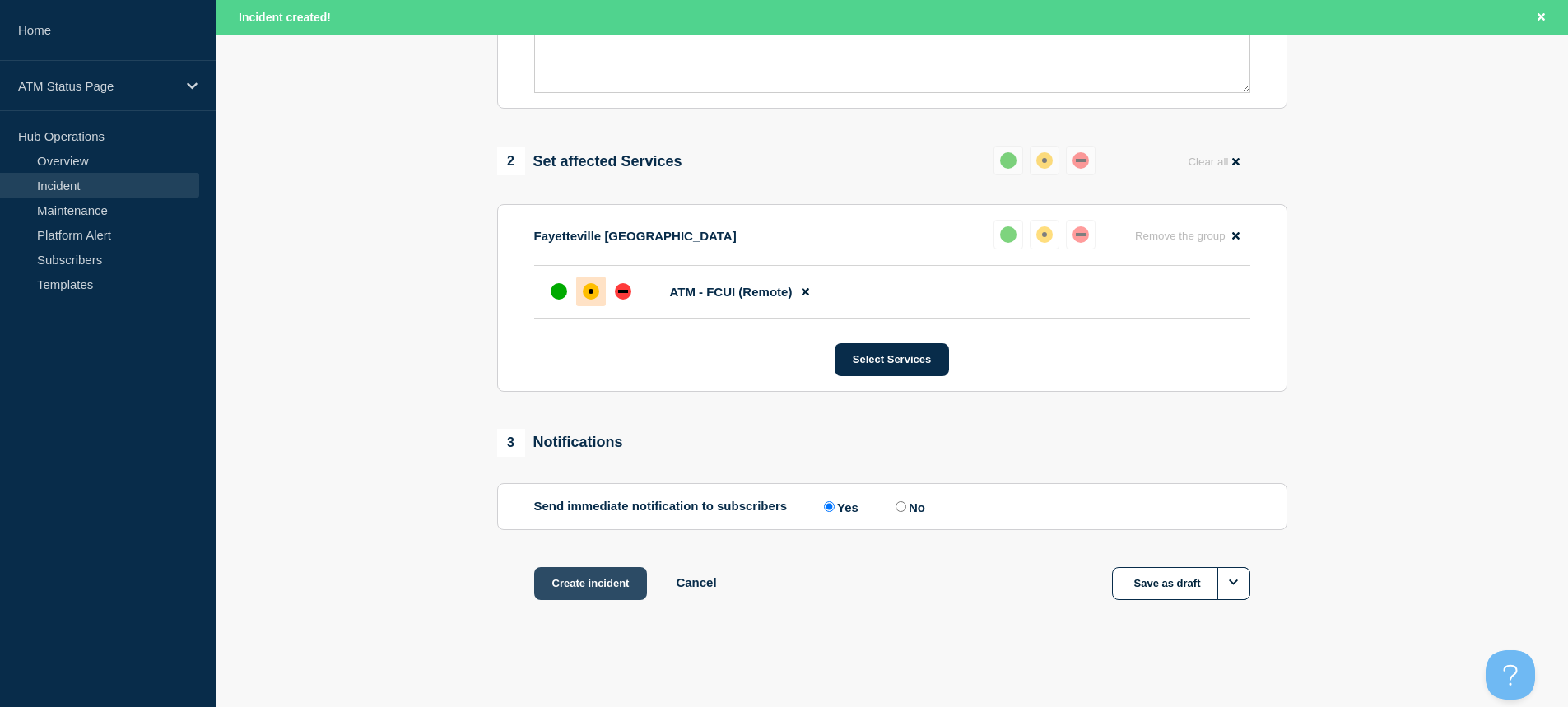 click on "Create incident" at bounding box center [591, 584] 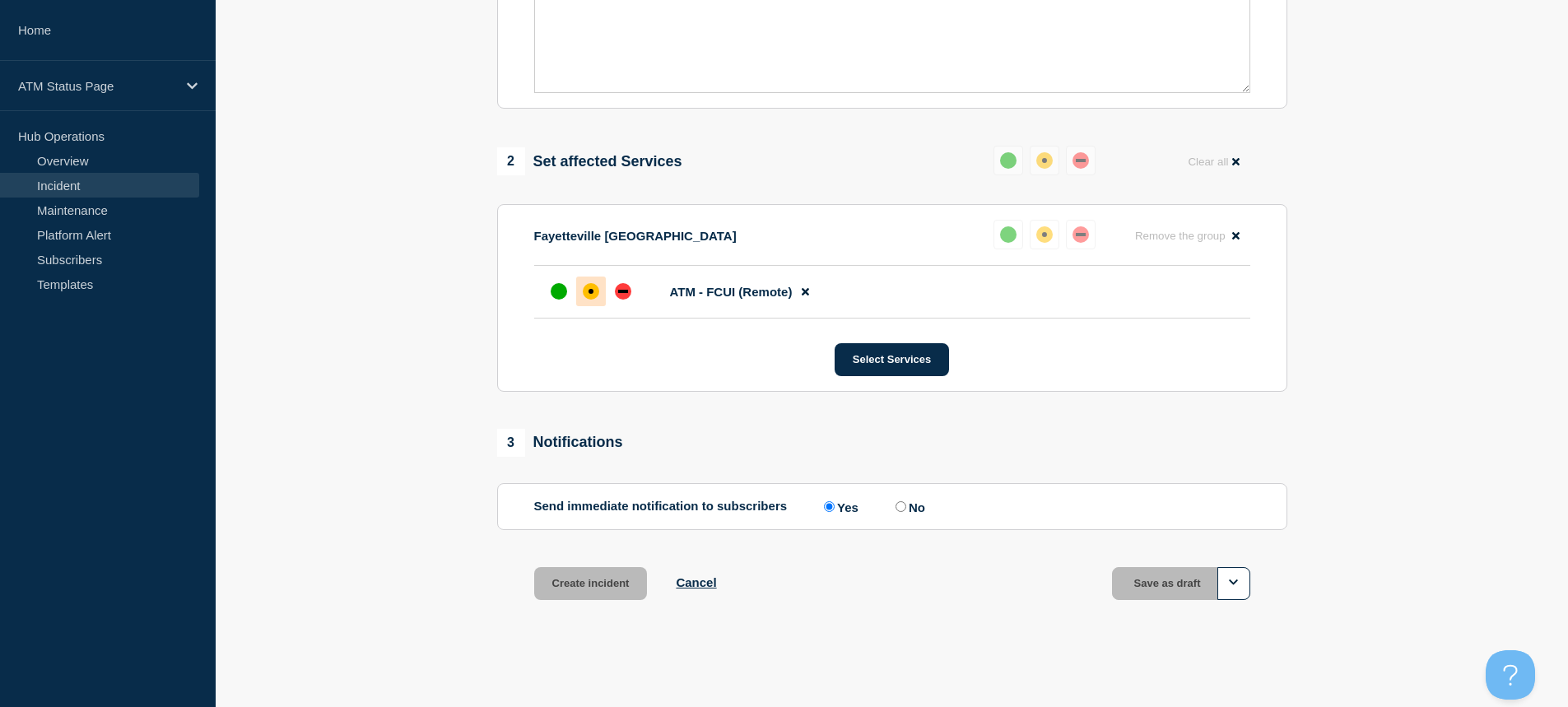 scroll, scrollTop: 533, scrollLeft: 0, axis: vertical 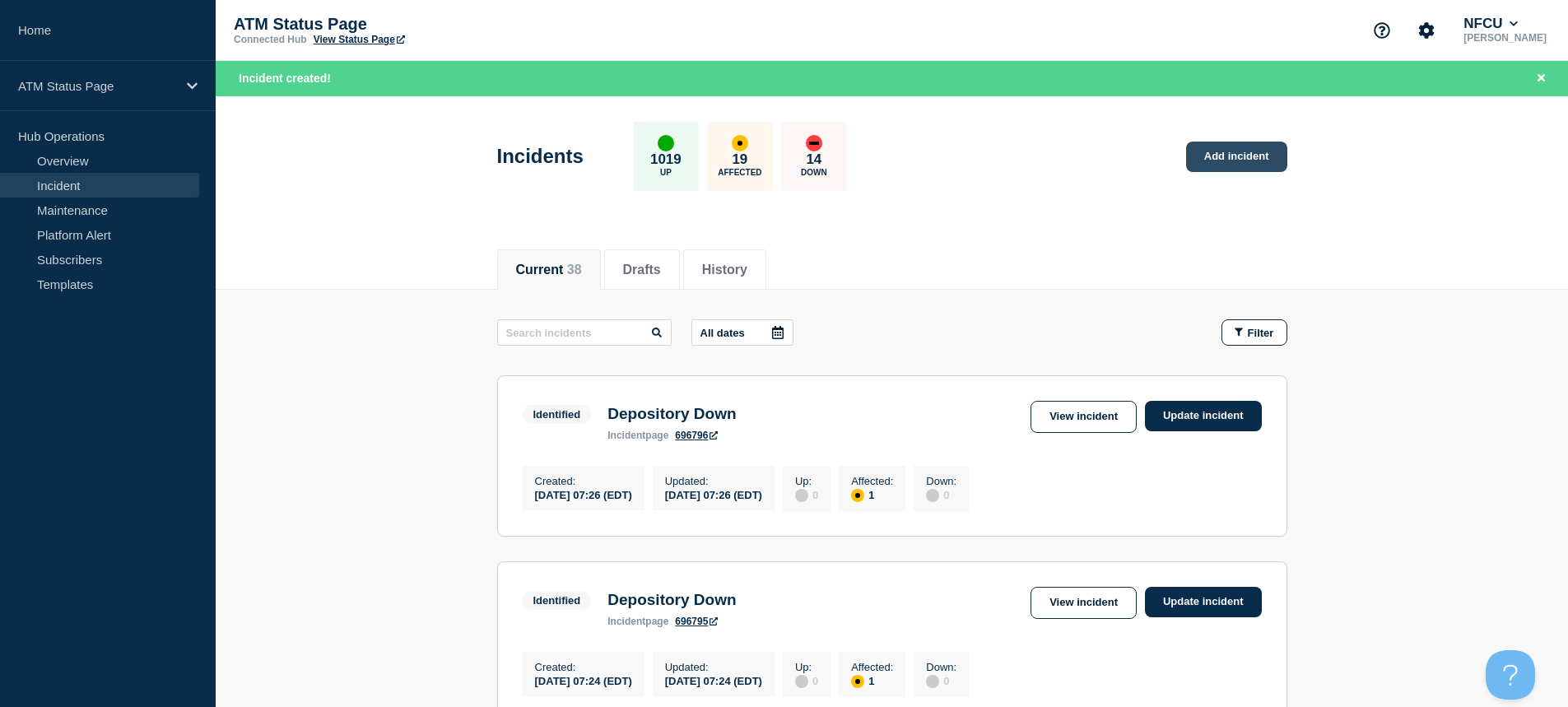 click on "Add incident" 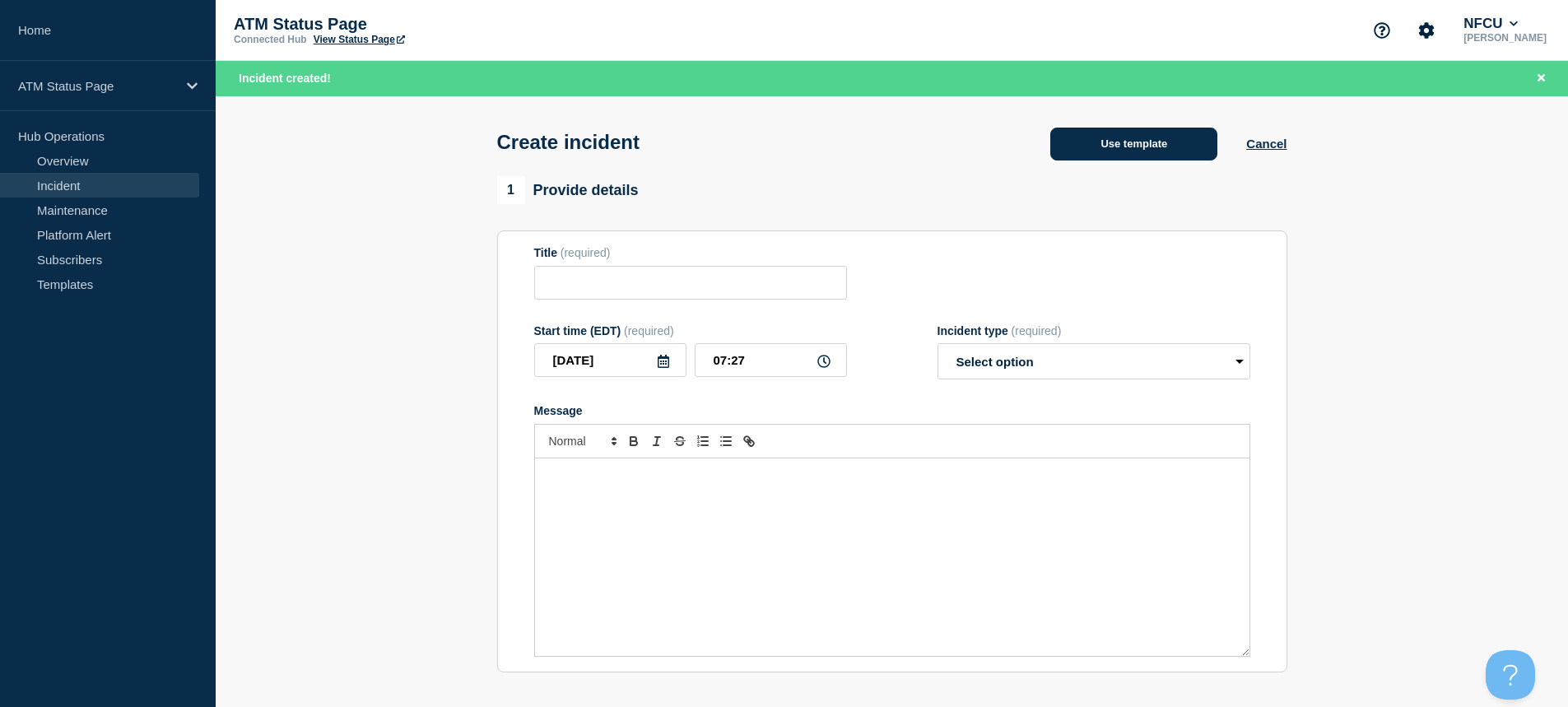 click on "Use template" at bounding box center (1133, 144) 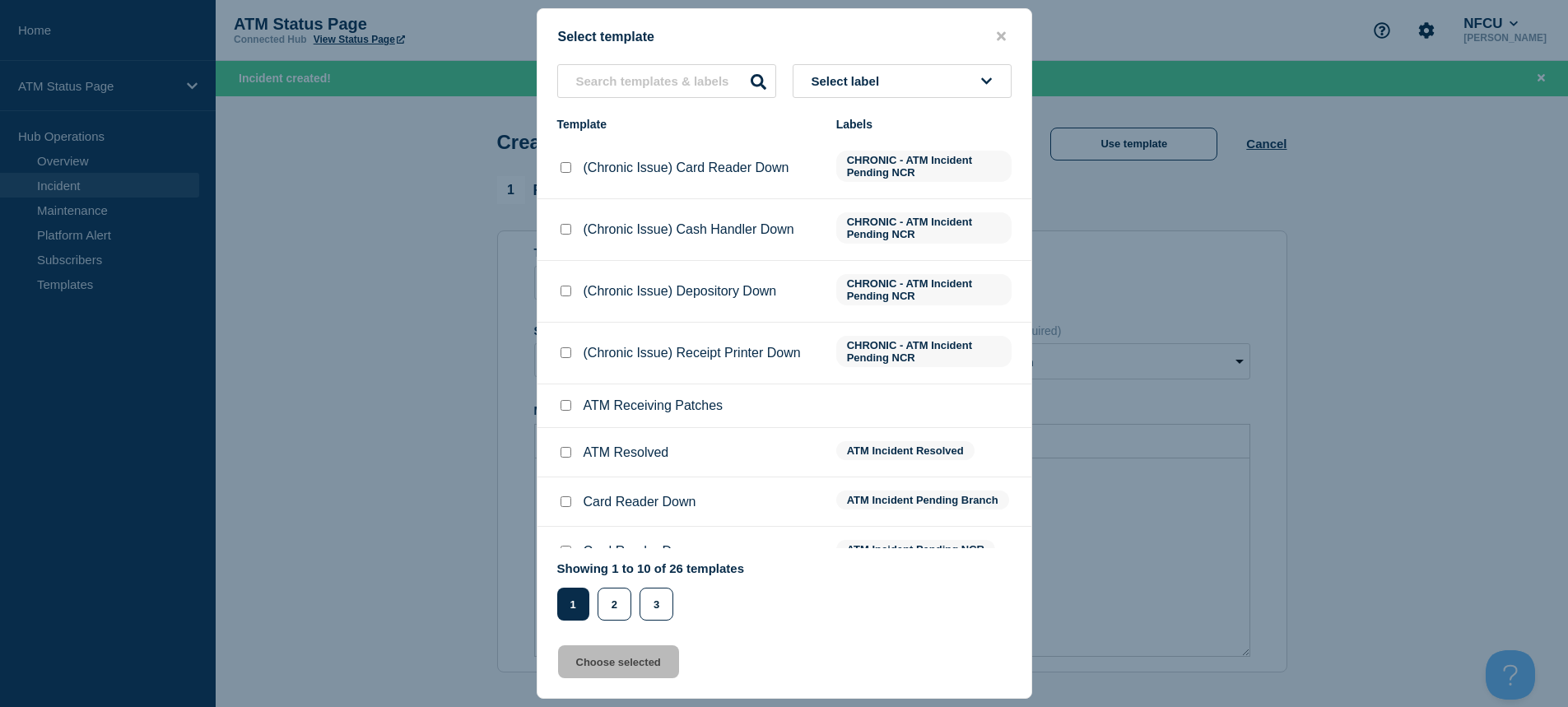 click on "Select label" at bounding box center (849, 81) 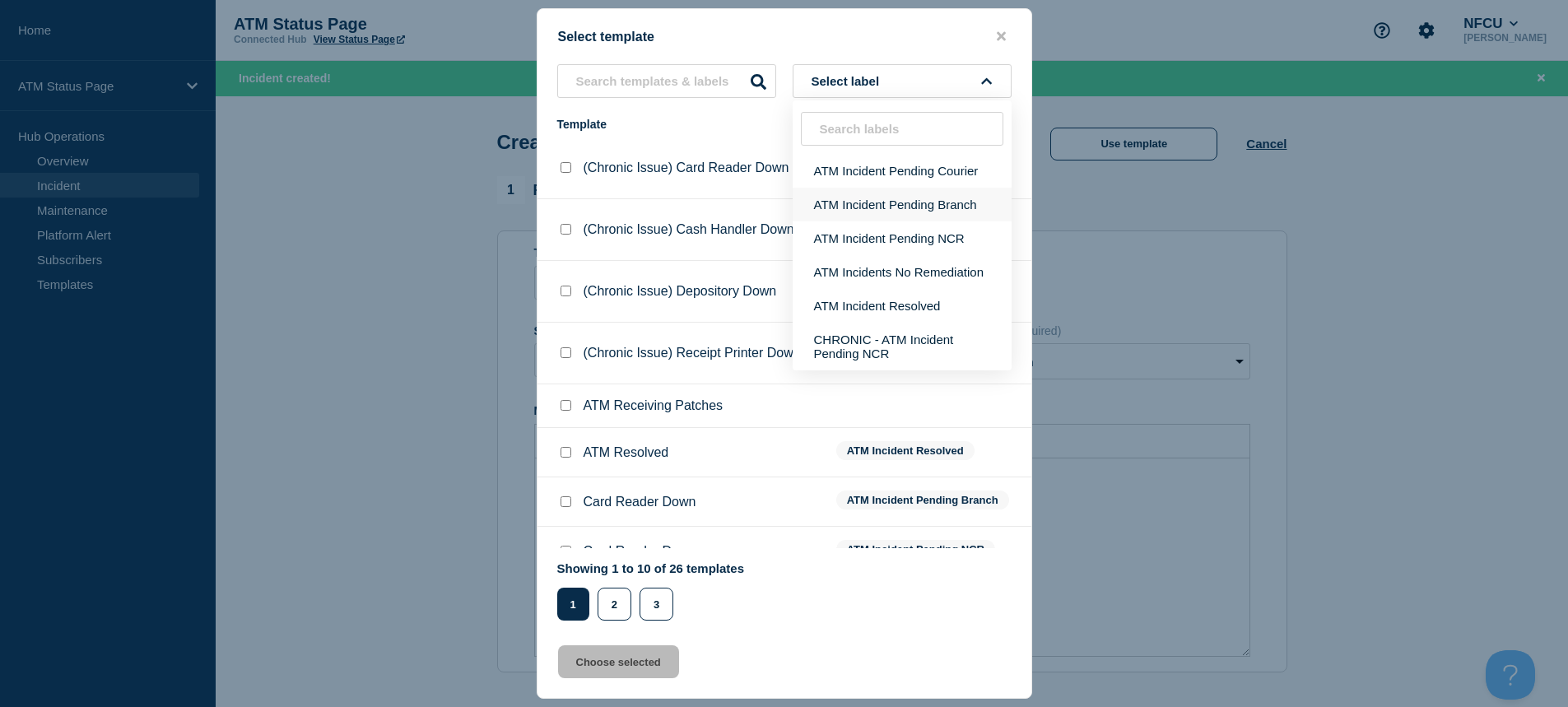 click on "ATM Incident Pending Branch" at bounding box center (902, 204) 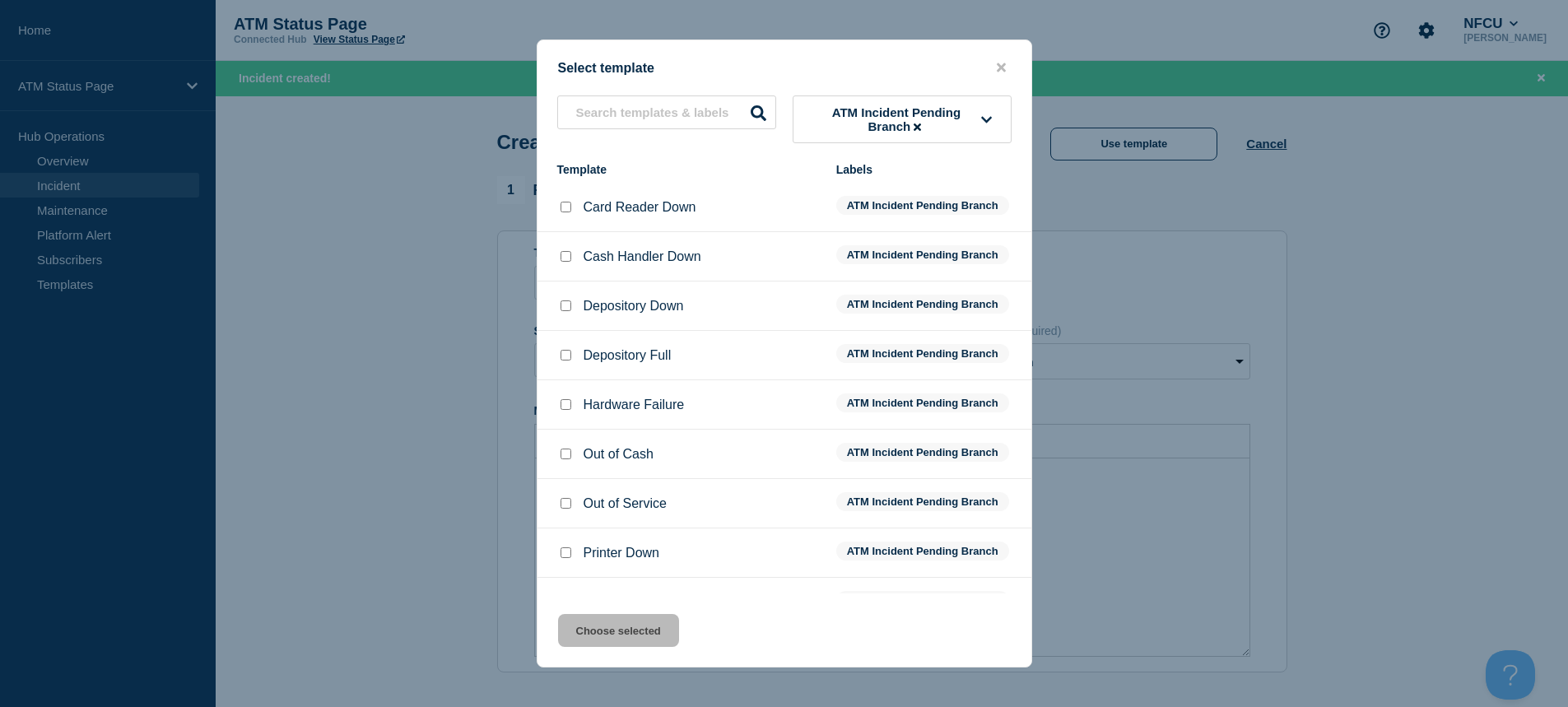 click at bounding box center (565, 305) 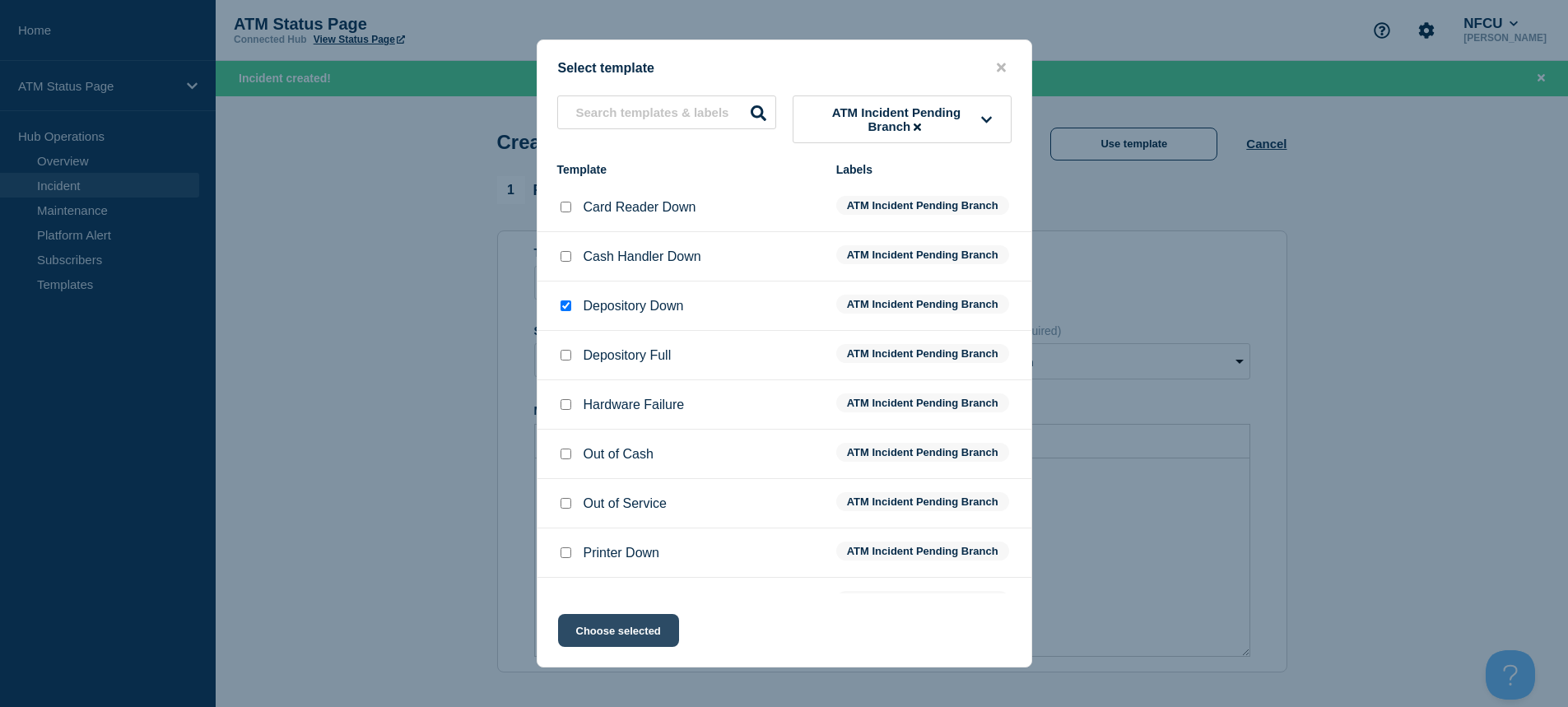 click on "Choose selected" 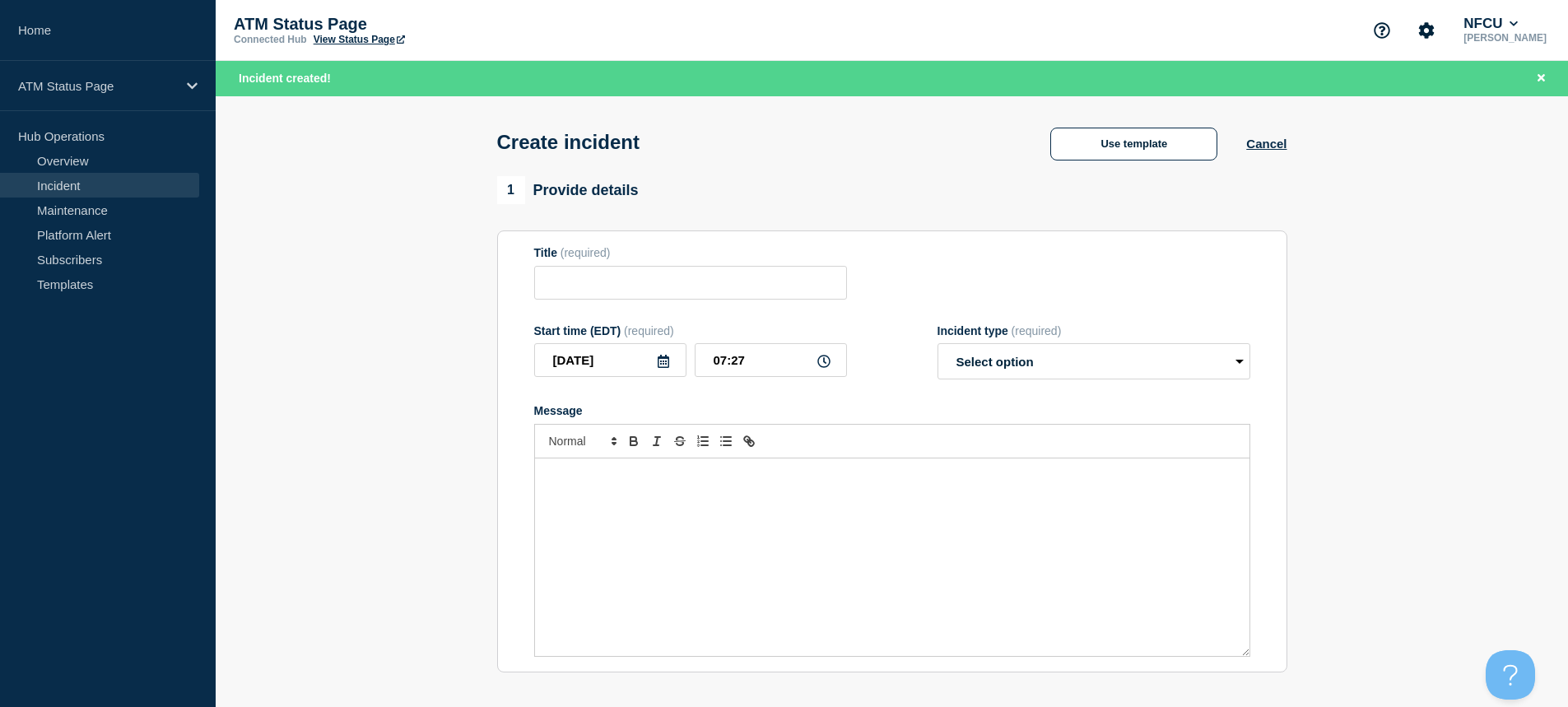 type on "Depository Down" 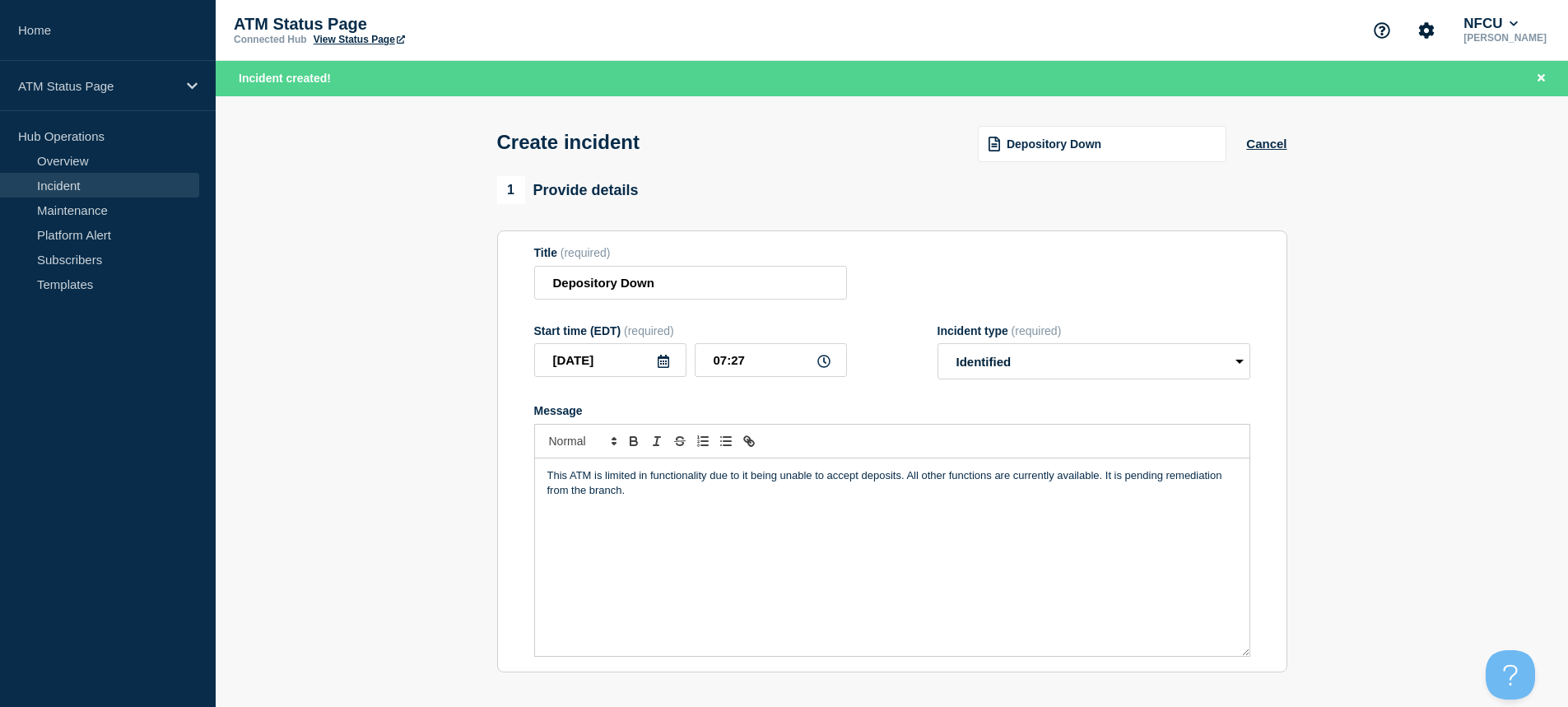 scroll, scrollTop: 247, scrollLeft: 0, axis: vertical 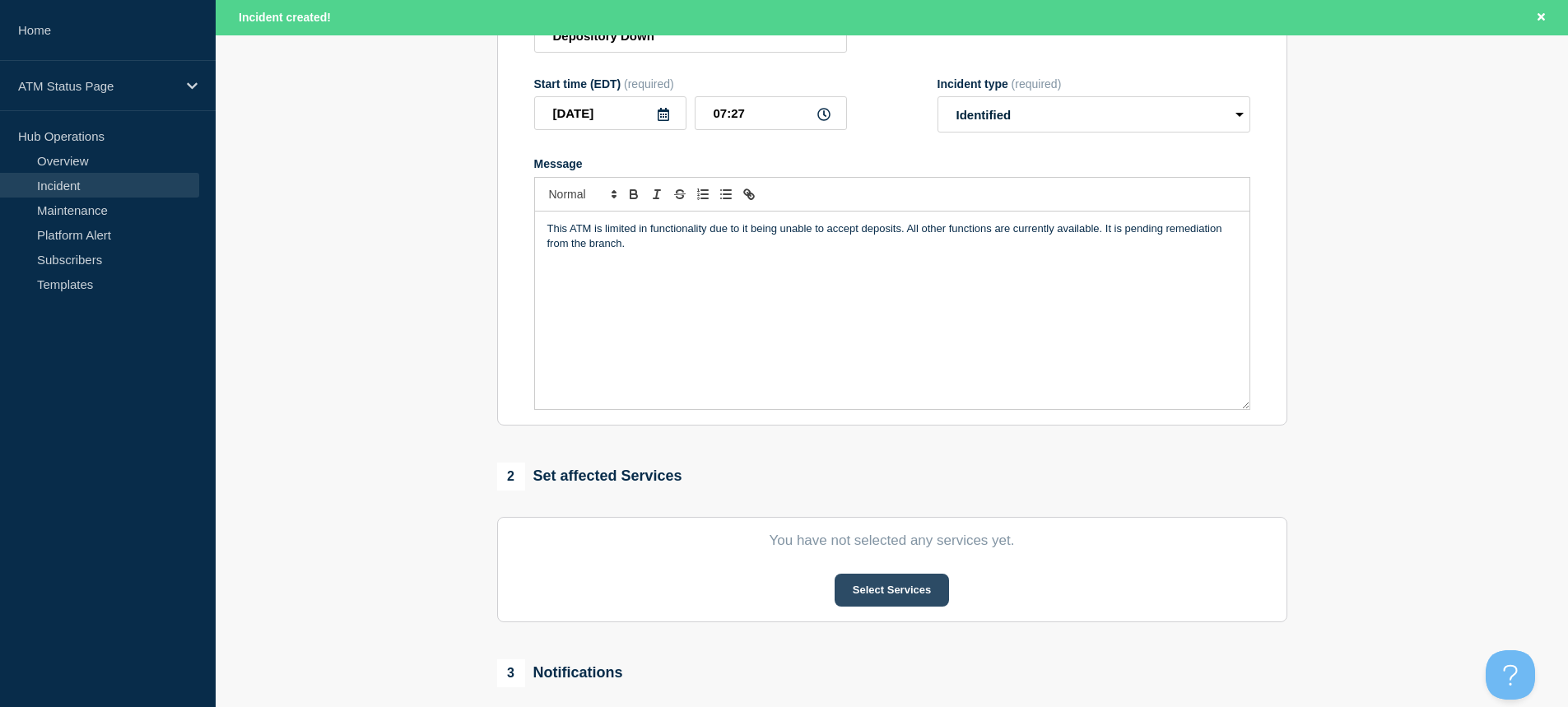 click on "Select Services" at bounding box center (891, 590) 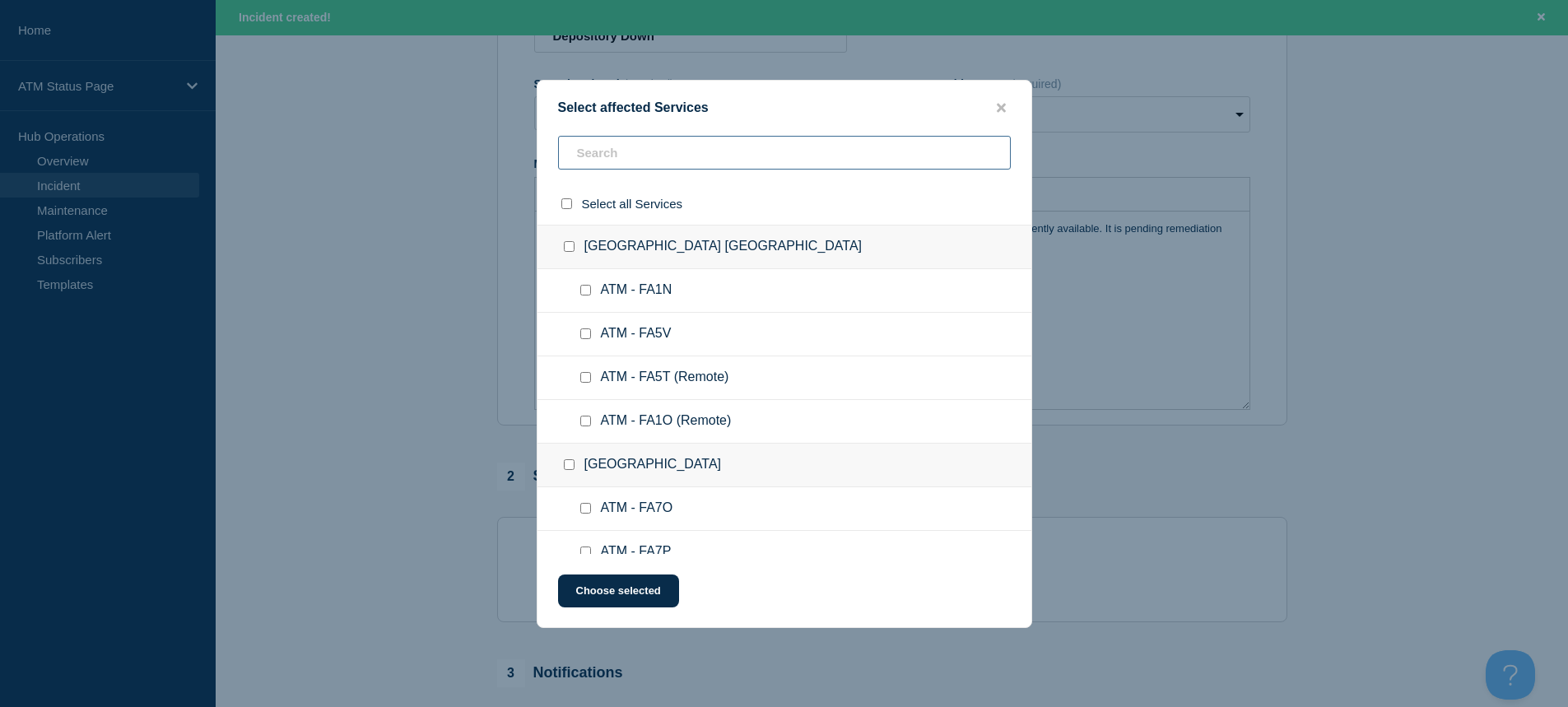 click at bounding box center [784, 152] 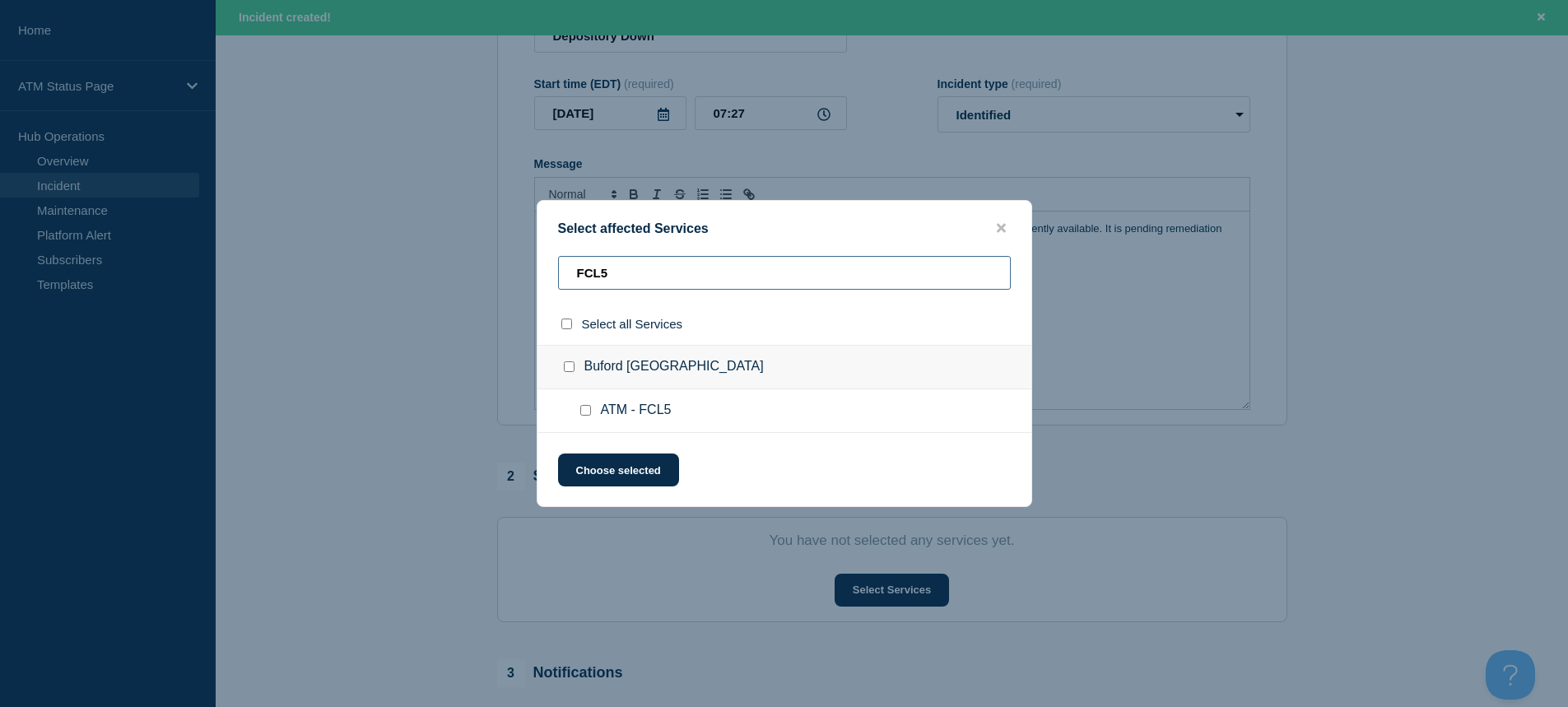 type on "FCL5" 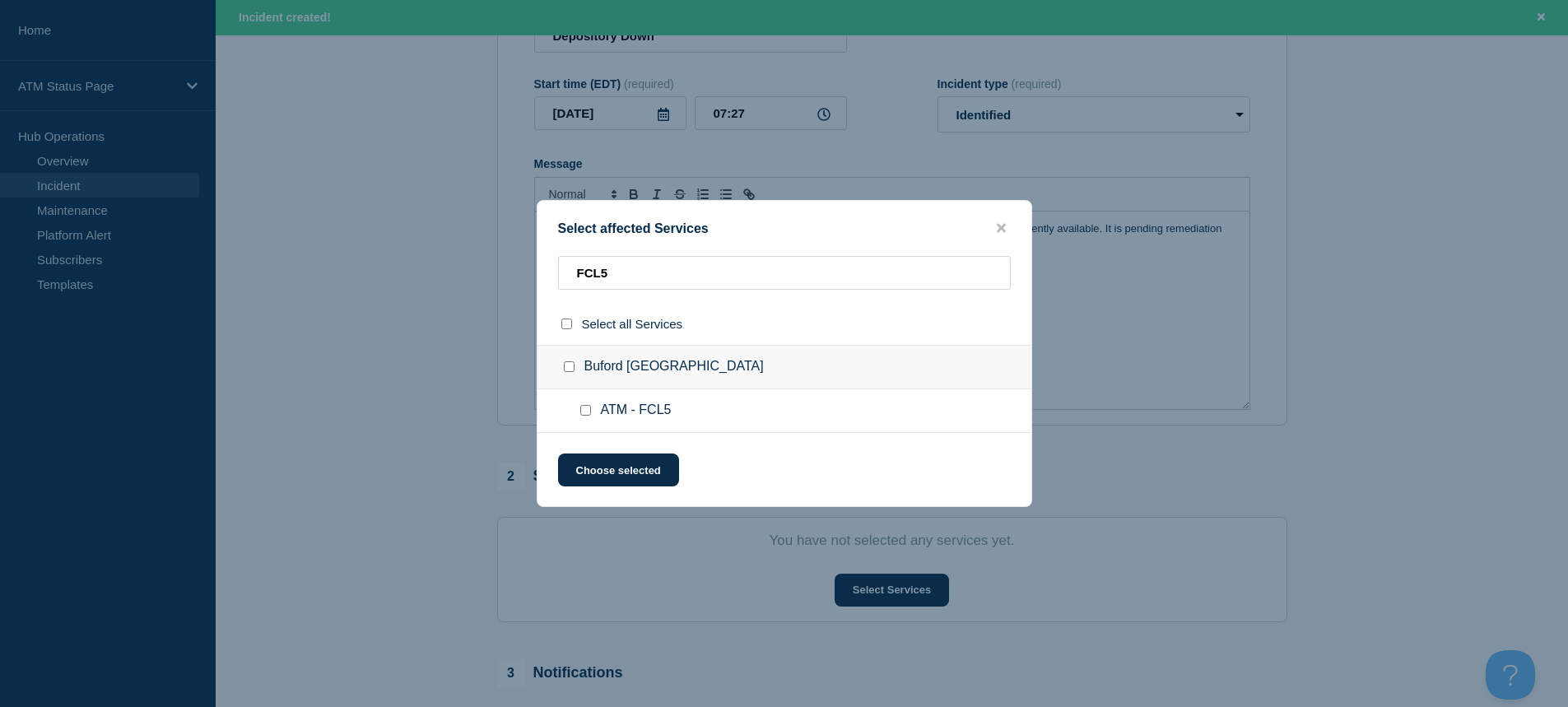click at bounding box center (585, 410) 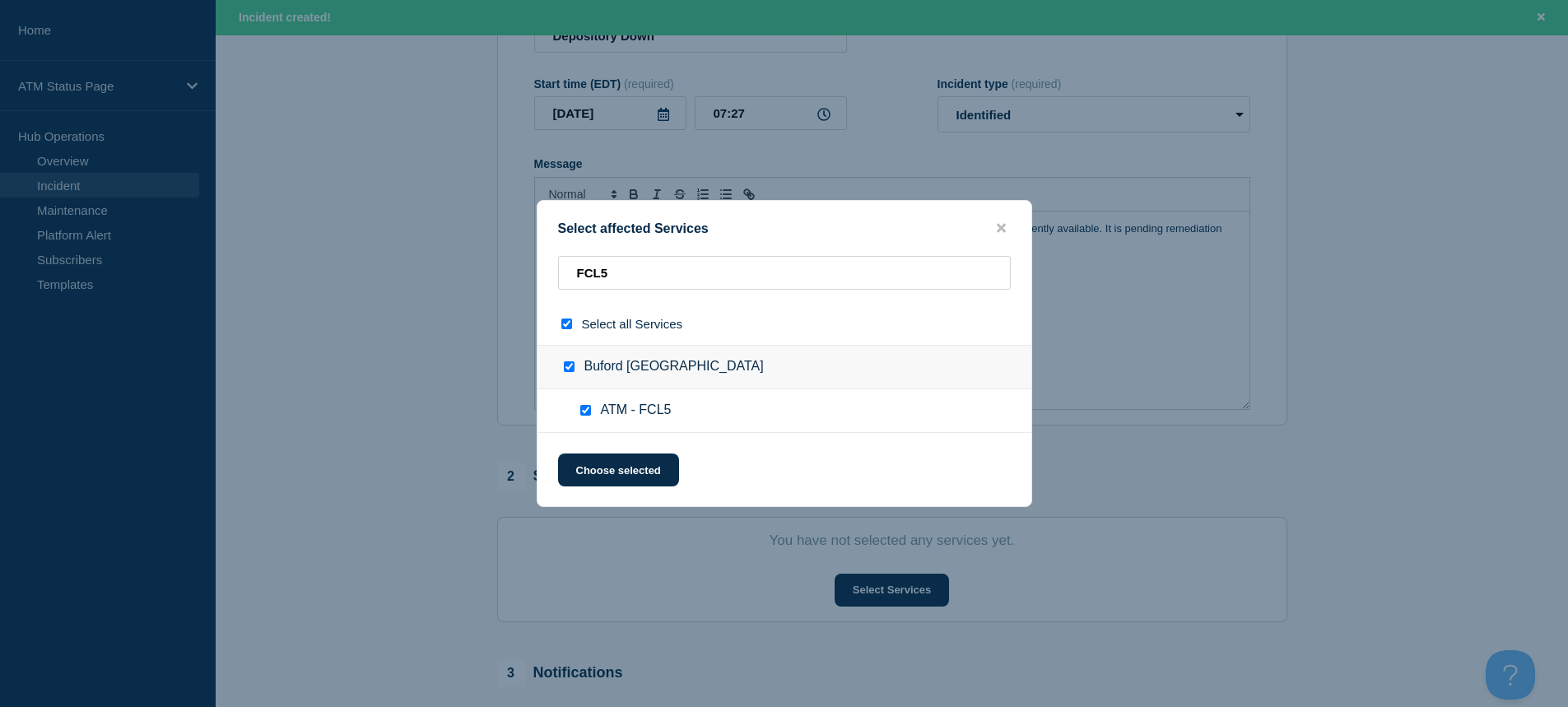 checkbox on "true" 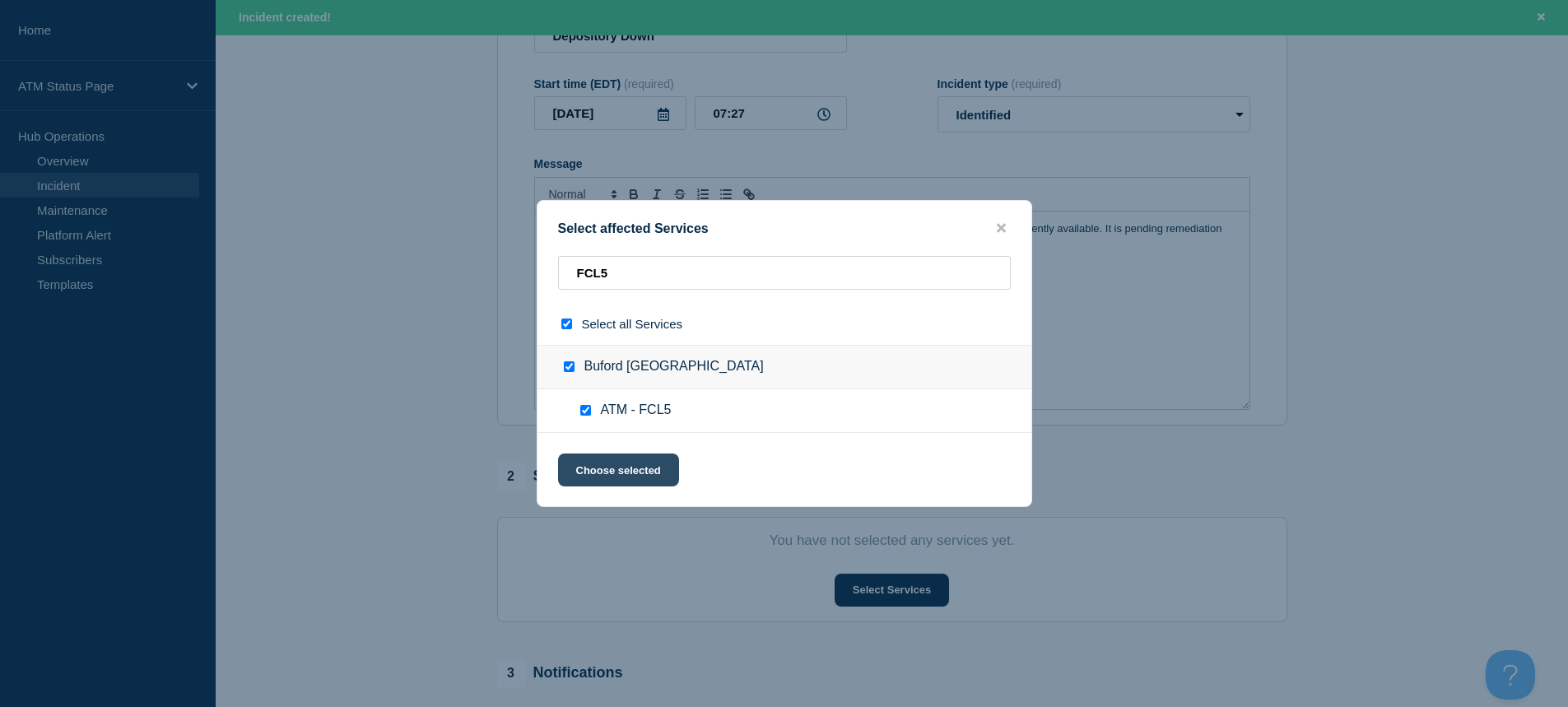click on "Choose selected" 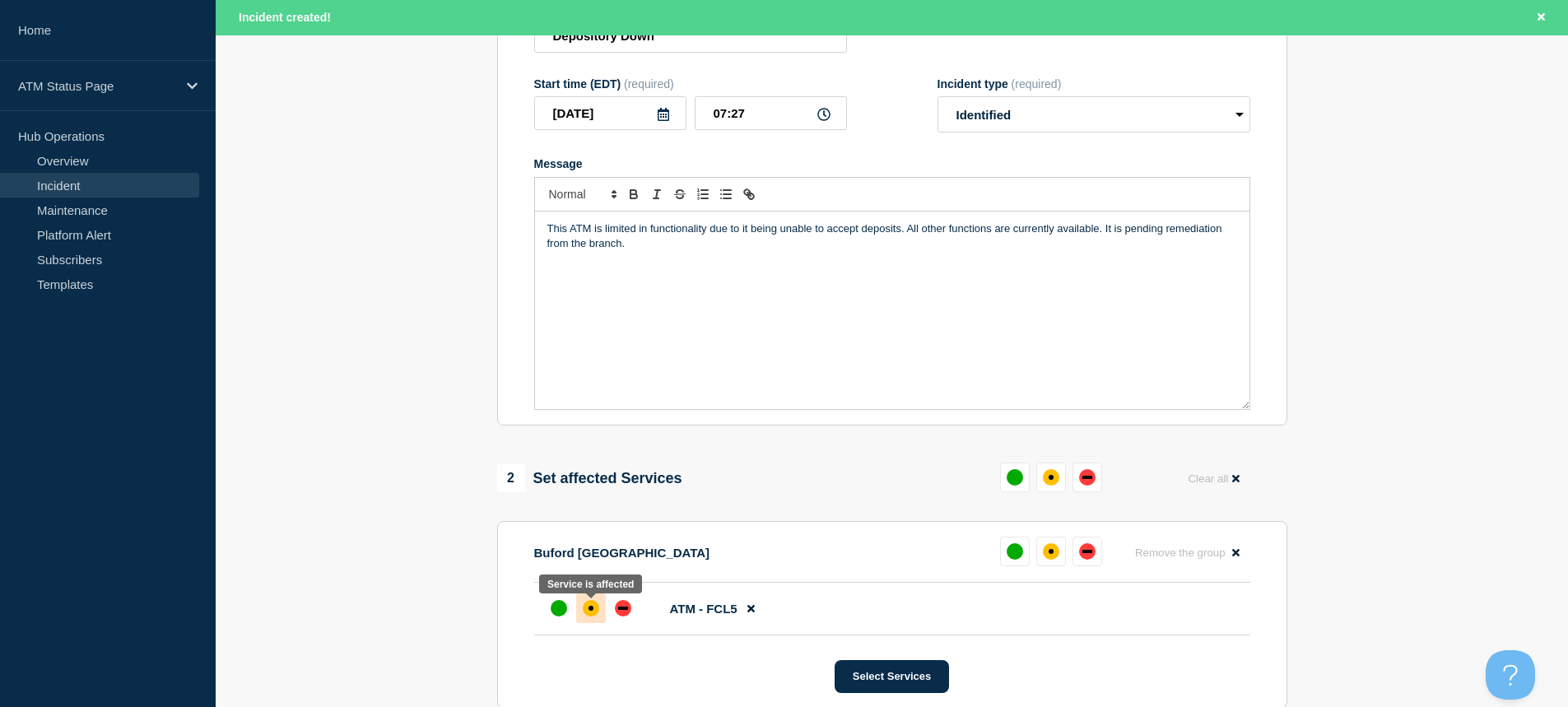 click at bounding box center [591, 608] 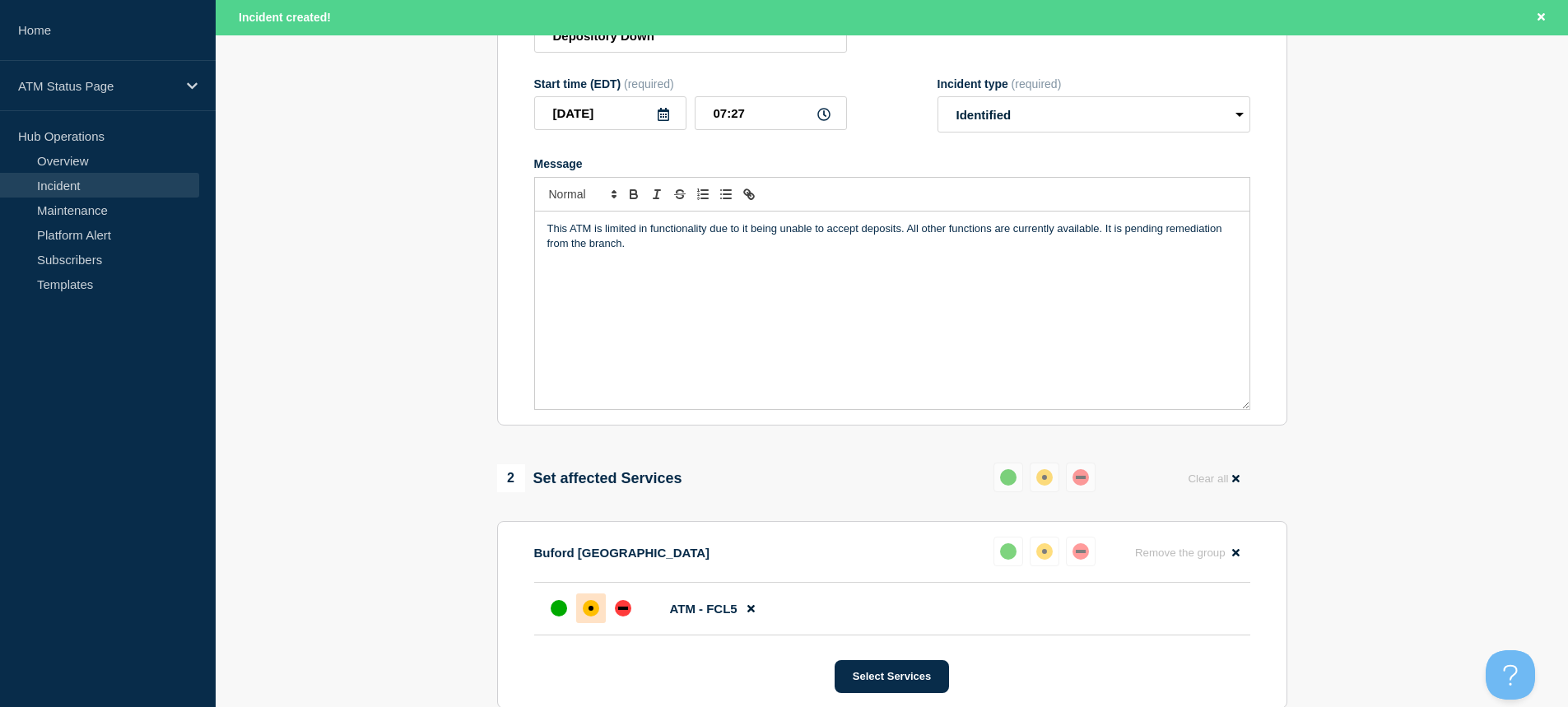 scroll, scrollTop: 568, scrollLeft: 0, axis: vertical 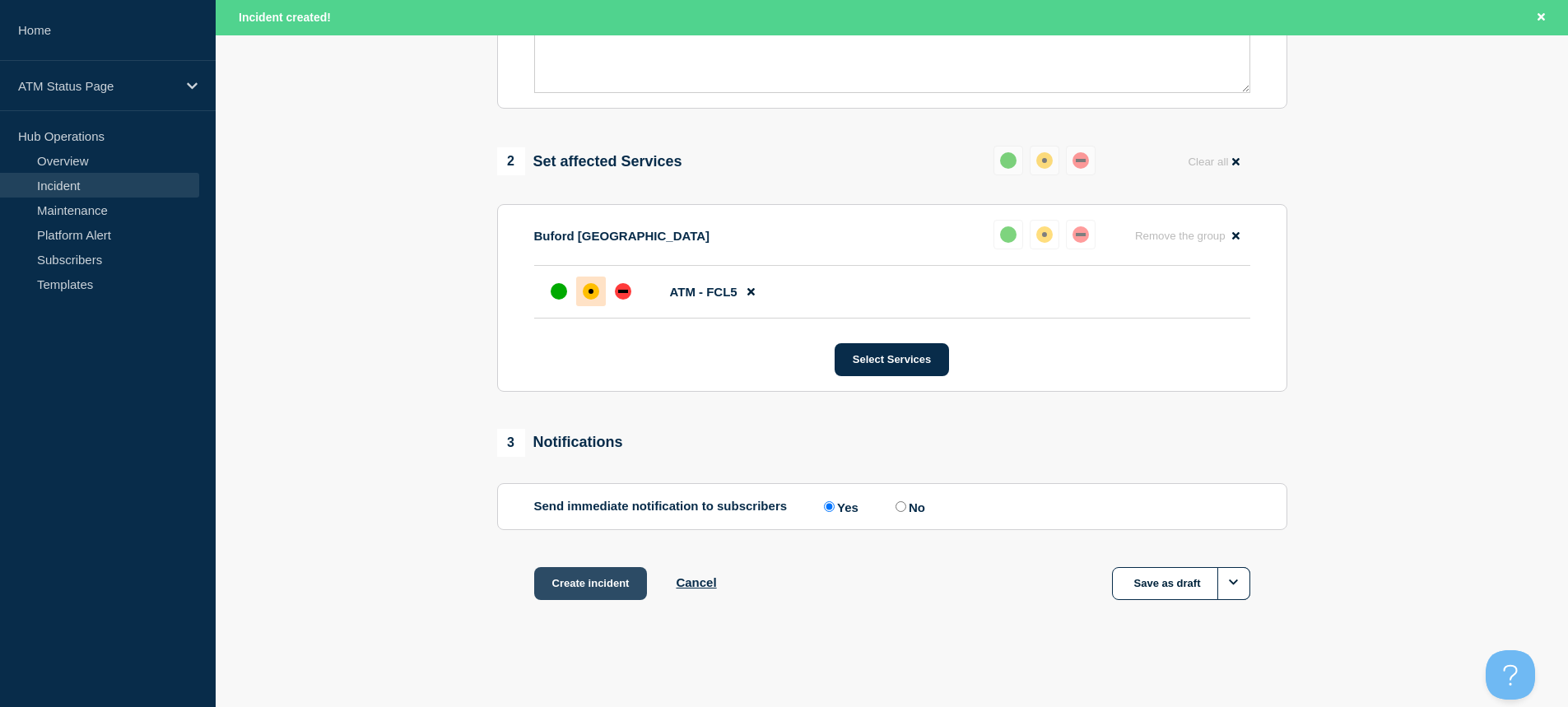 click on "Create incident" at bounding box center [591, 584] 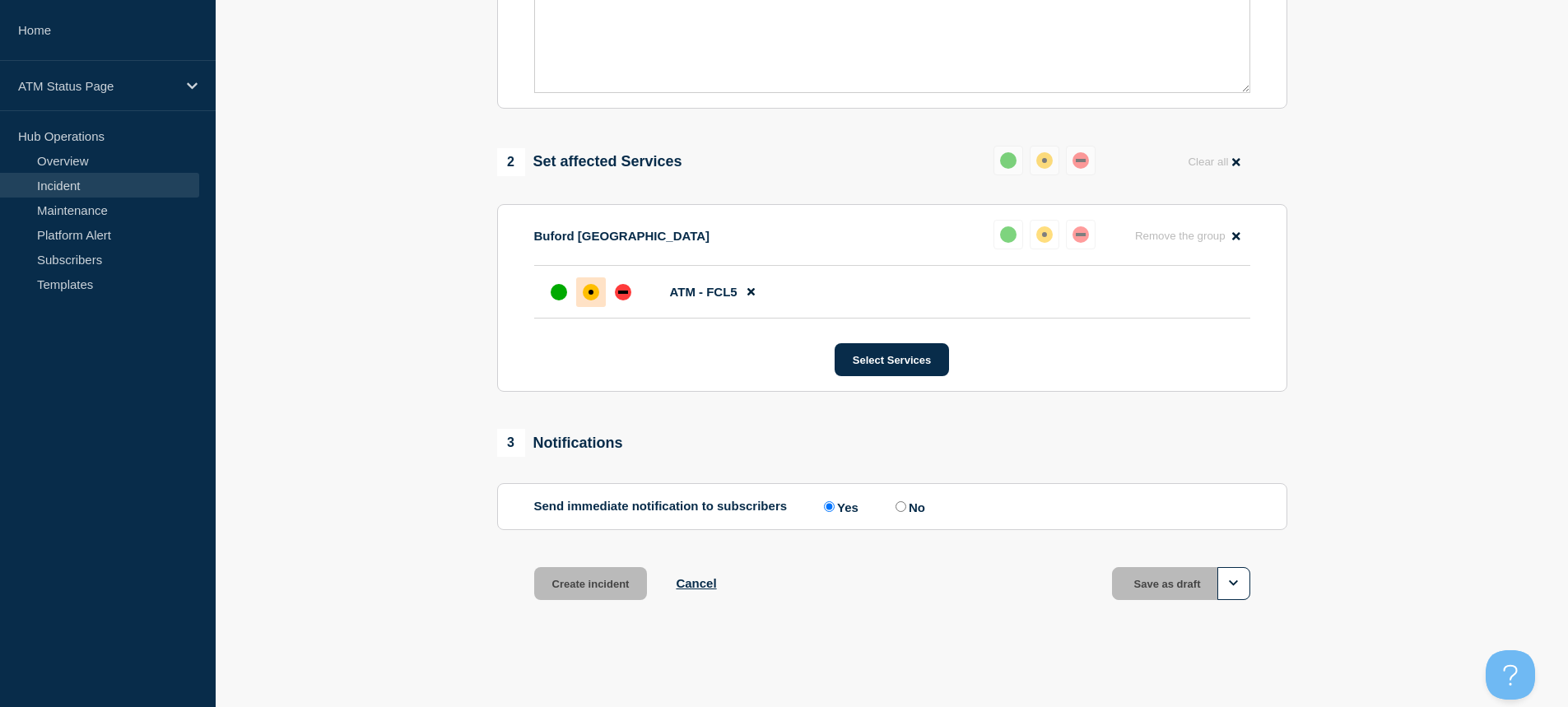 scroll, scrollTop: 533, scrollLeft: 0, axis: vertical 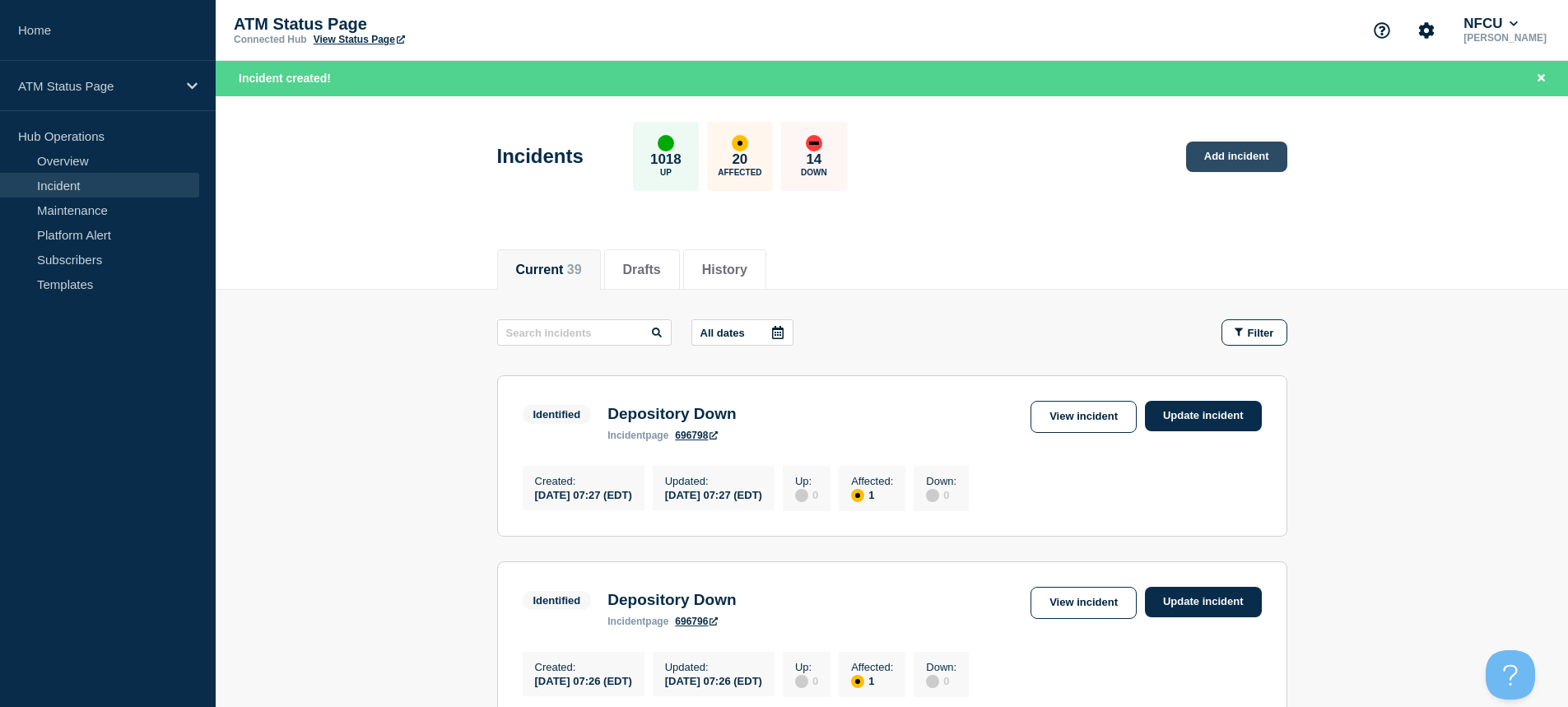 click on "Add incident" 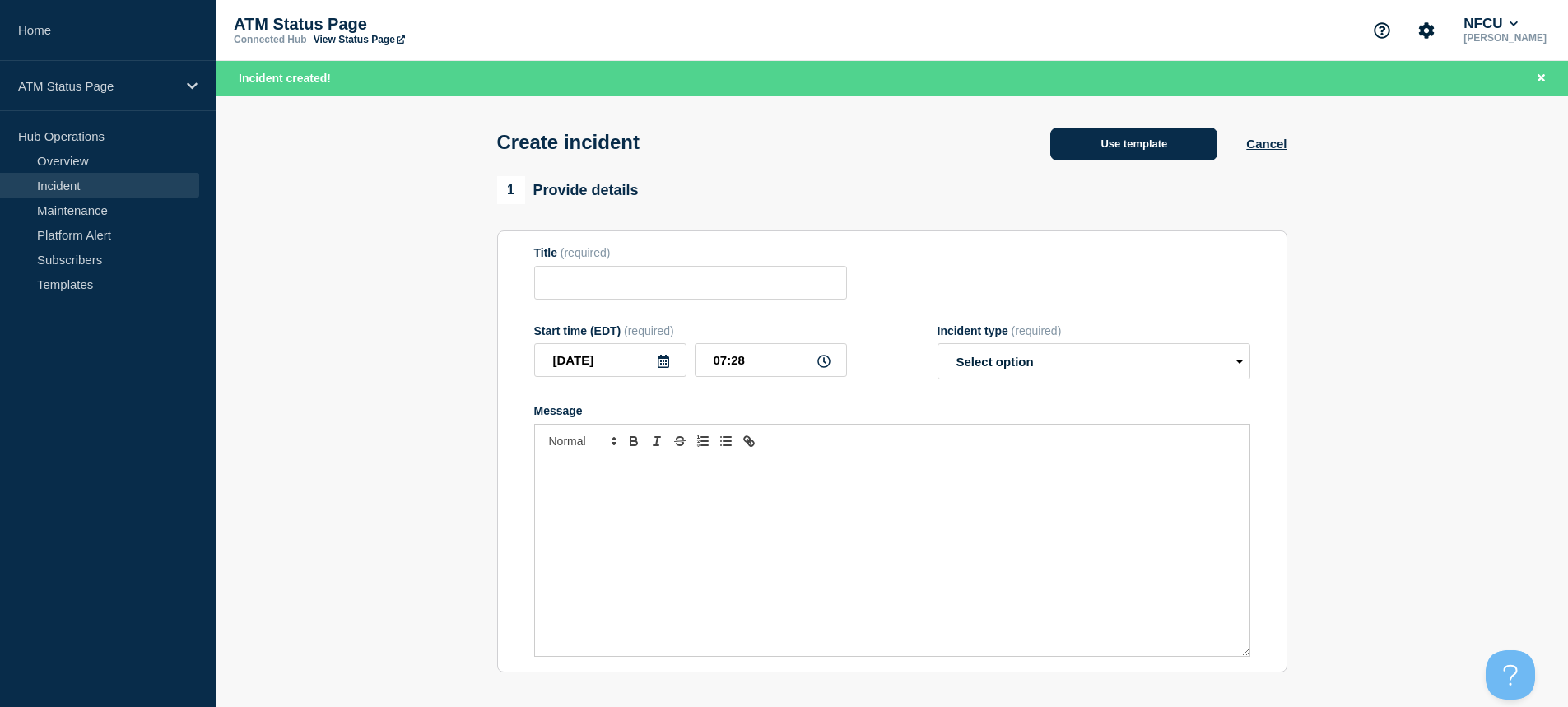 click on "Use template" at bounding box center [1133, 144] 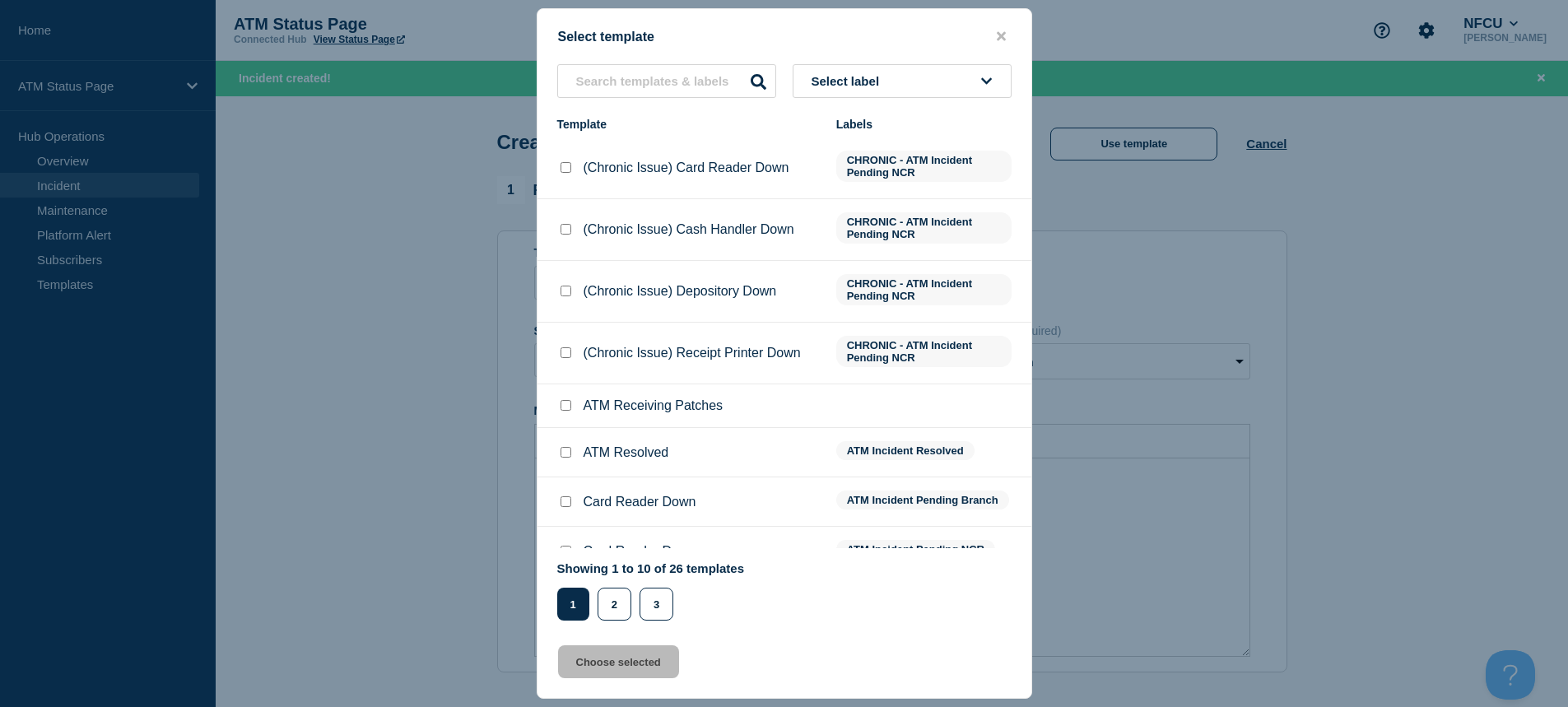 click on "Select label" at bounding box center (902, 81) 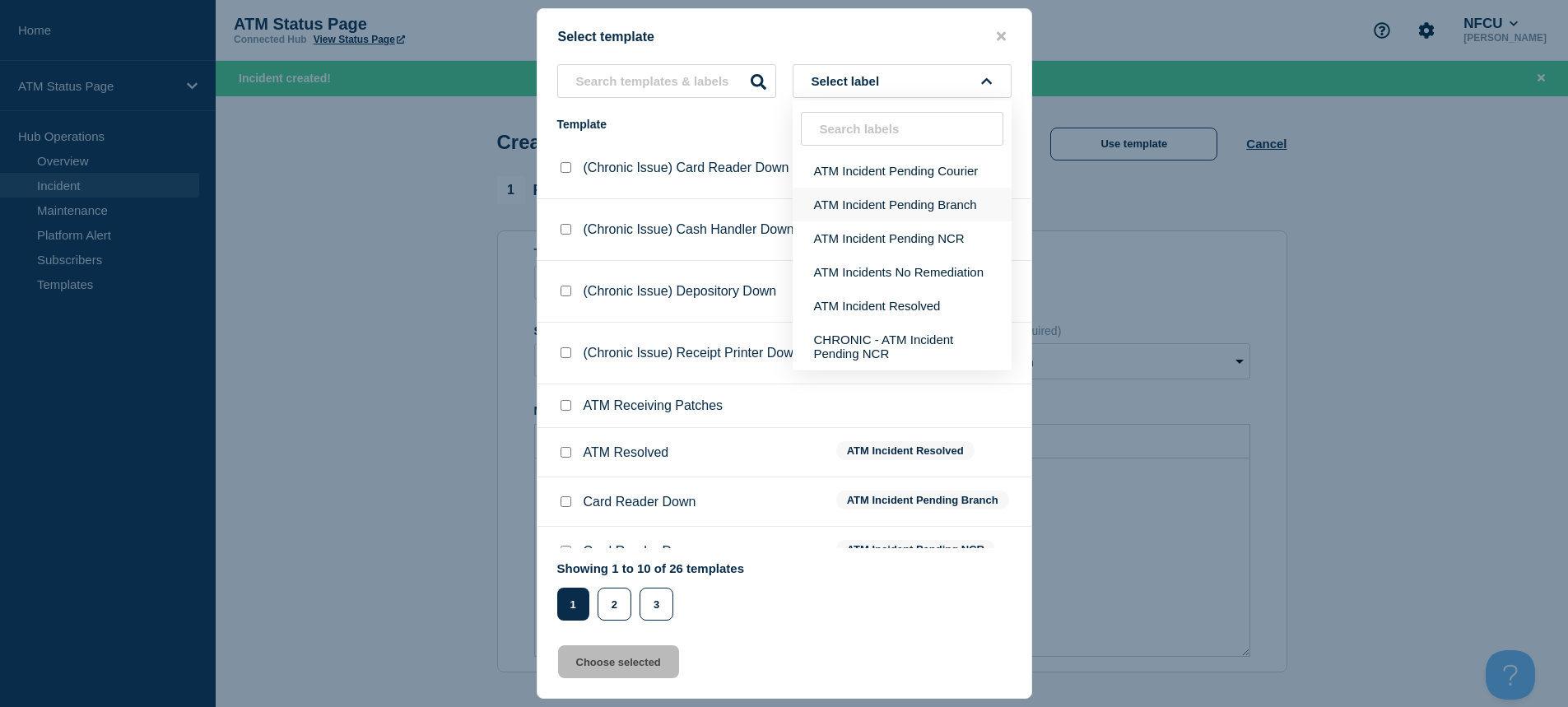 click on "ATM Incident Pending Branch" at bounding box center (902, 204) 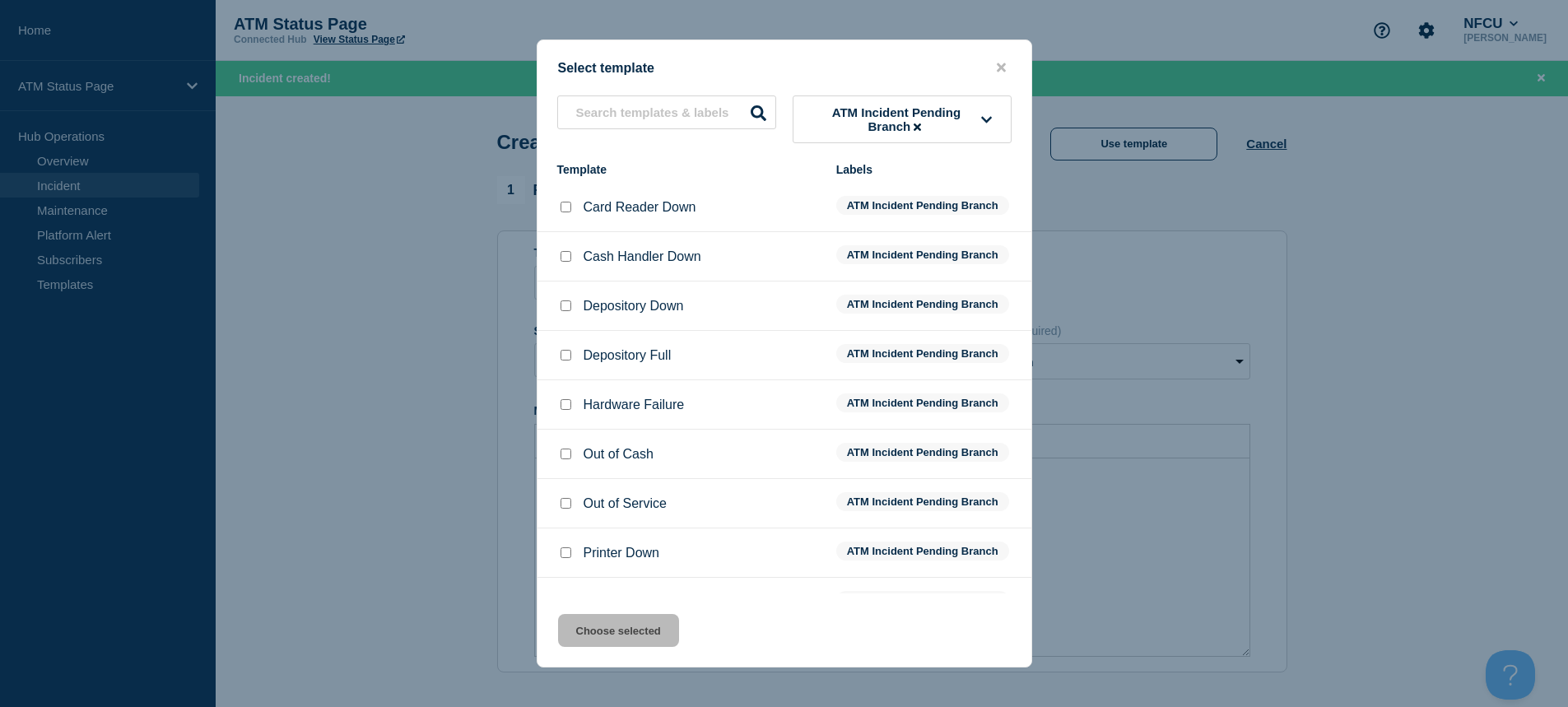click at bounding box center (565, 305) 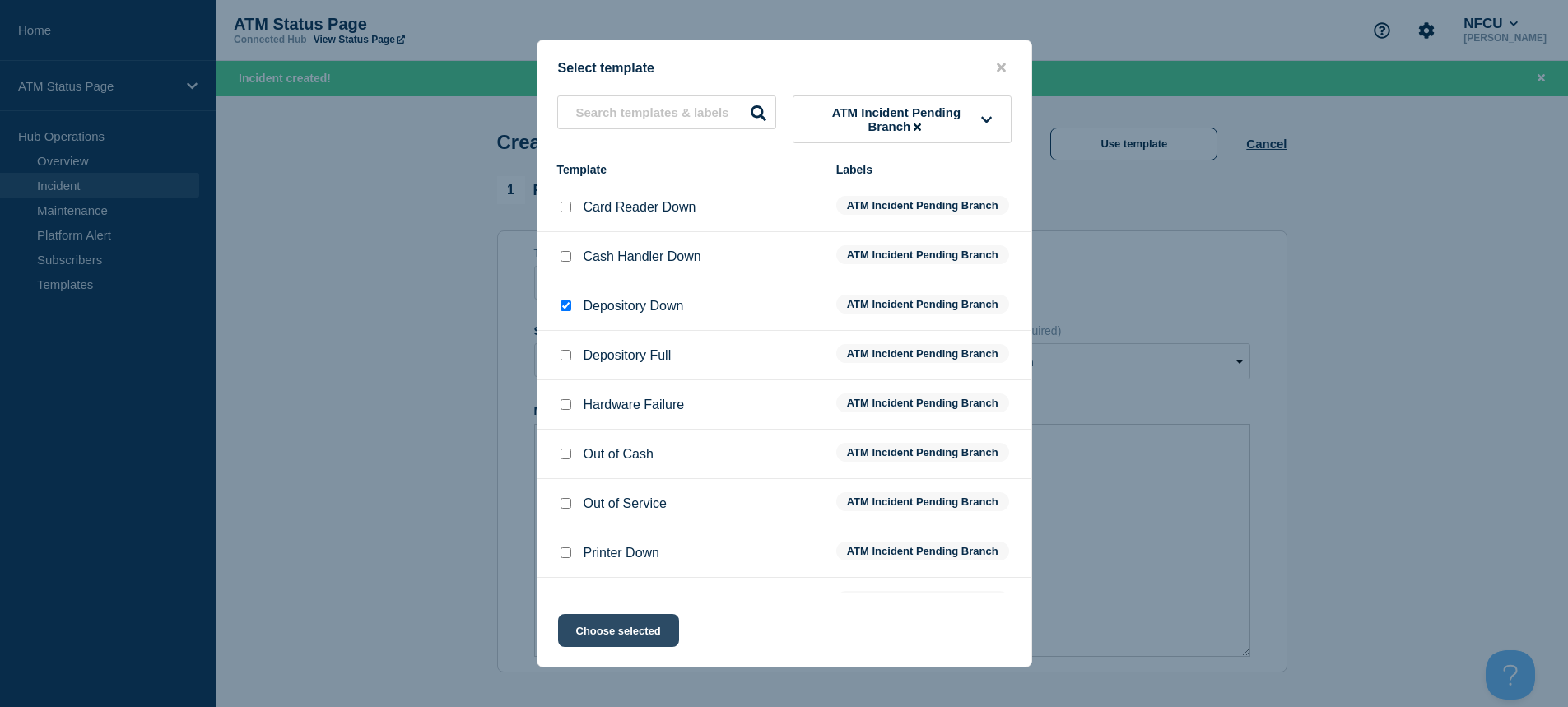 click on "Choose selected" 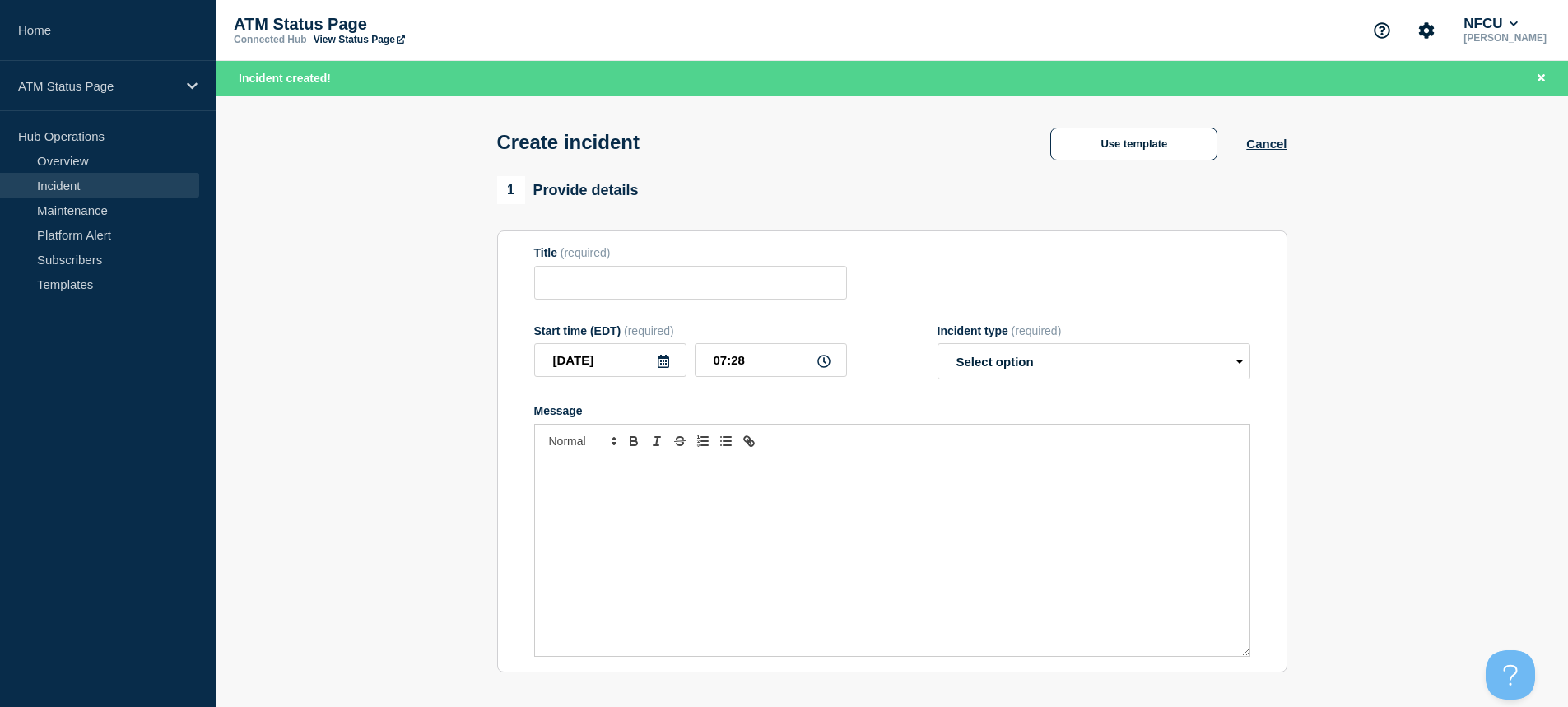 type on "Depository Down" 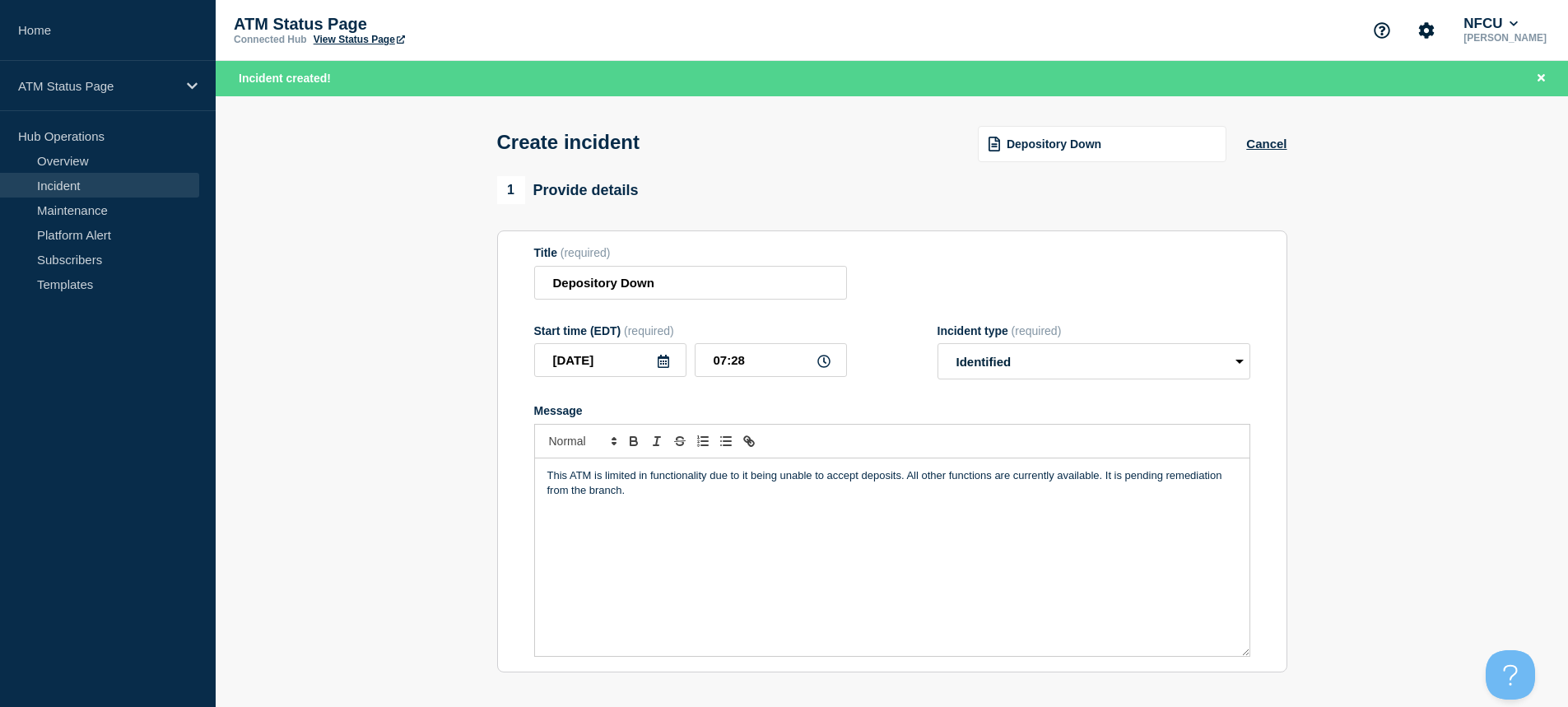 scroll, scrollTop: 412, scrollLeft: 0, axis: vertical 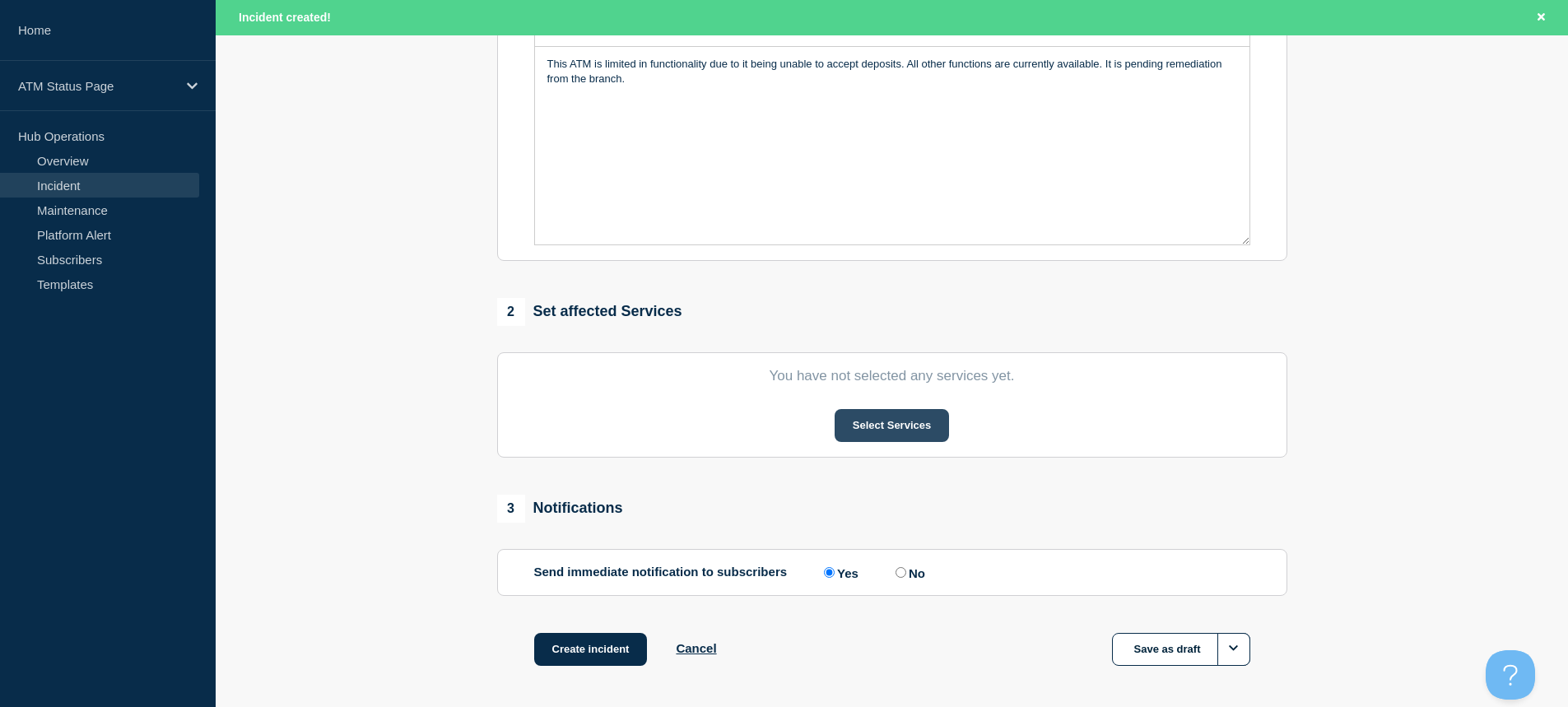 click on "Select Services" at bounding box center [891, 426] 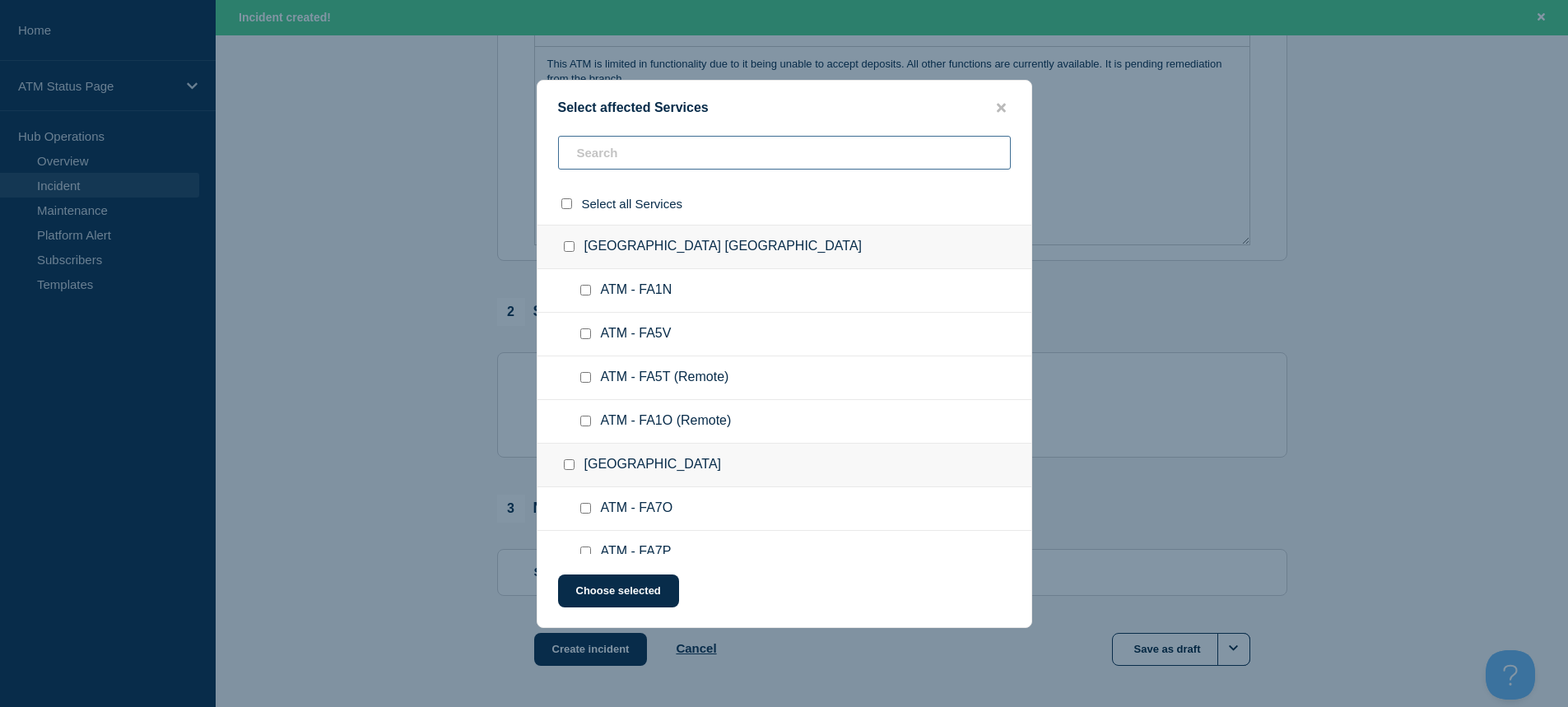 click at bounding box center (784, 152) 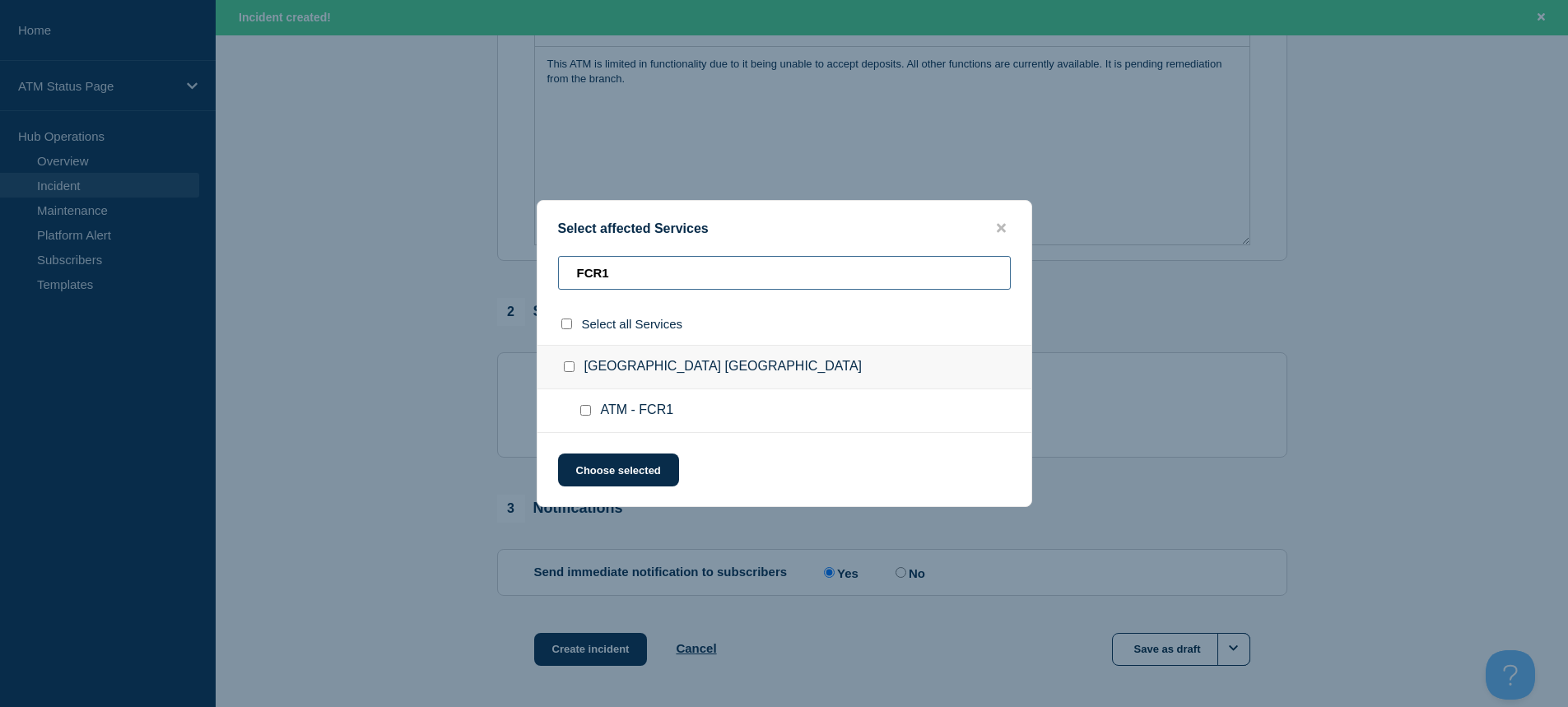 type on "FCR1" 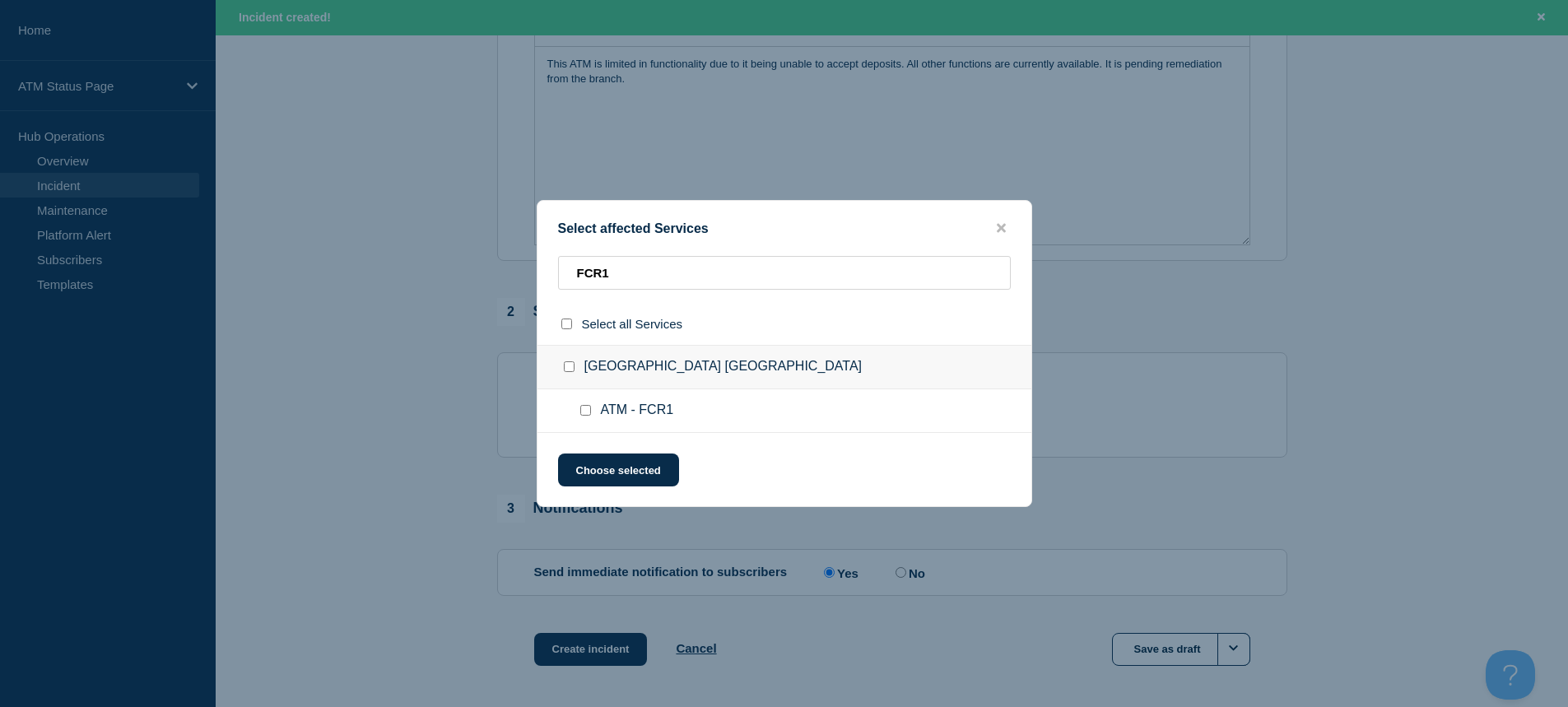 click at bounding box center (585, 410) 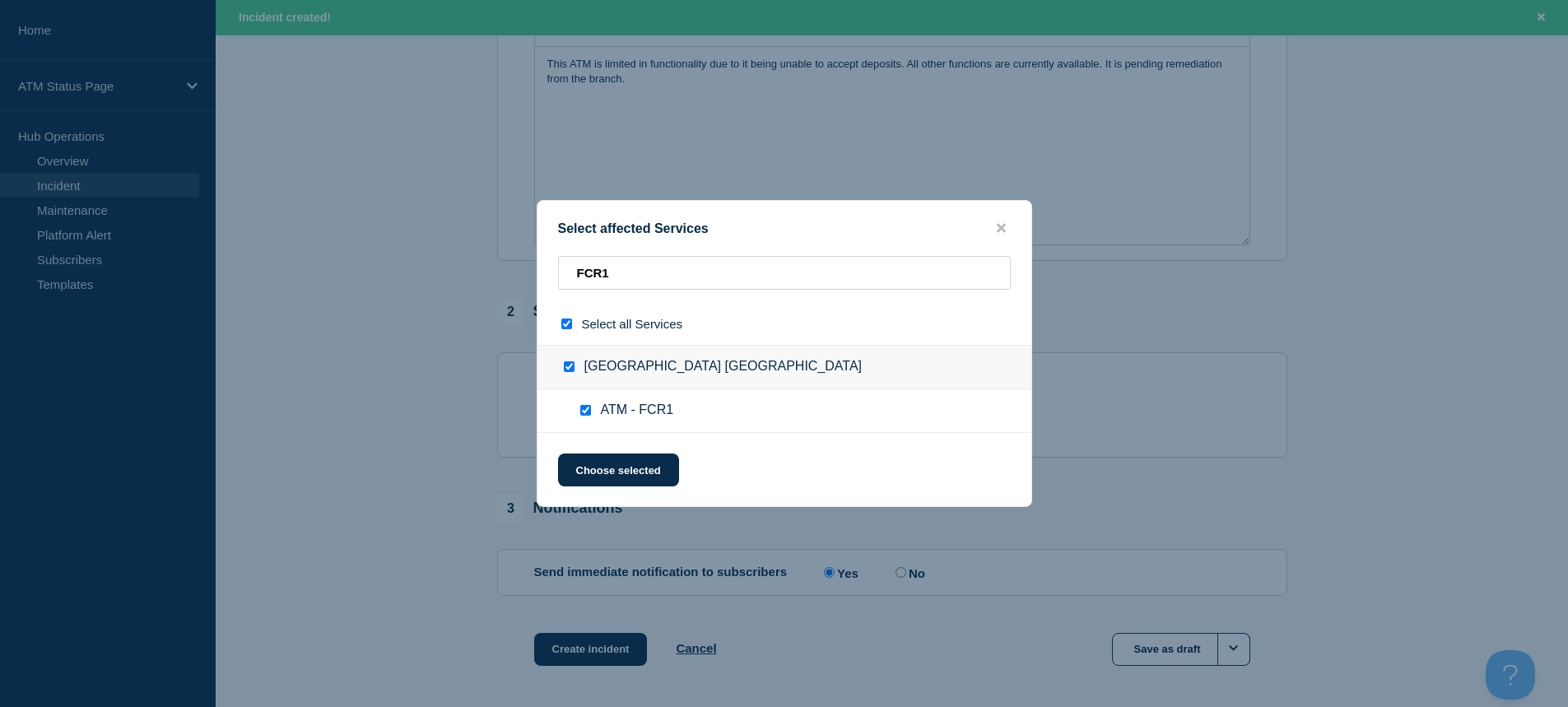 checkbox on "true" 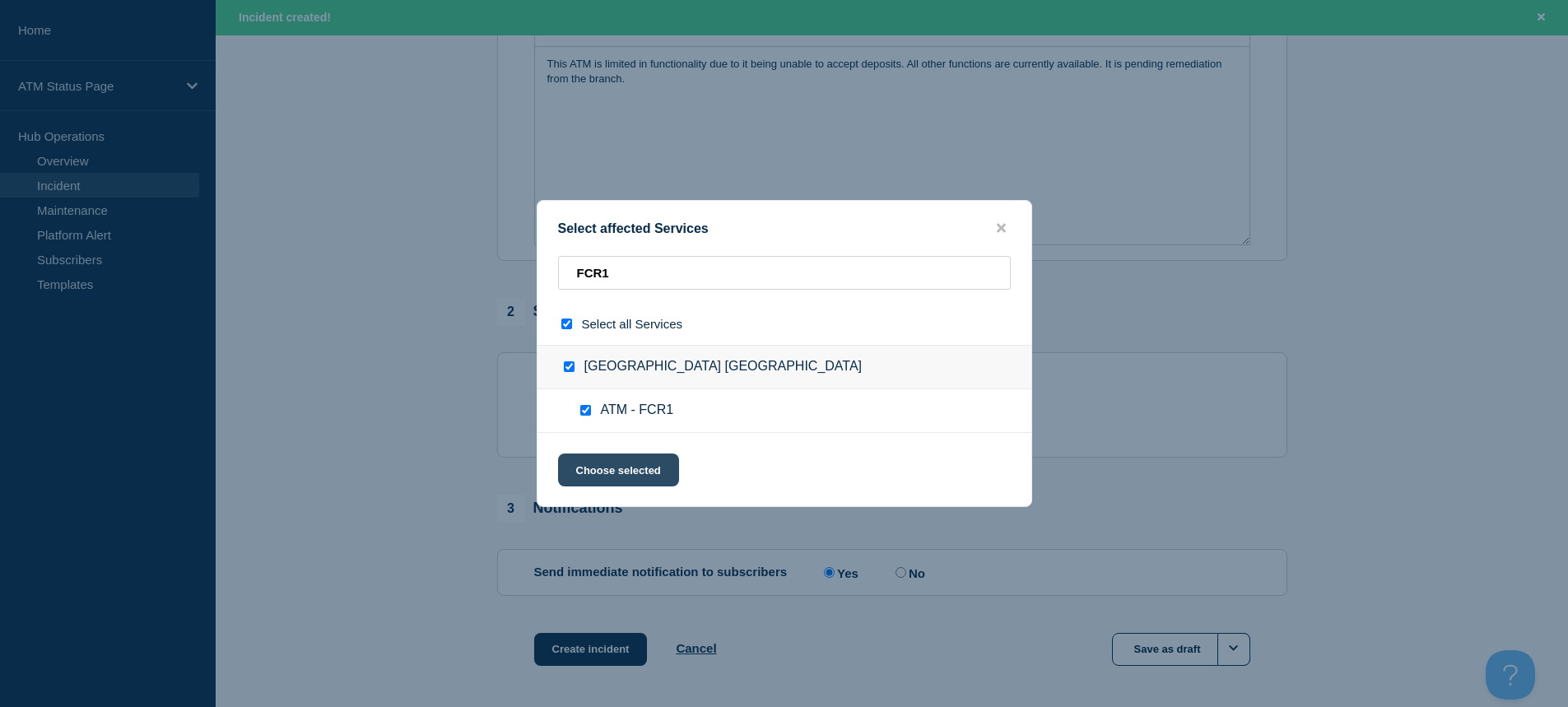 click on "Choose selected" 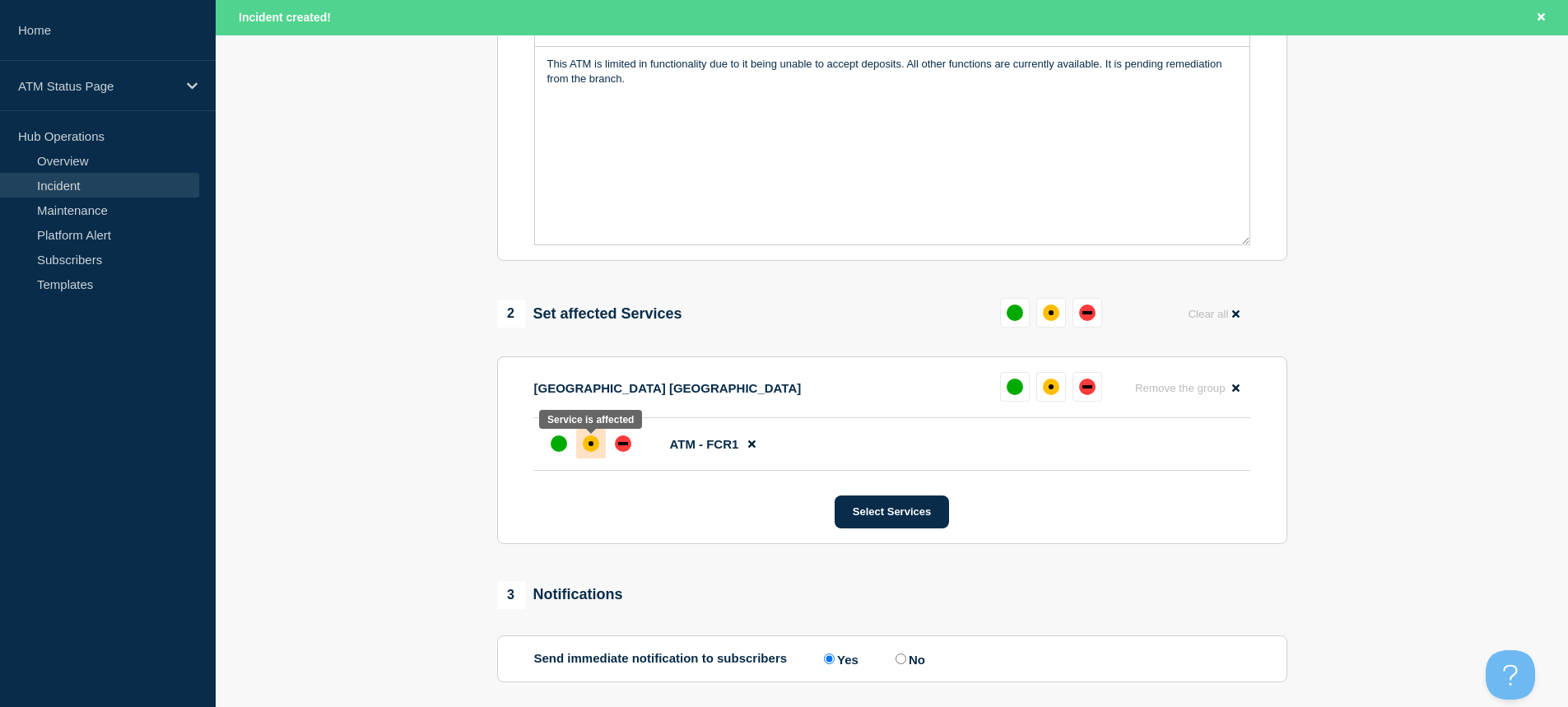 click at bounding box center (591, 444) 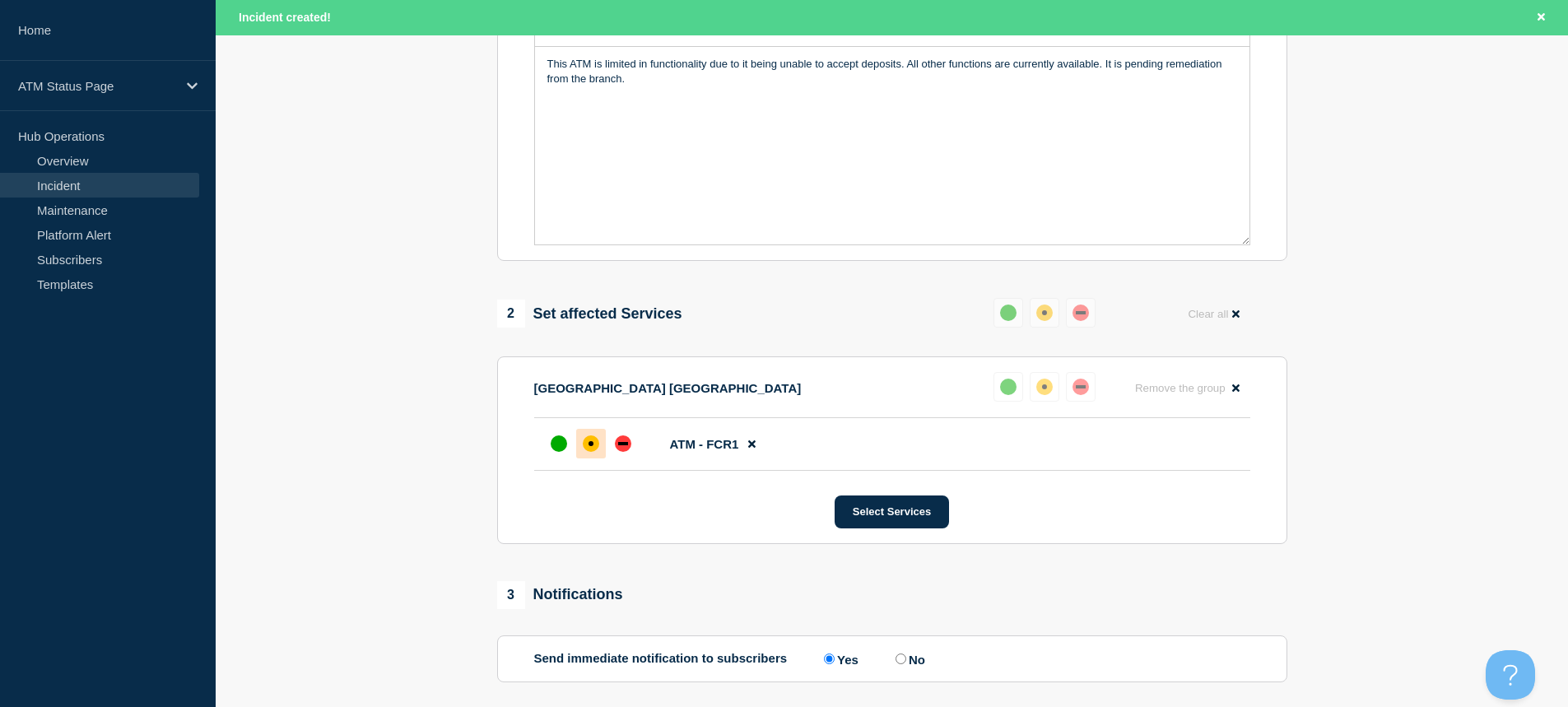 scroll, scrollTop: 568, scrollLeft: 0, axis: vertical 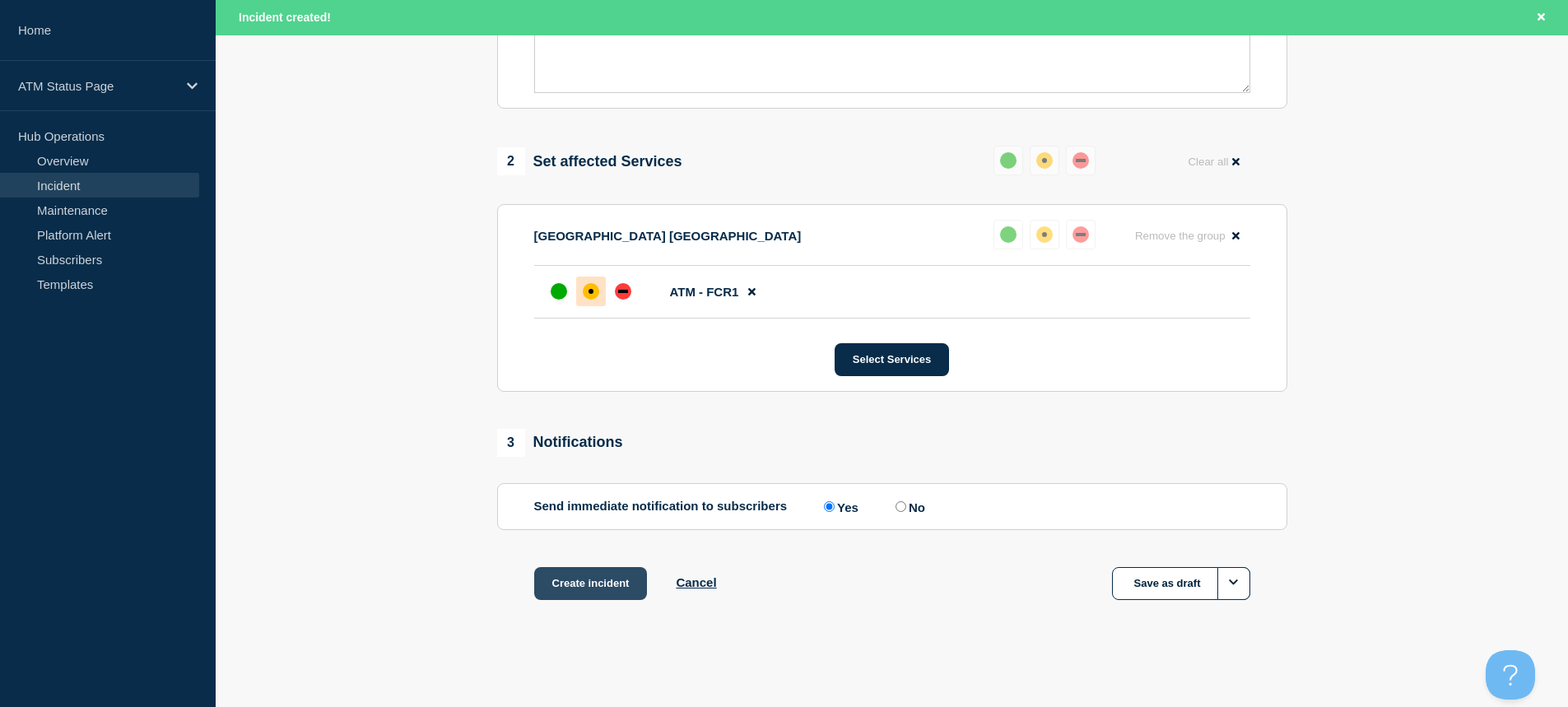 click on "Create incident" at bounding box center [591, 584] 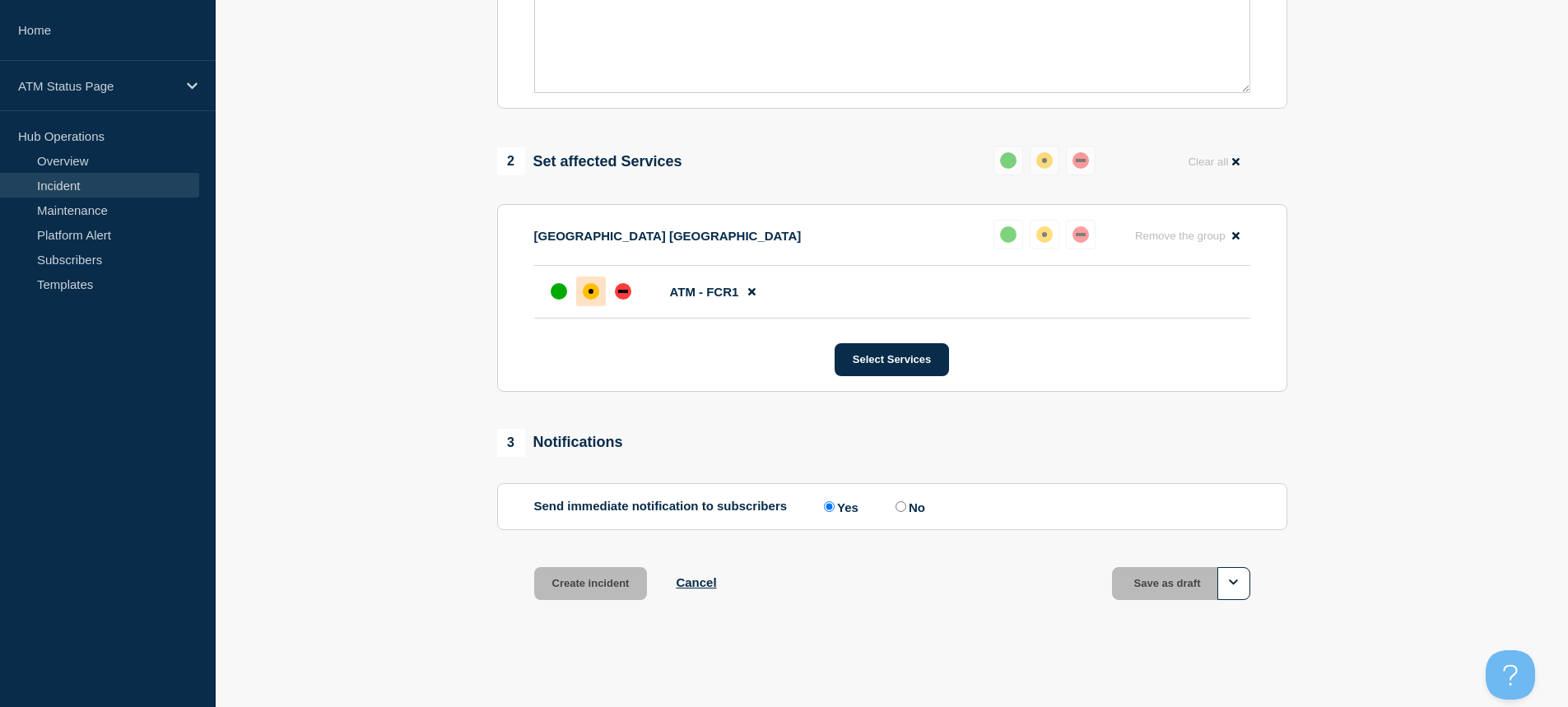 scroll, scrollTop: 533, scrollLeft: 0, axis: vertical 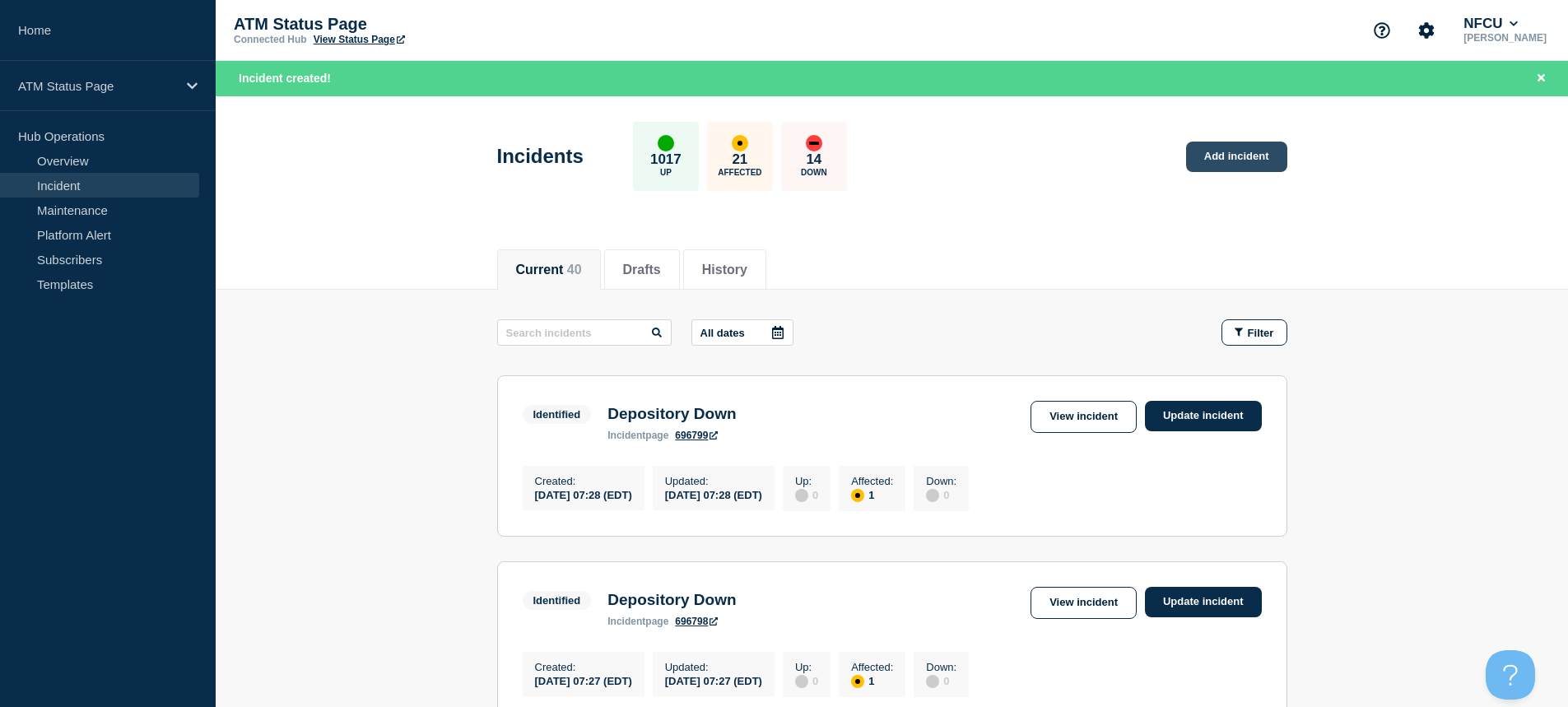 click on "Add incident" 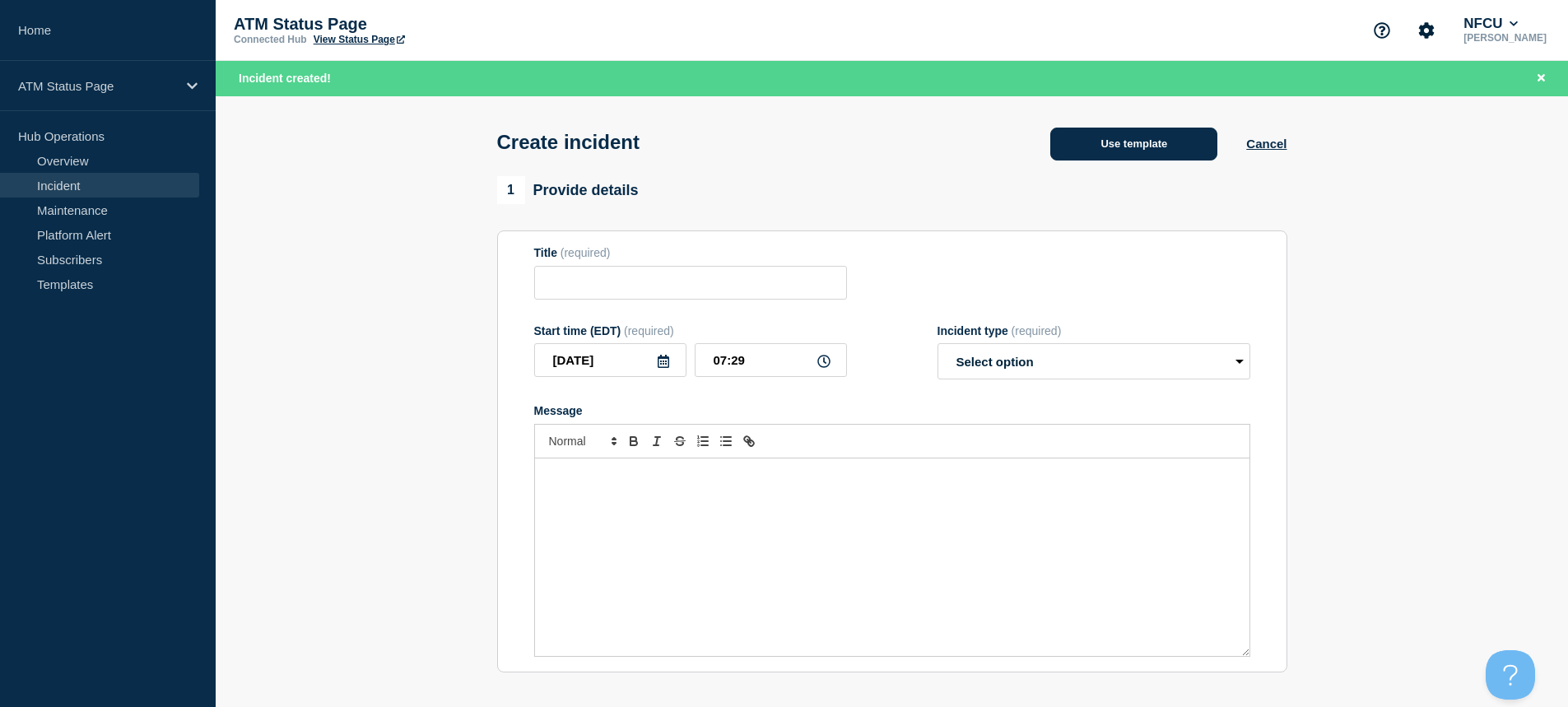 click on "Use template" at bounding box center [1133, 144] 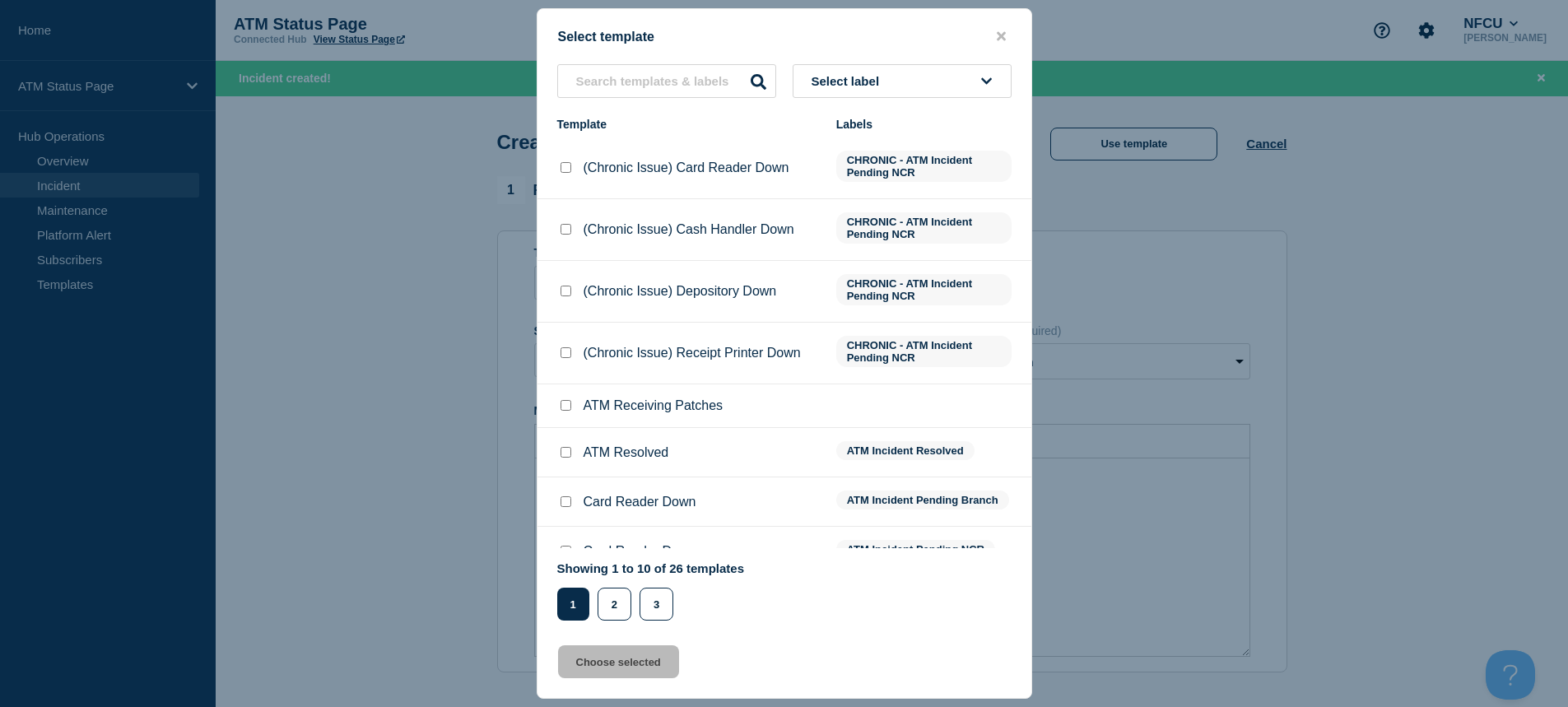 click on "Select label" at bounding box center (849, 81) 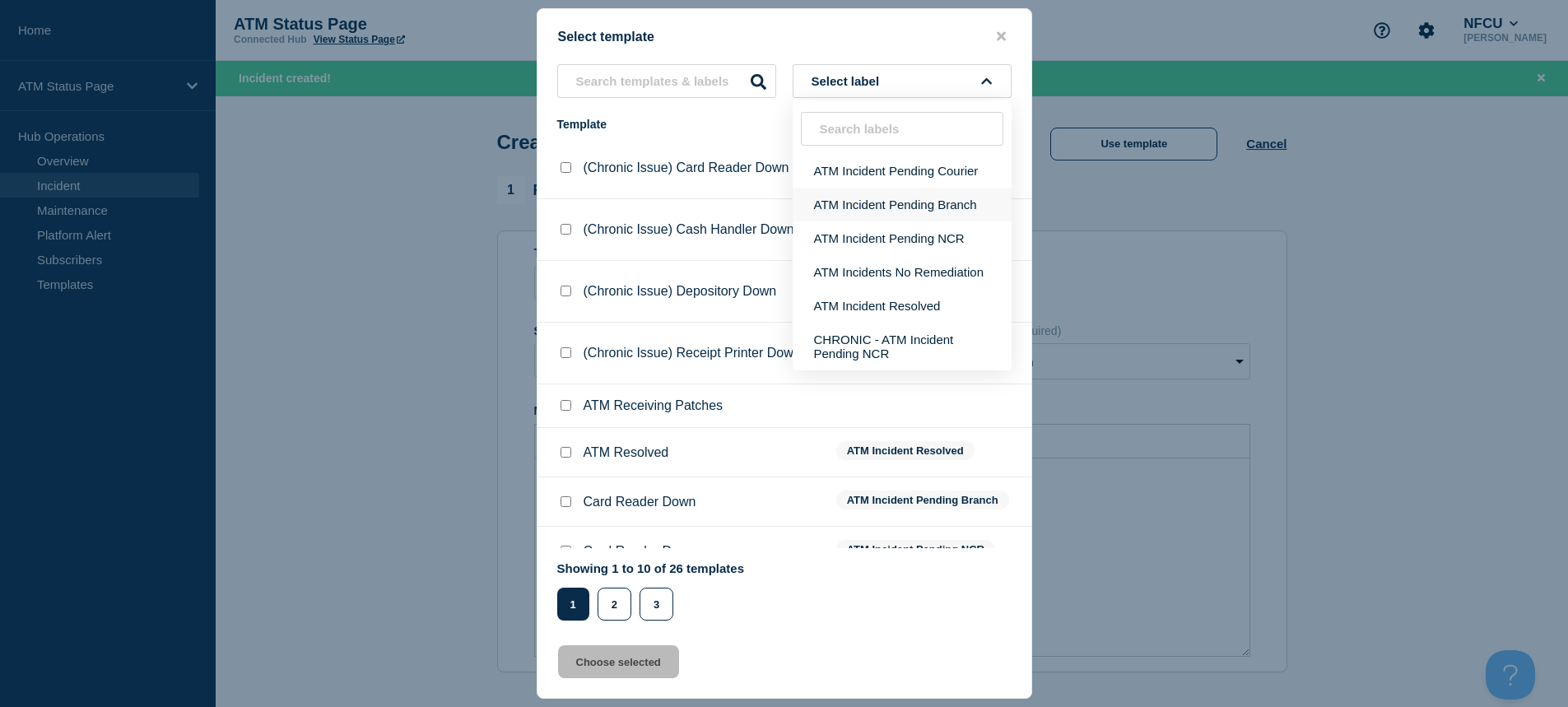 click on "ATM Incident Pending Branch" at bounding box center [902, 204] 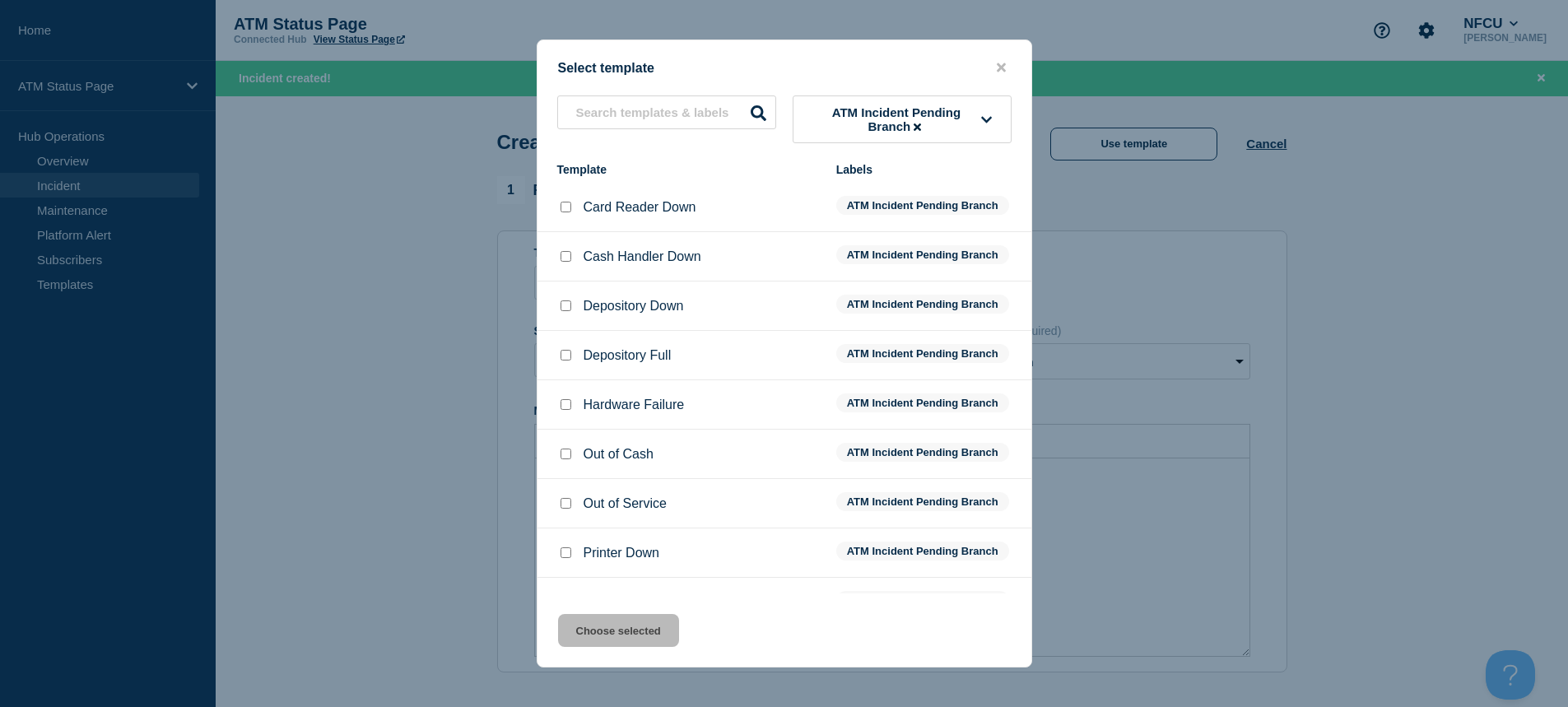 click at bounding box center (565, 305) 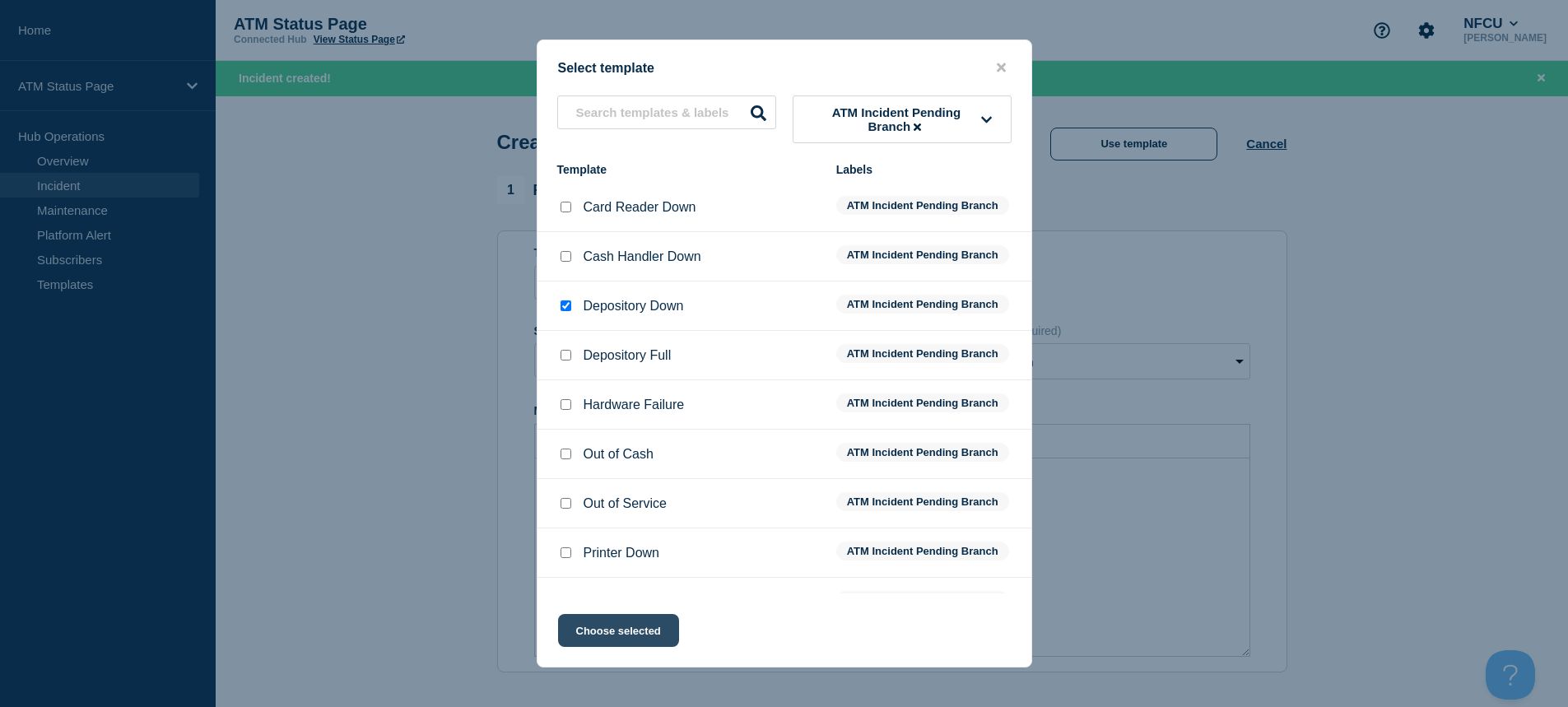 click on "Choose selected" 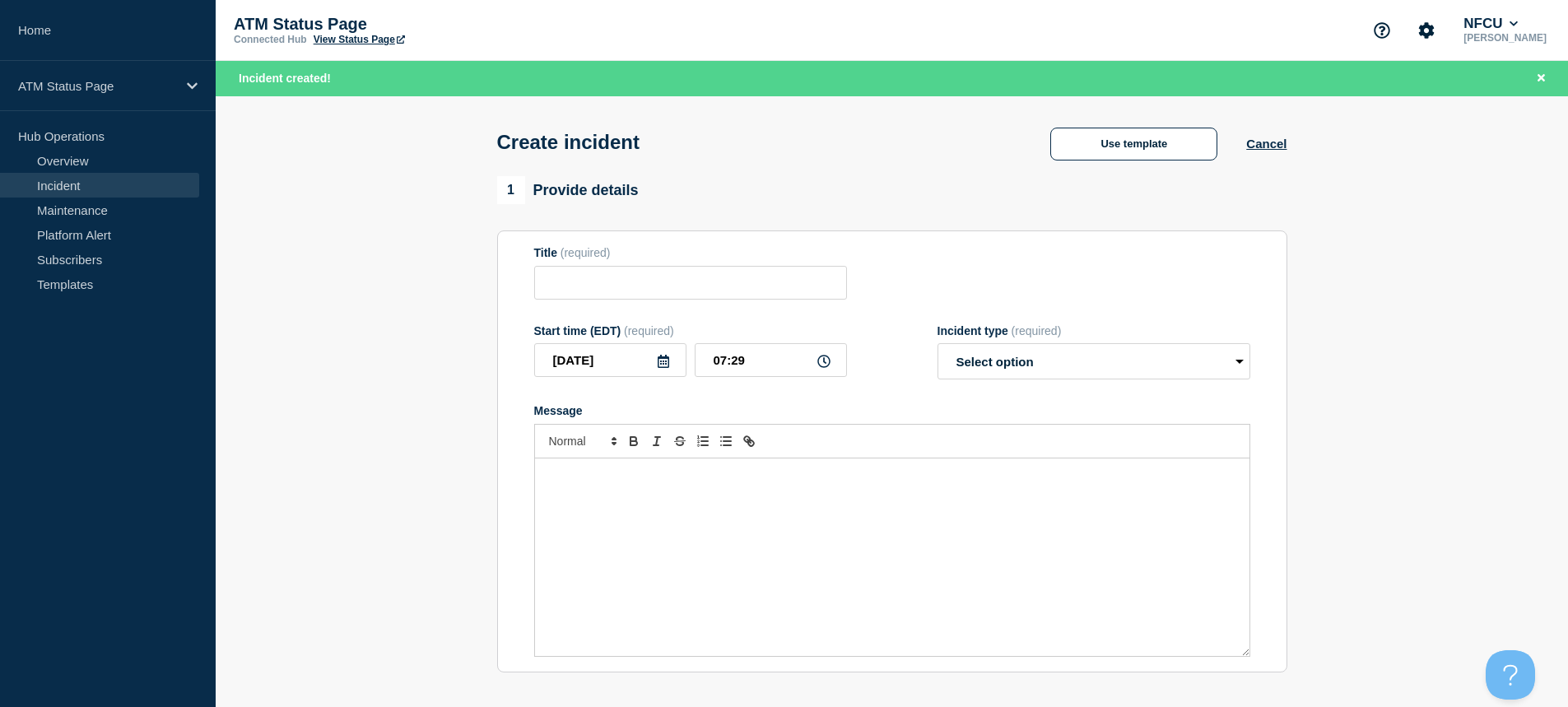 type on "Depository Down" 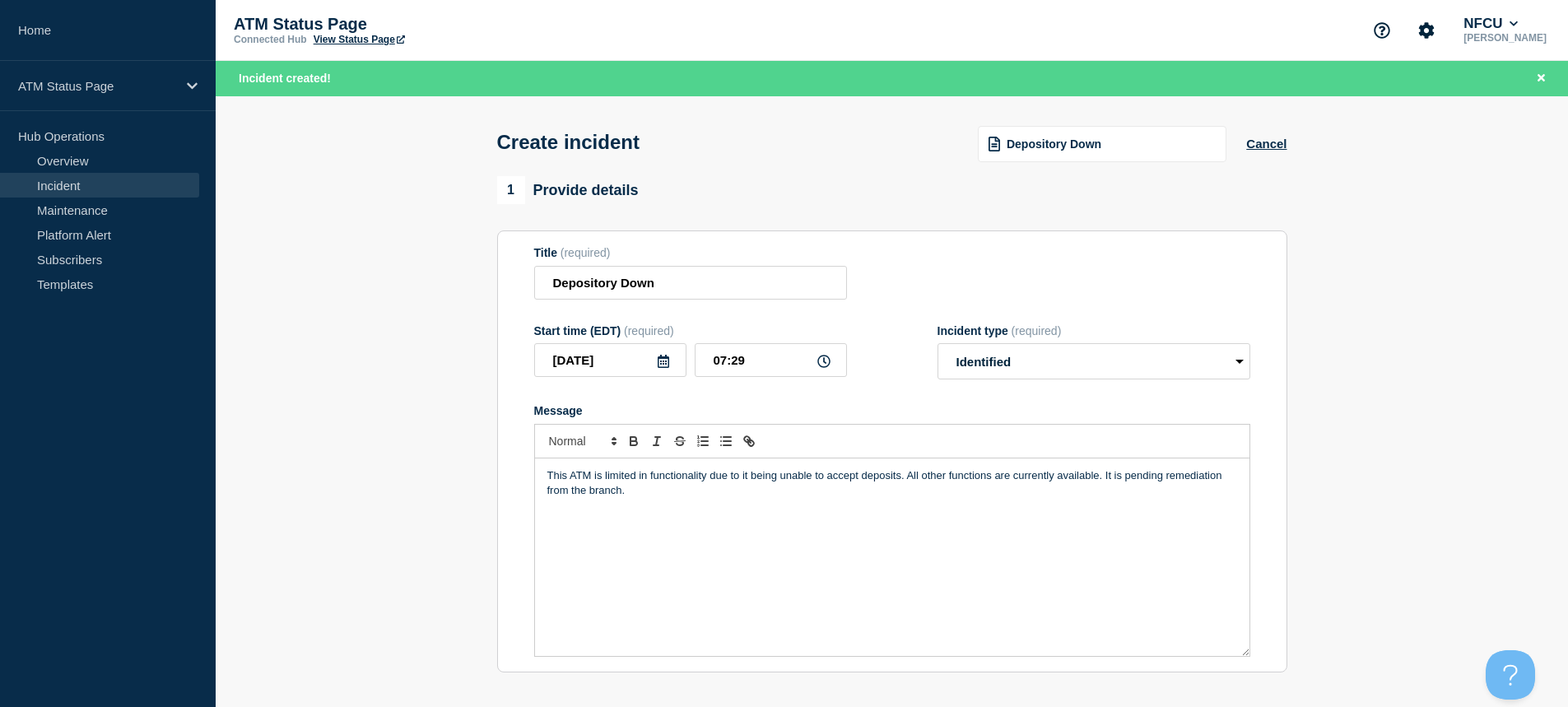scroll, scrollTop: 329, scrollLeft: 0, axis: vertical 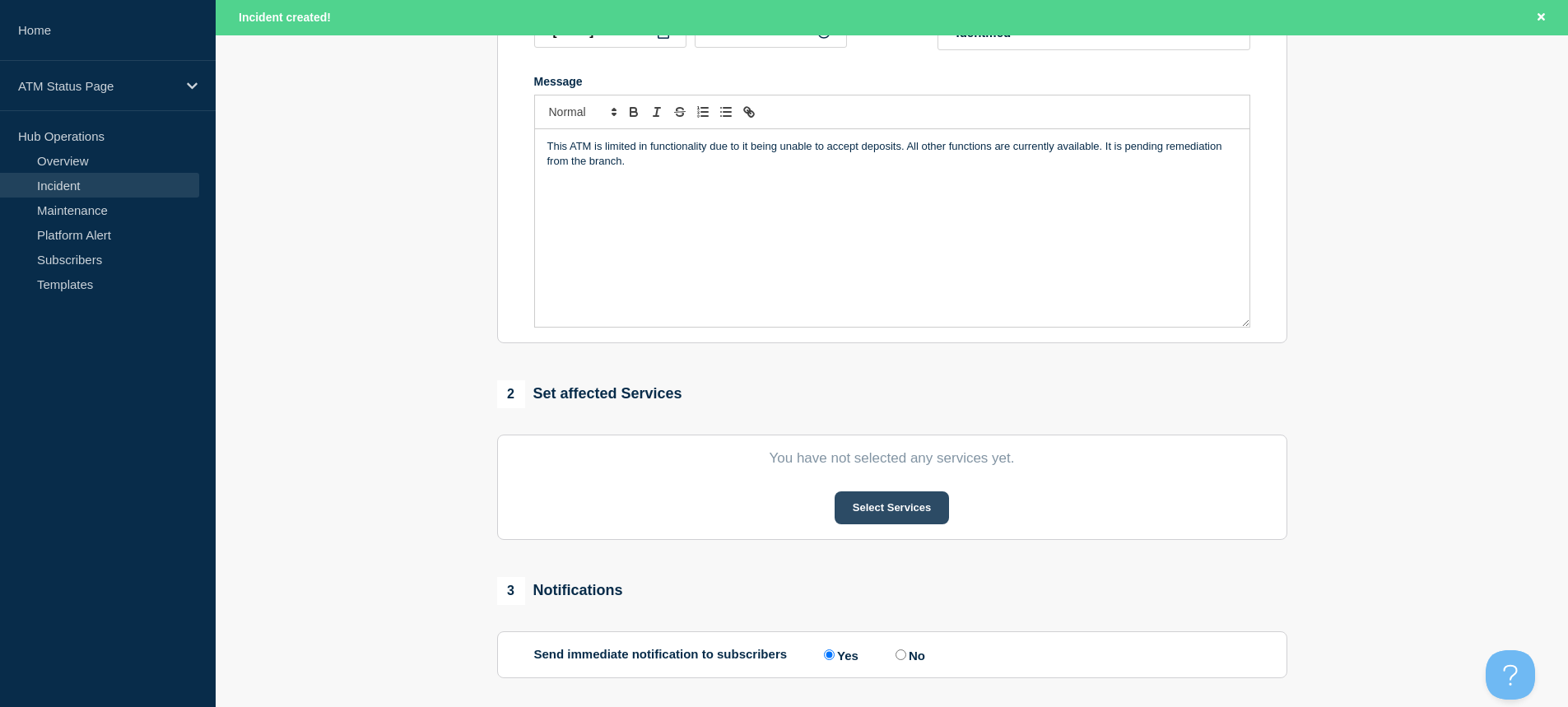 click on "Select Services" at bounding box center (891, 508) 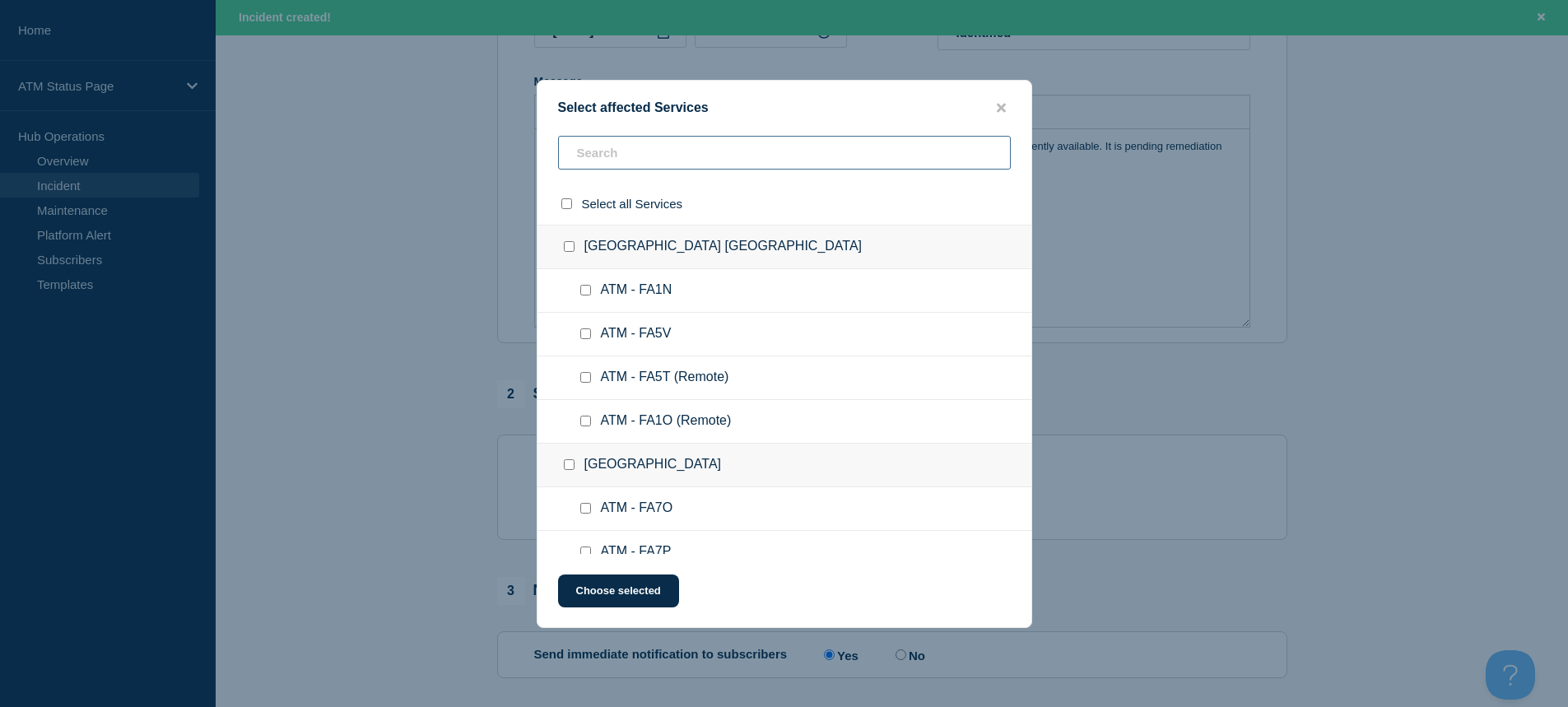 click at bounding box center (784, 152) 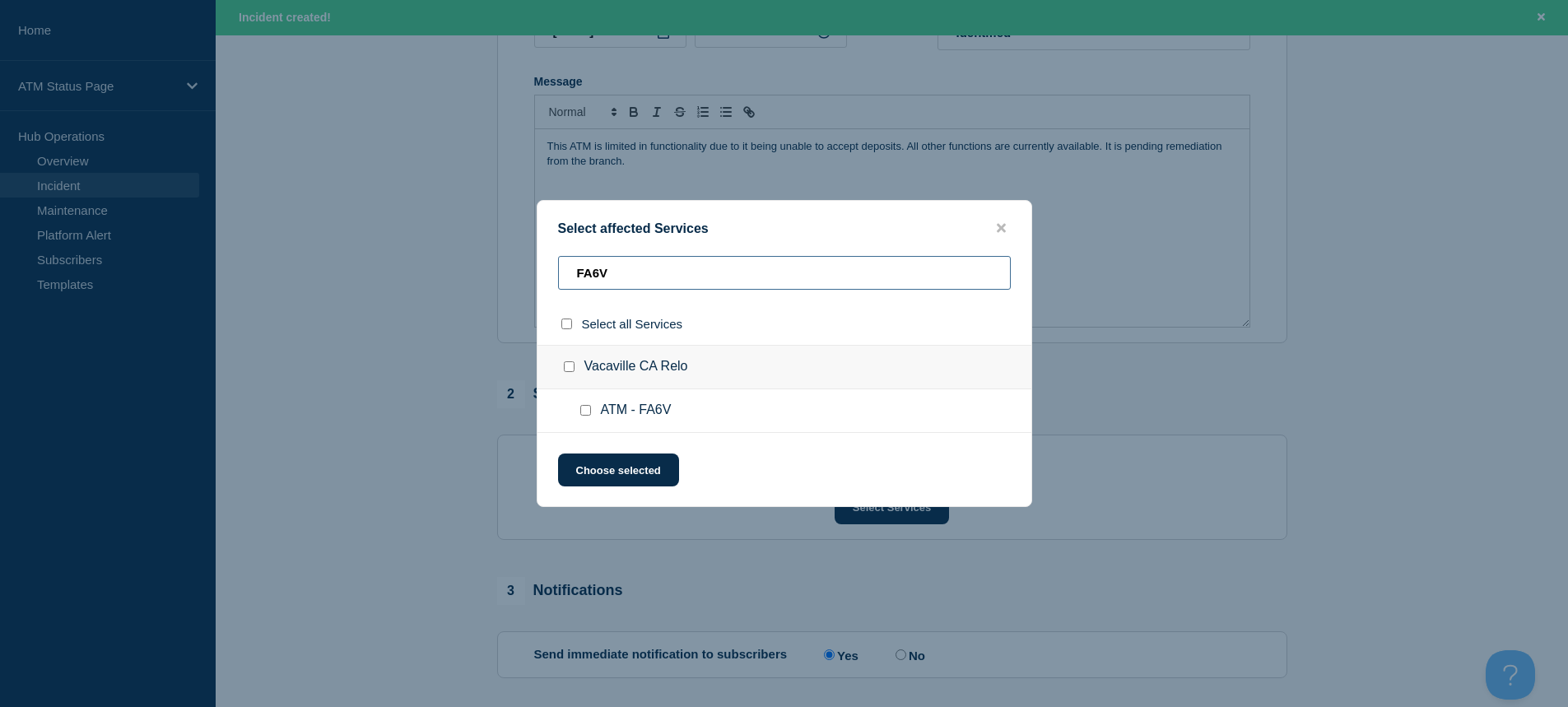type on "FA6V" 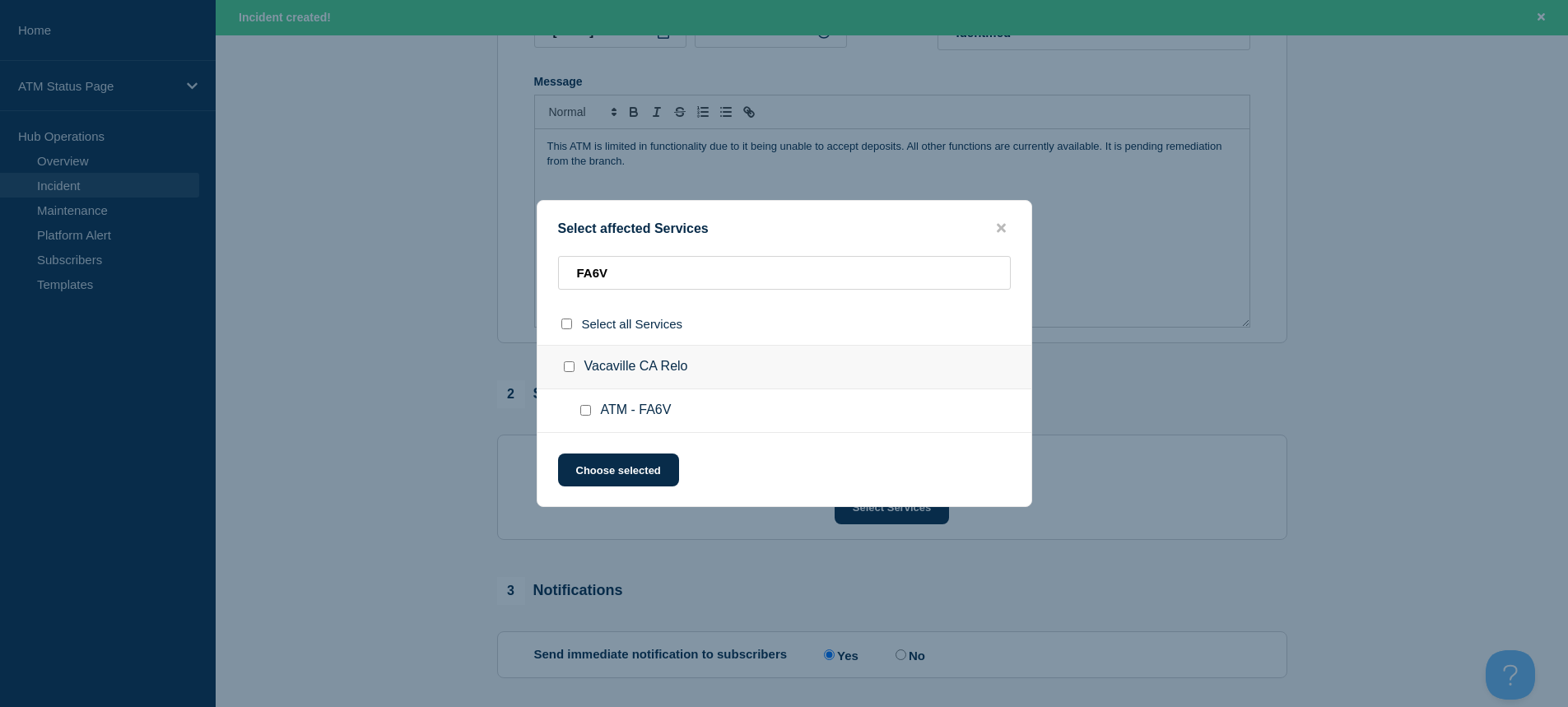 click at bounding box center (585, 410) 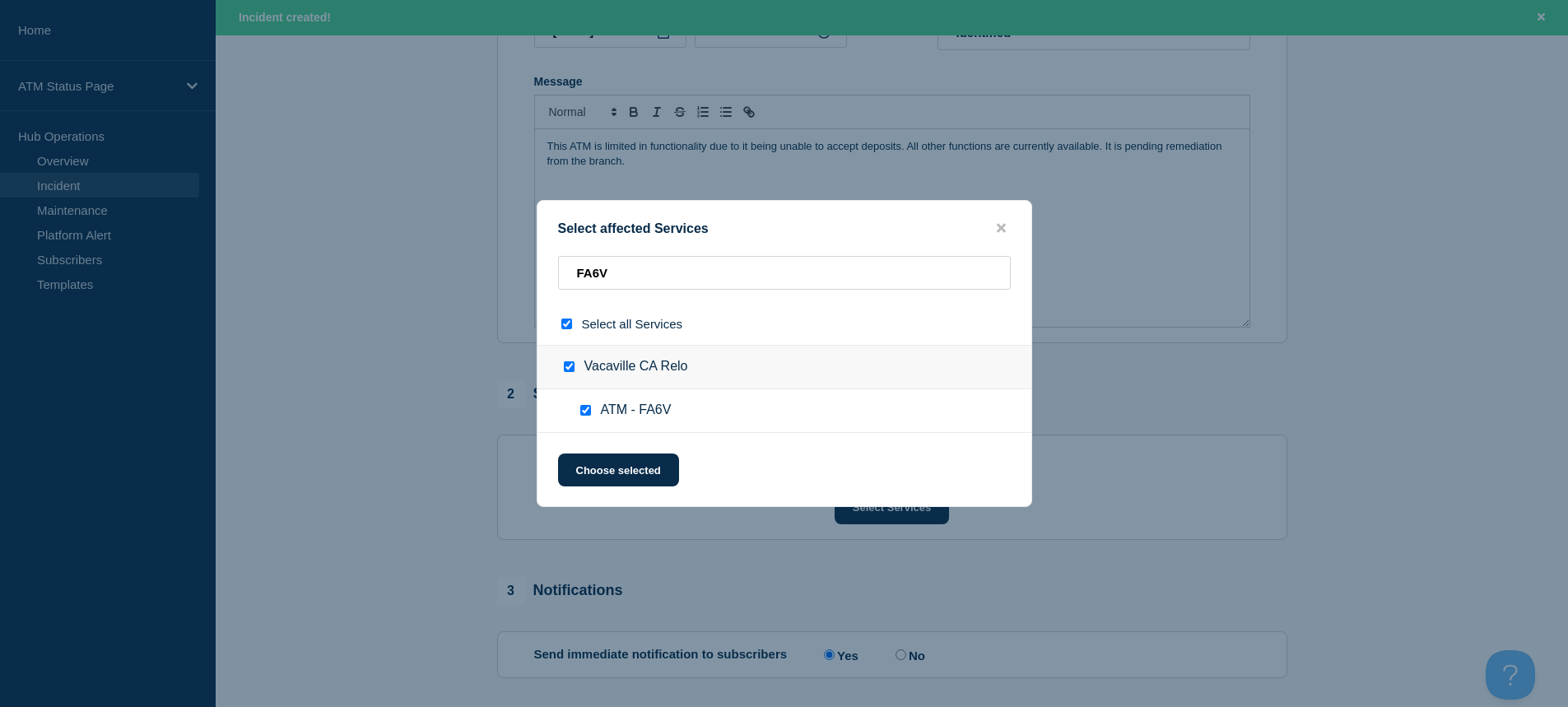 checkbox on "true" 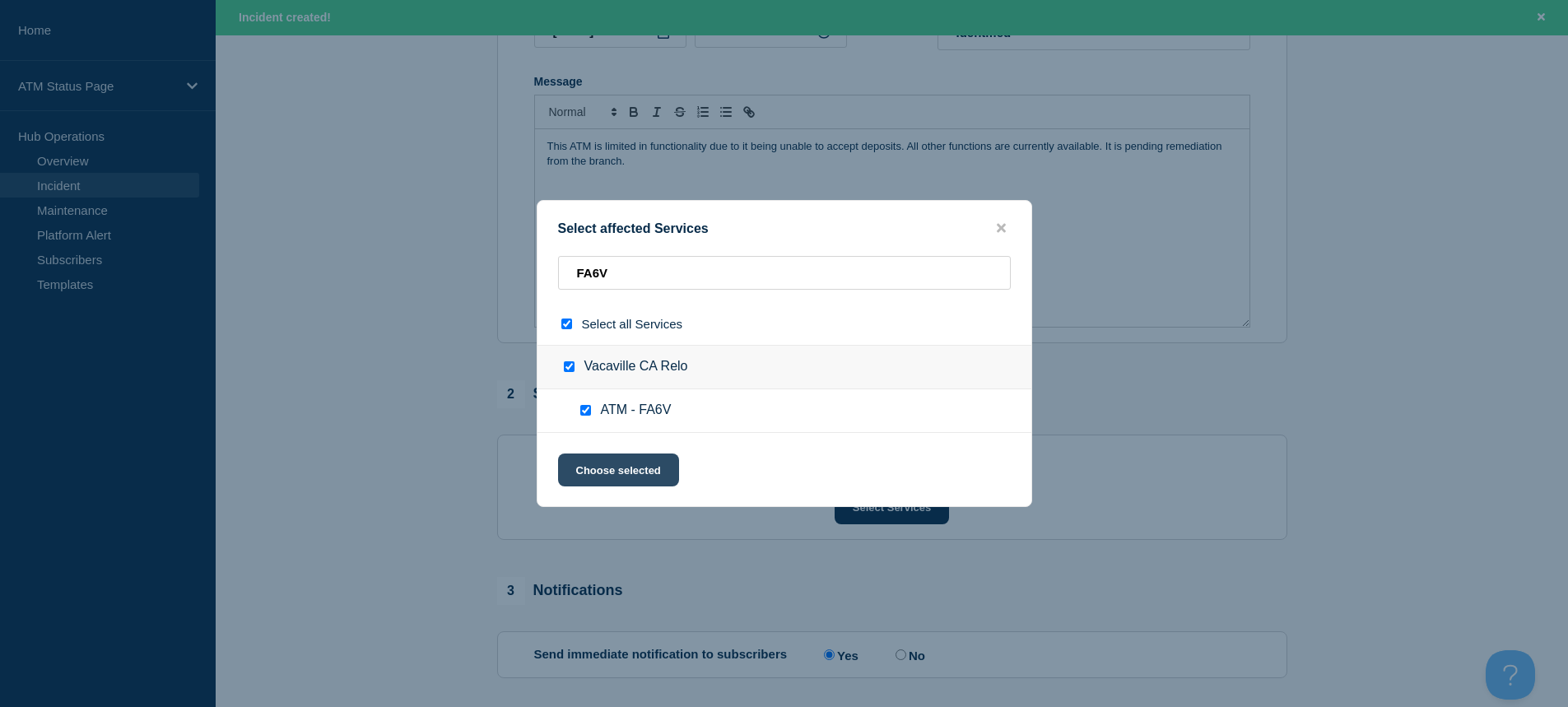 click on "Choose selected" 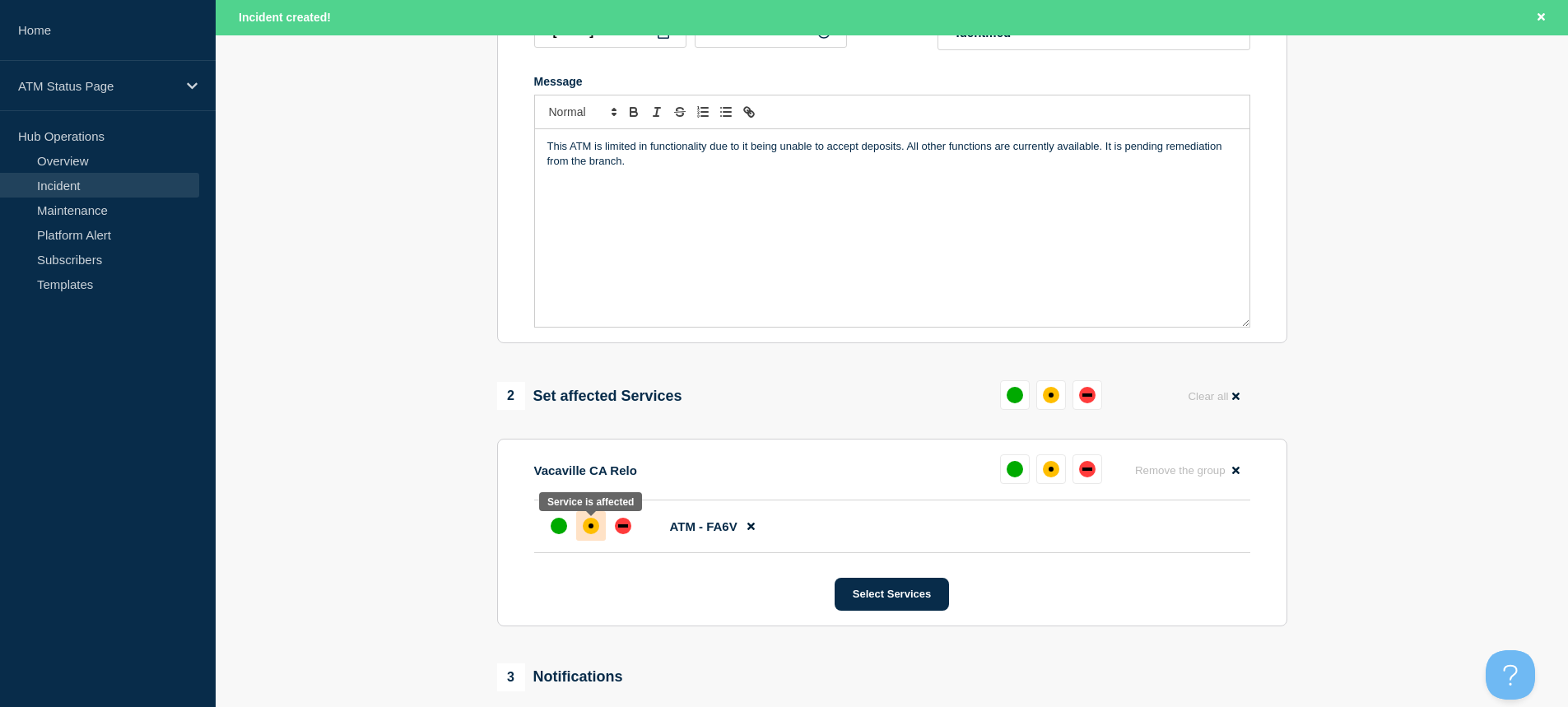 click at bounding box center [591, 526] 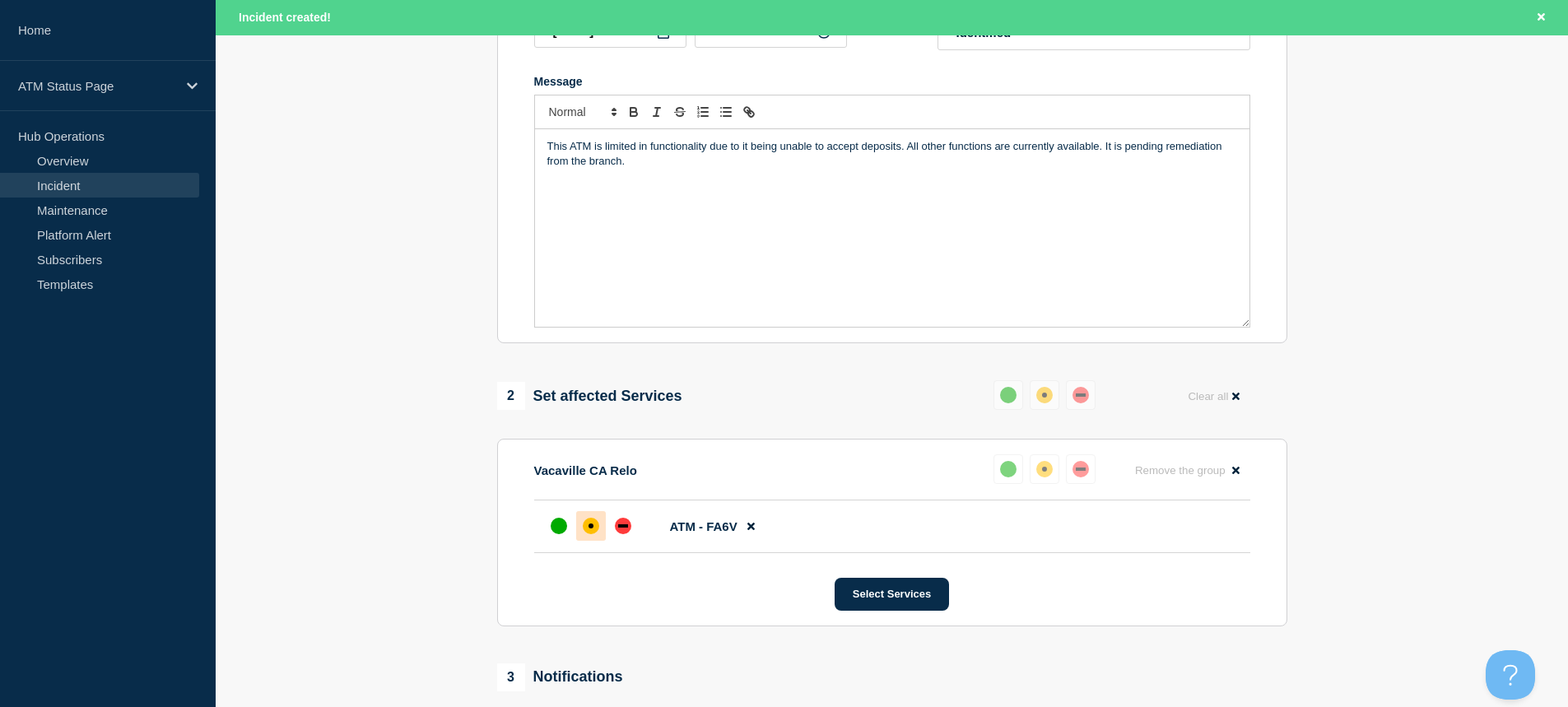 scroll, scrollTop: 568, scrollLeft: 0, axis: vertical 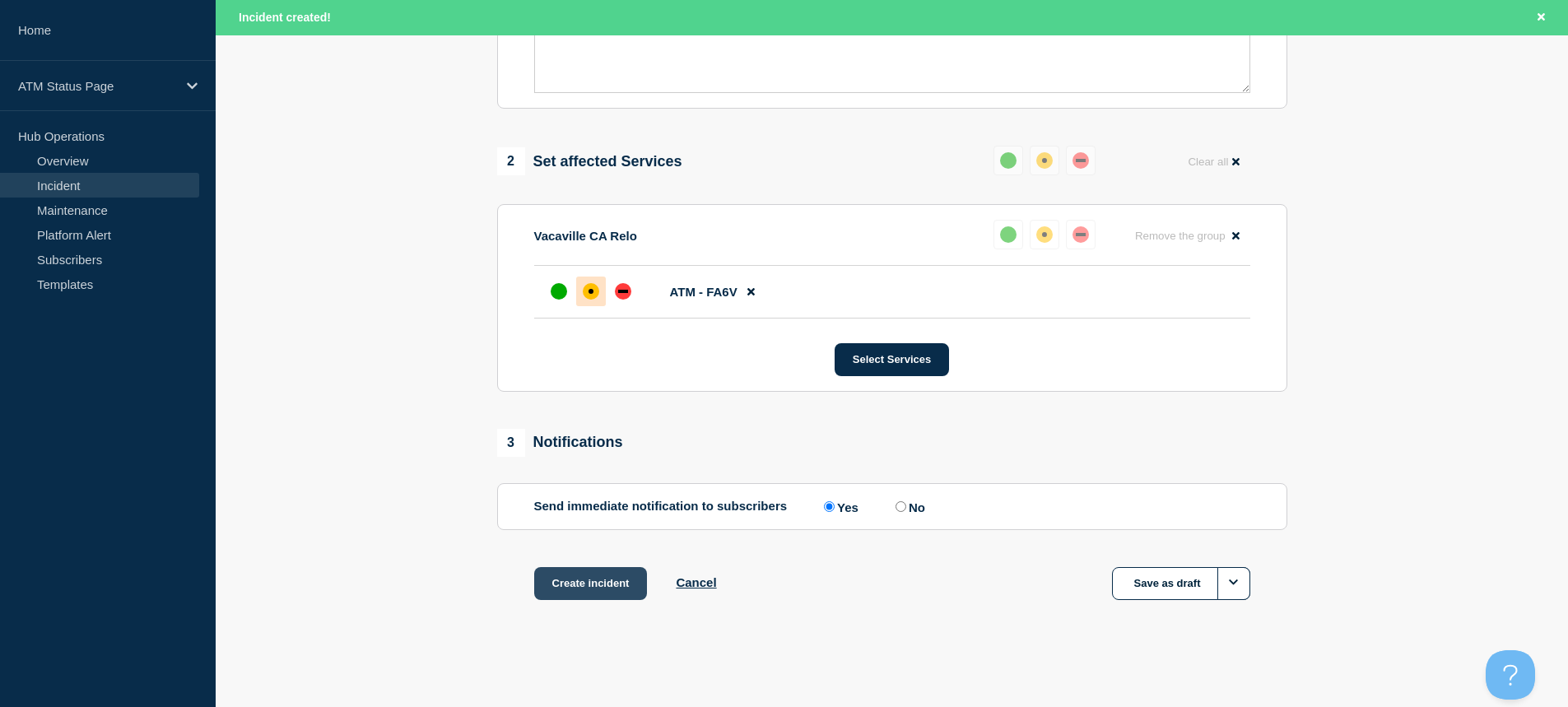 click on "Create incident" at bounding box center (591, 584) 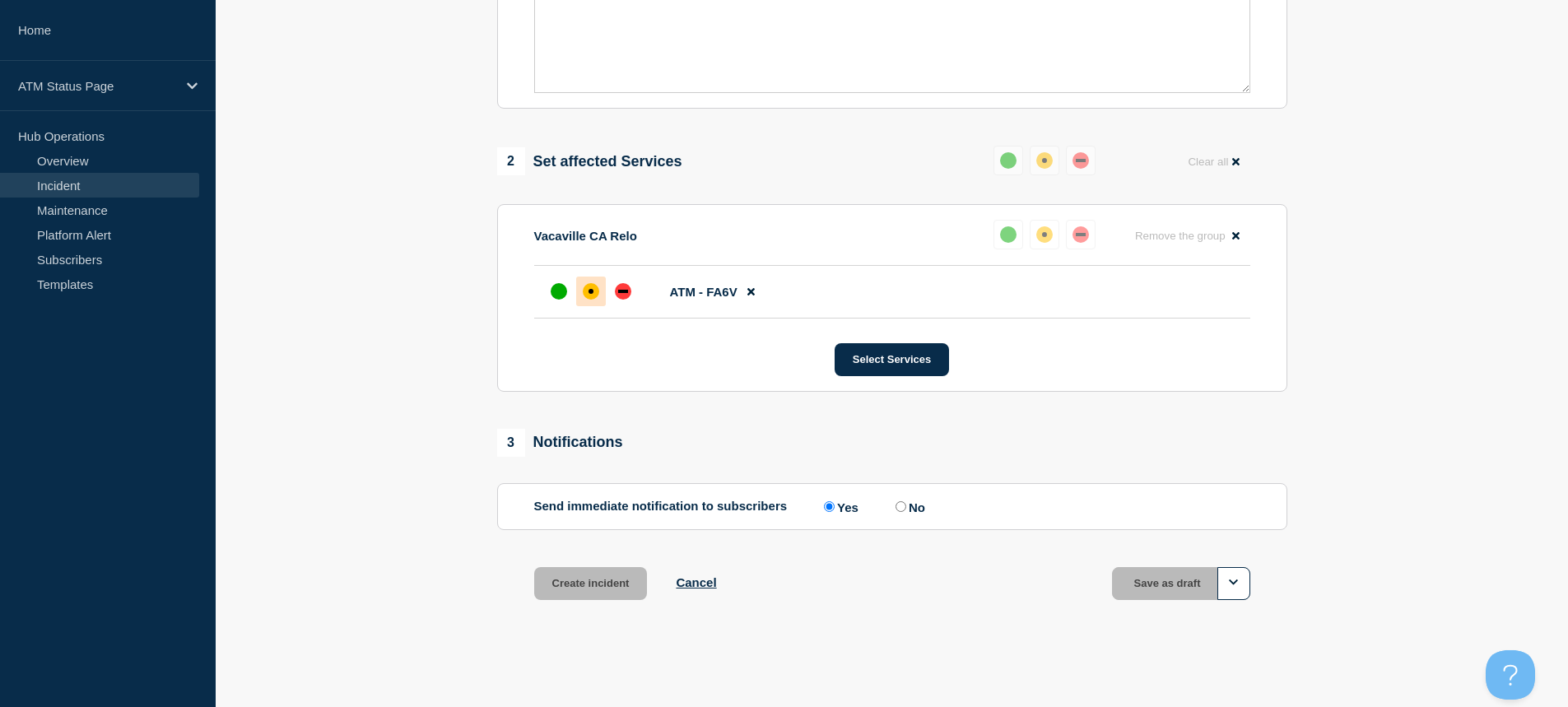 scroll, scrollTop: 533, scrollLeft: 0, axis: vertical 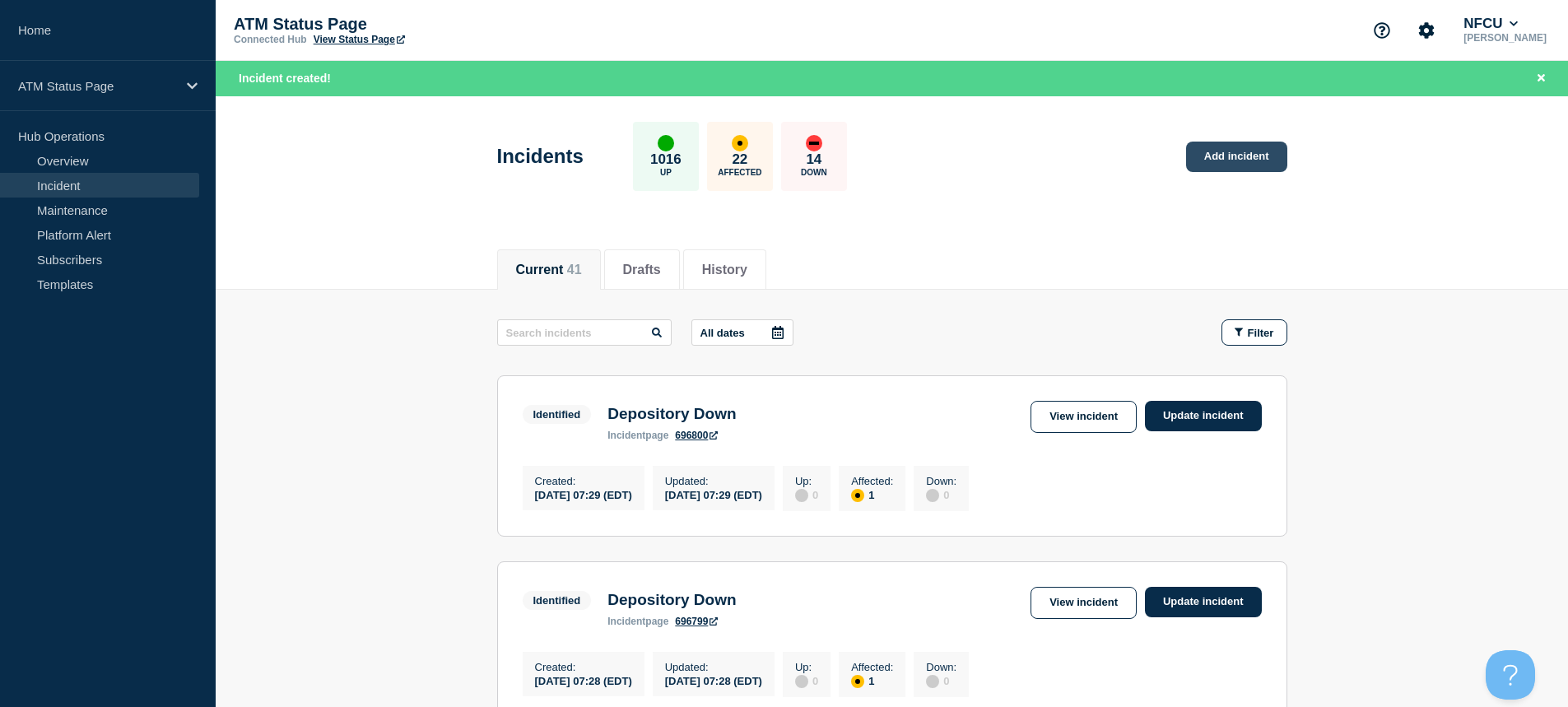 click on "Add incident" 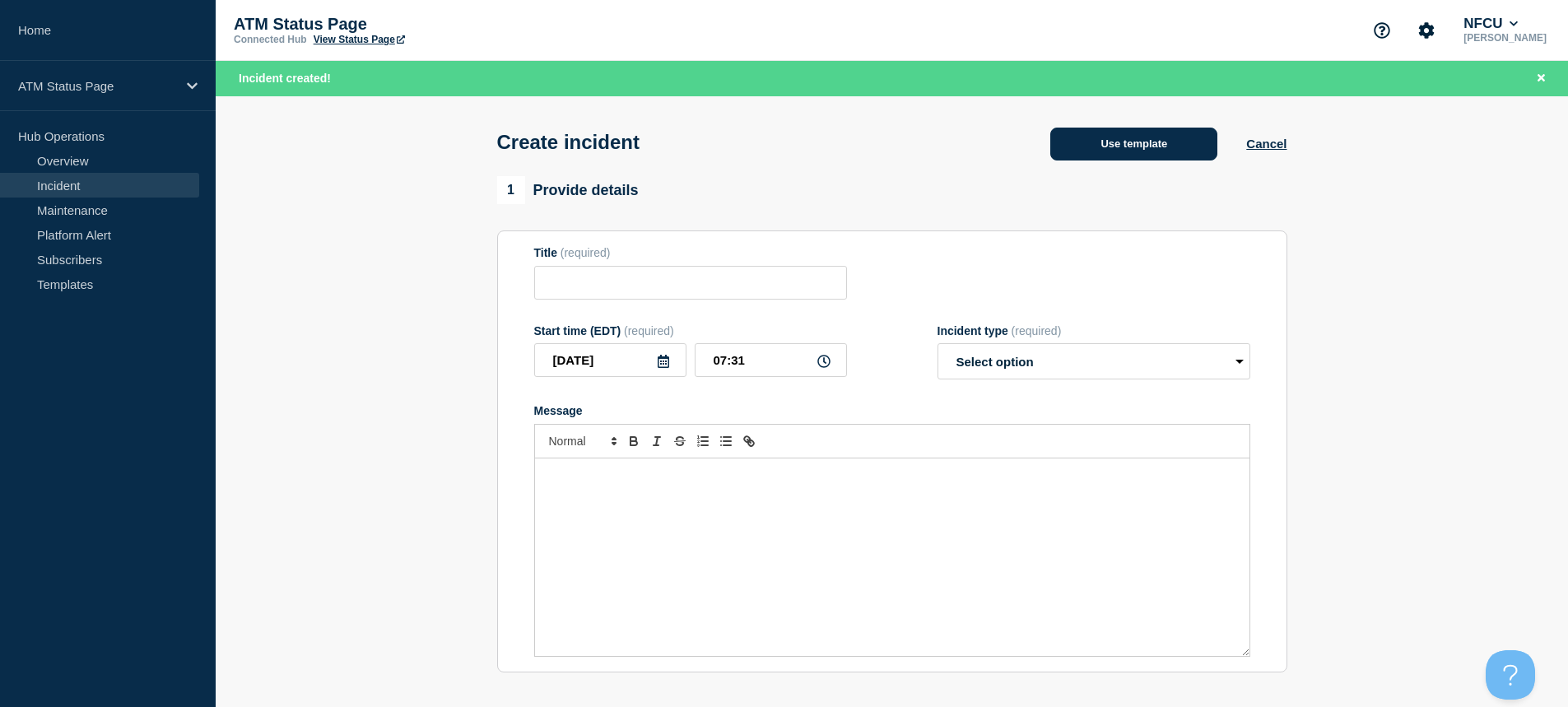 click on "Use template" at bounding box center [1133, 144] 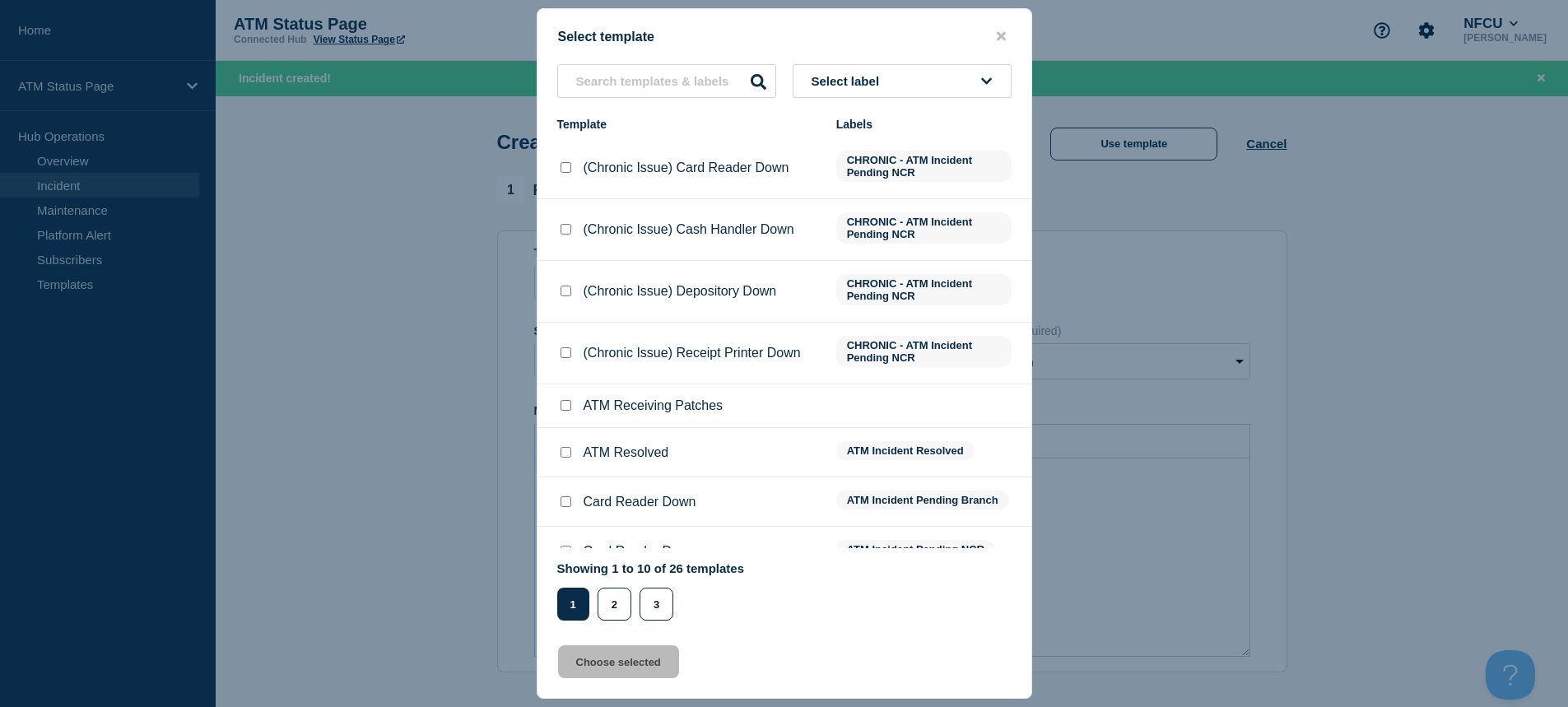 click on "Select label" at bounding box center (902, 81) 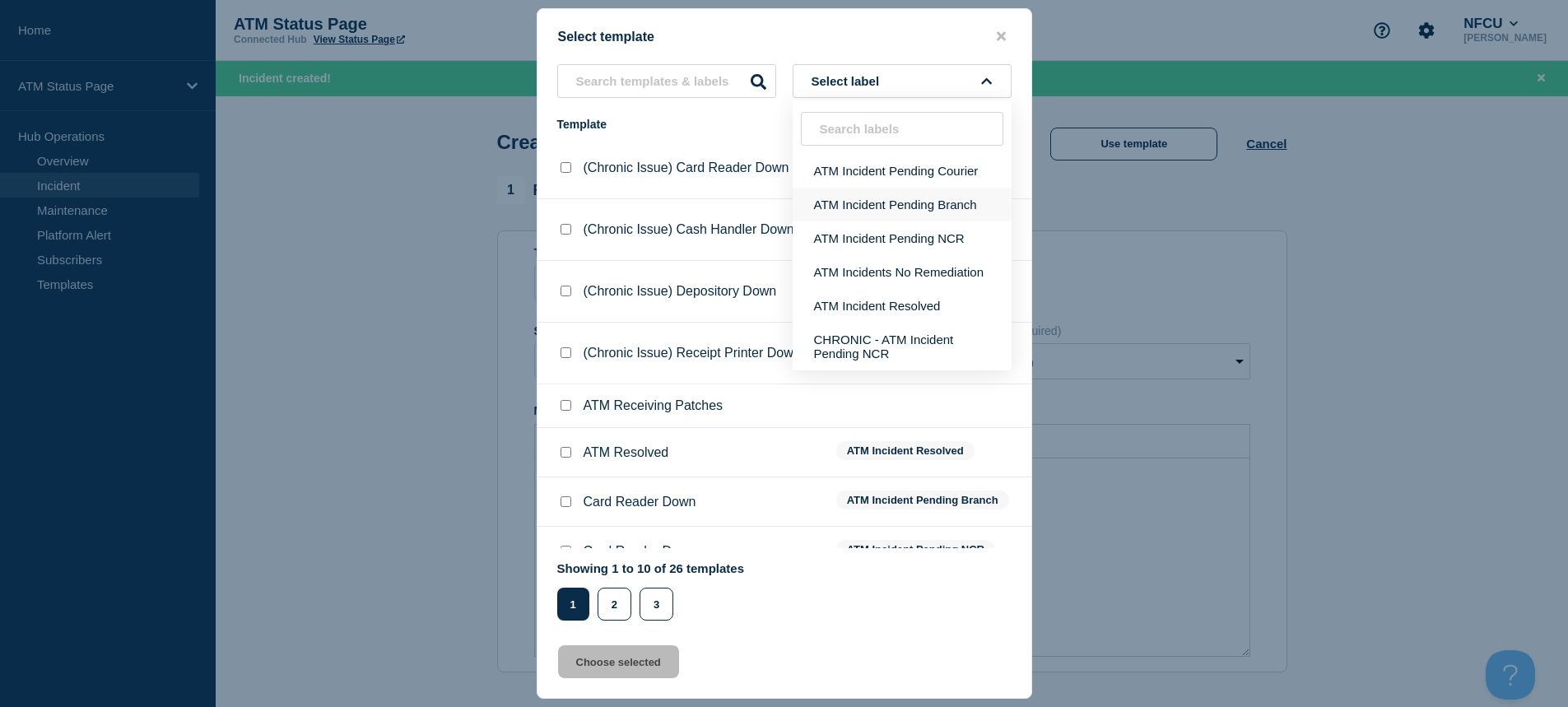 click on "ATM Incident Pending Branch" at bounding box center [902, 204] 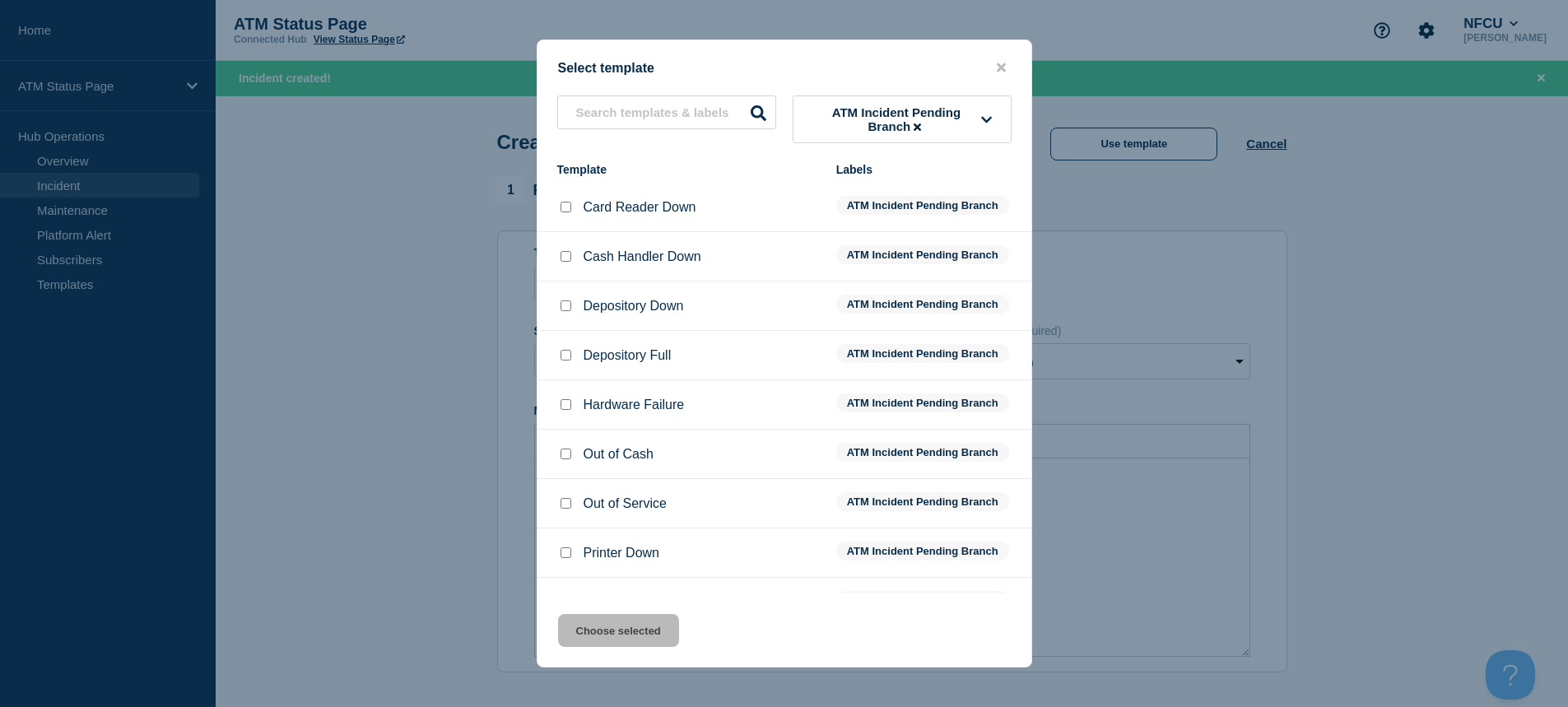 click at bounding box center [565, 305] 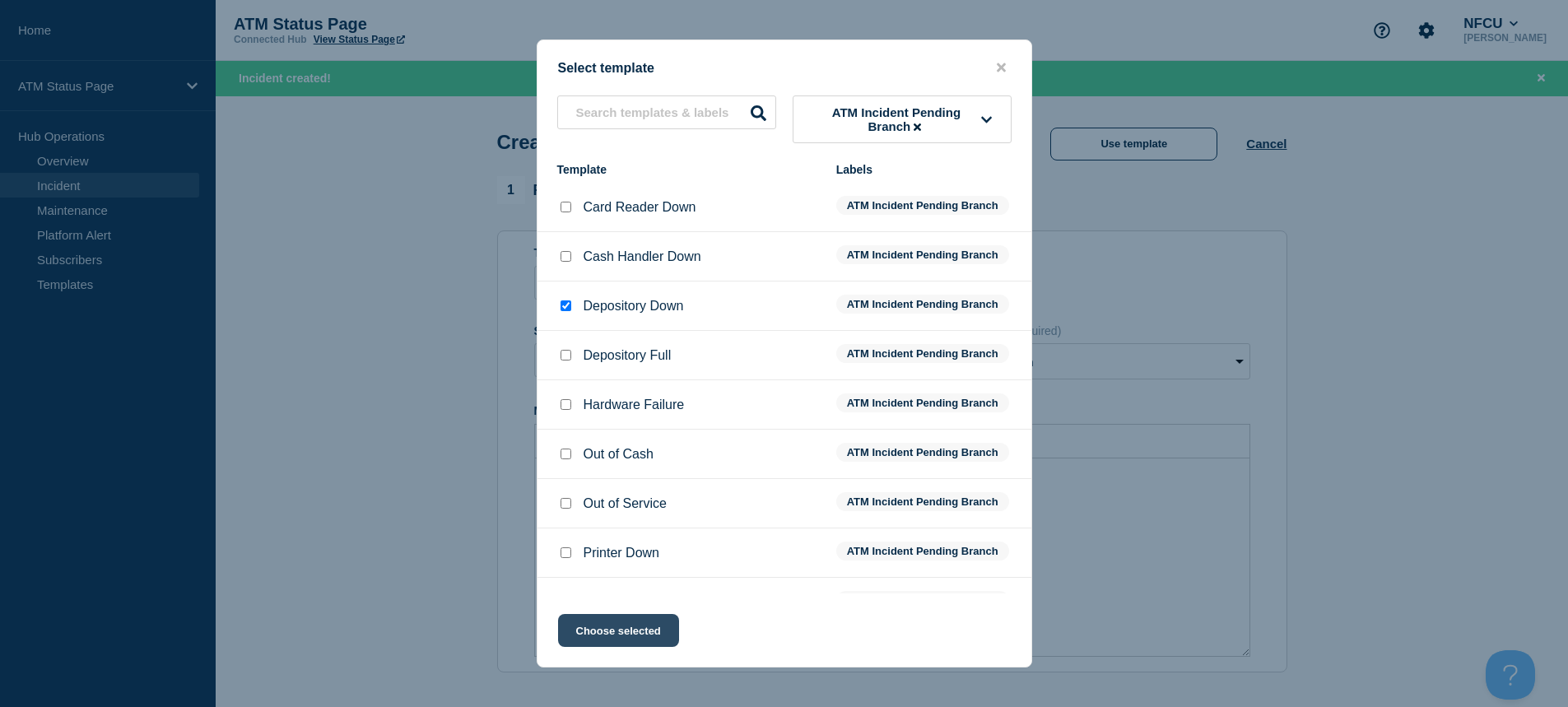 click on "Choose selected" 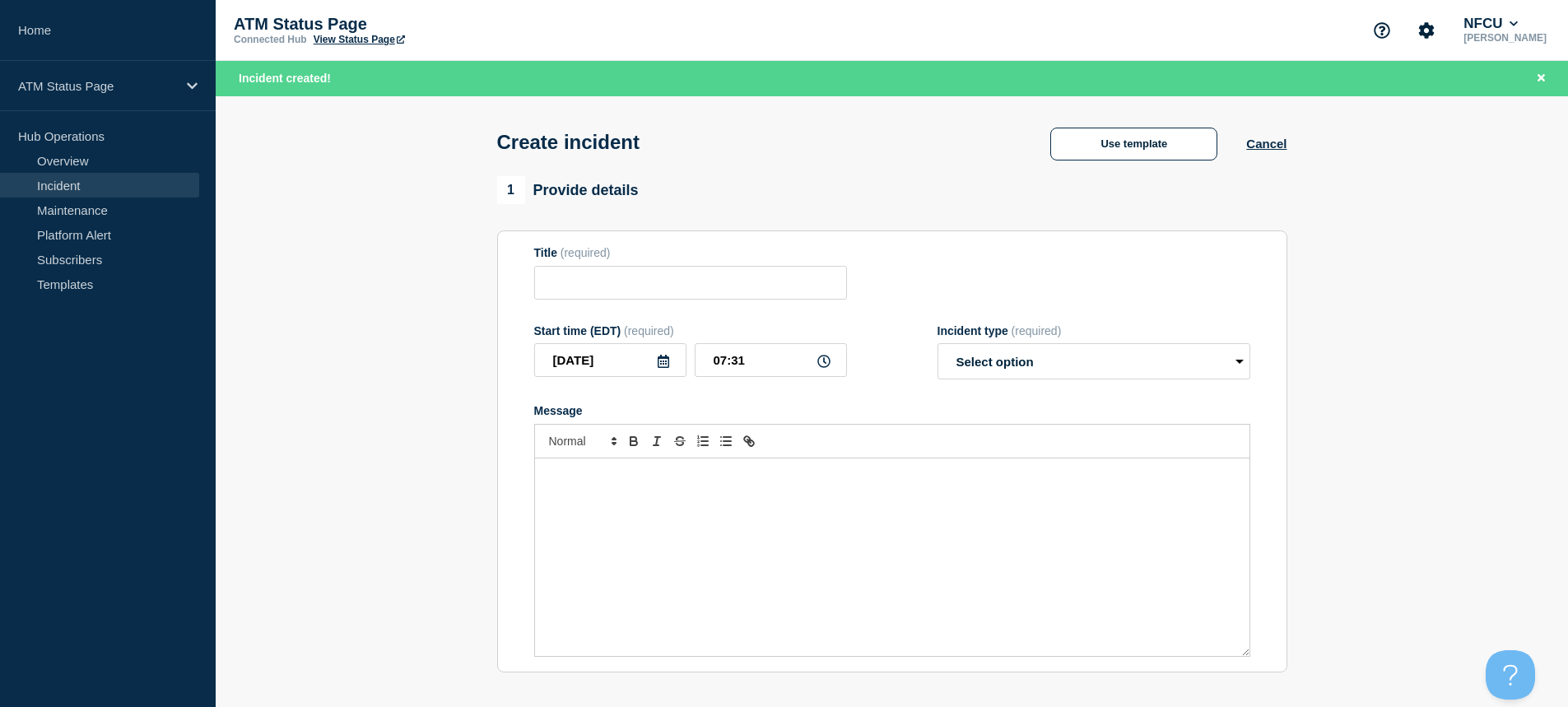 type on "Depository Down" 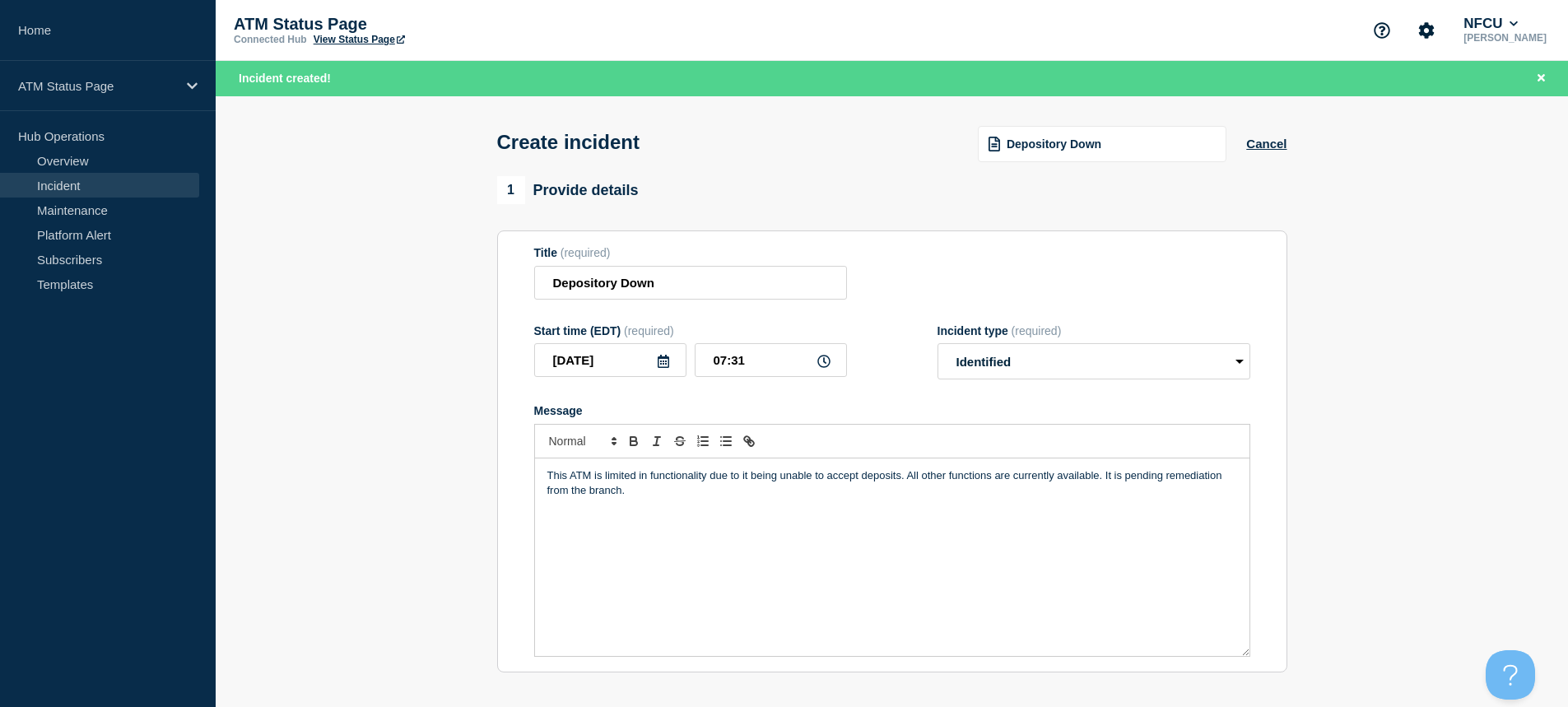 scroll, scrollTop: 329, scrollLeft: 0, axis: vertical 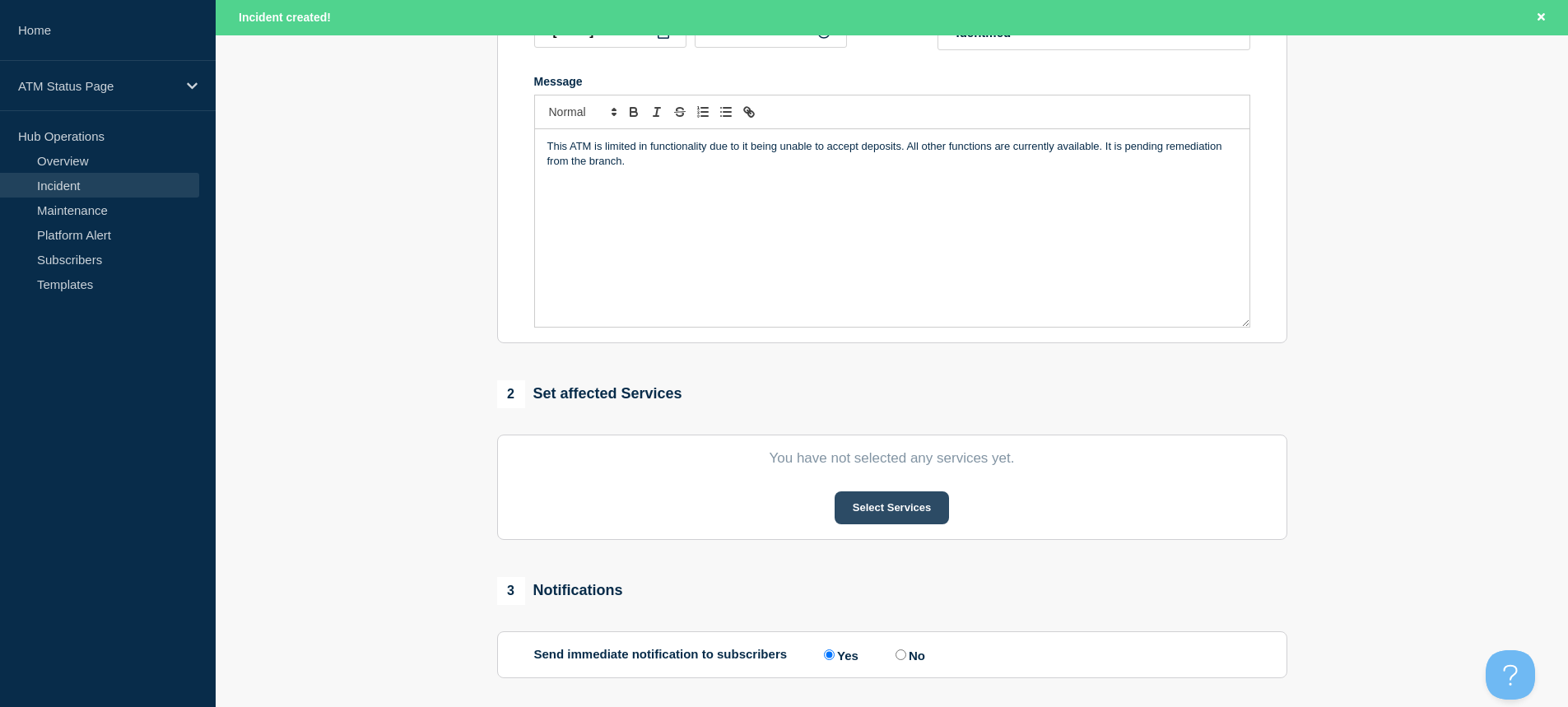 click on "Select Services" at bounding box center (891, 508) 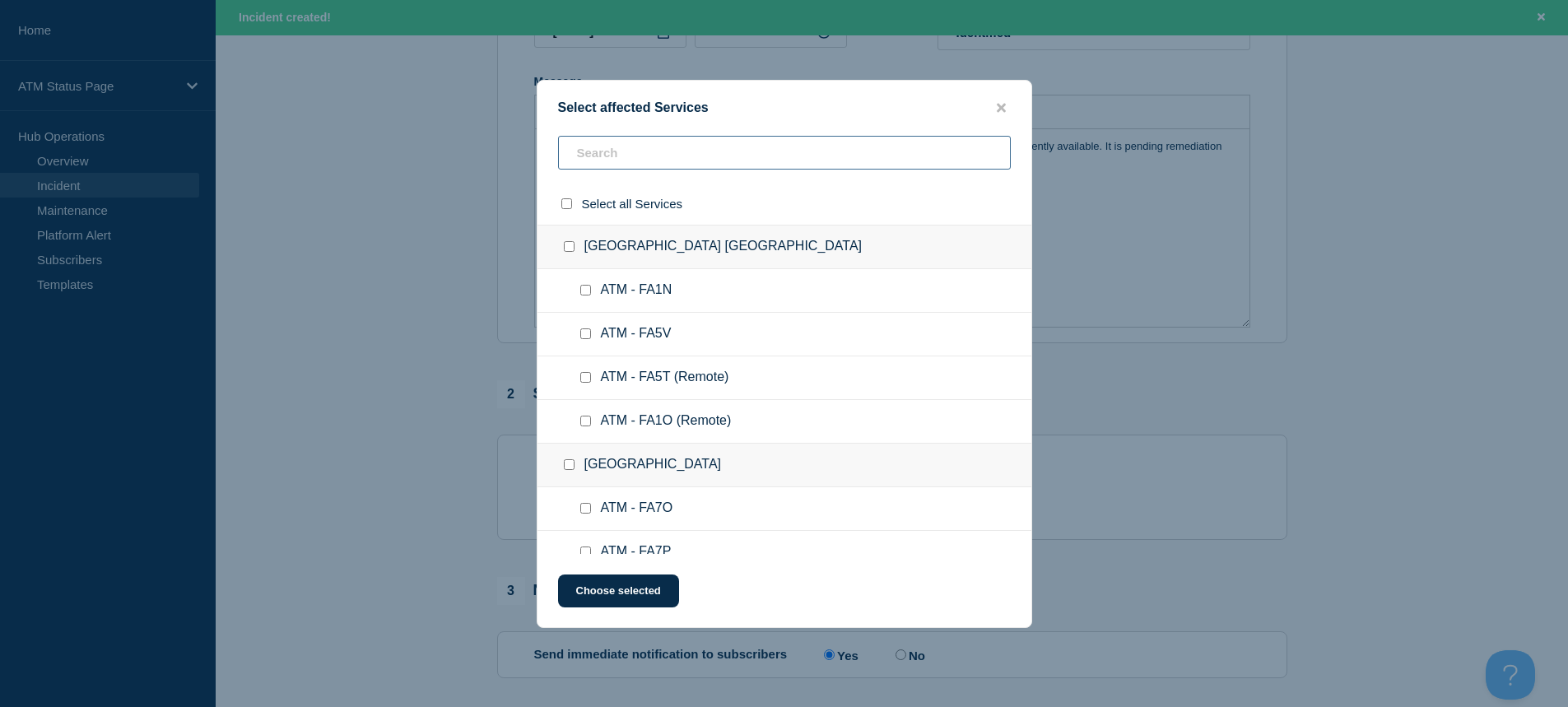 click at bounding box center (784, 152) 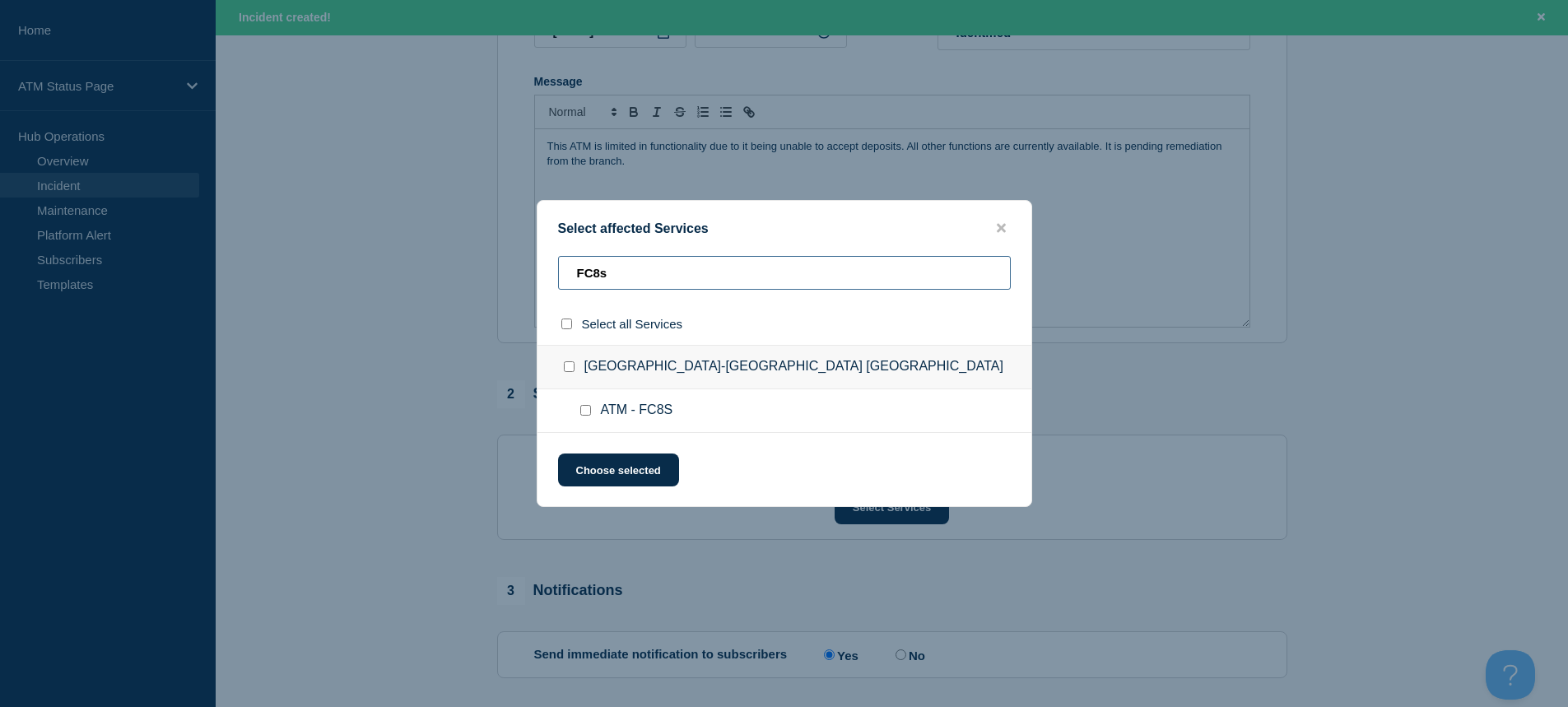 type on "FC8s" 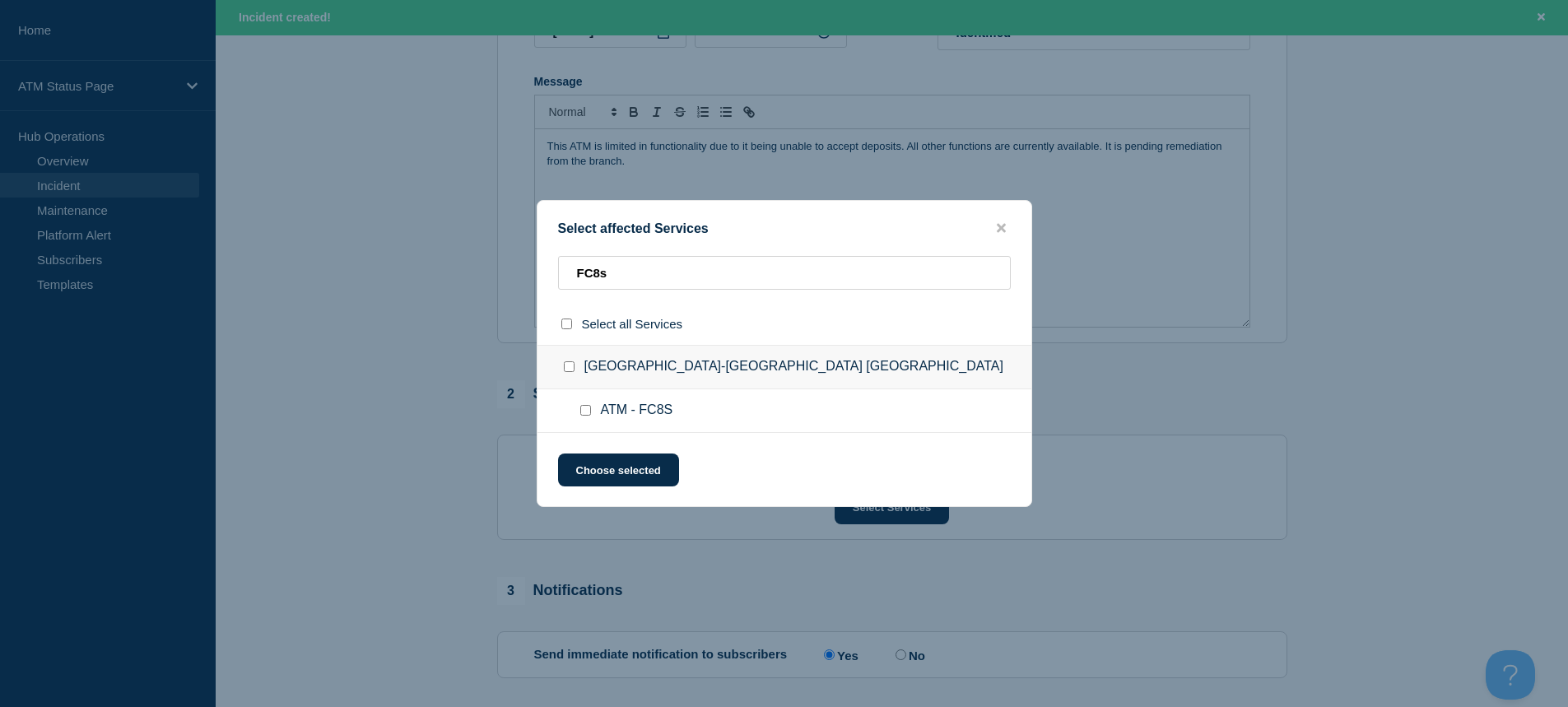 click at bounding box center [585, 410] 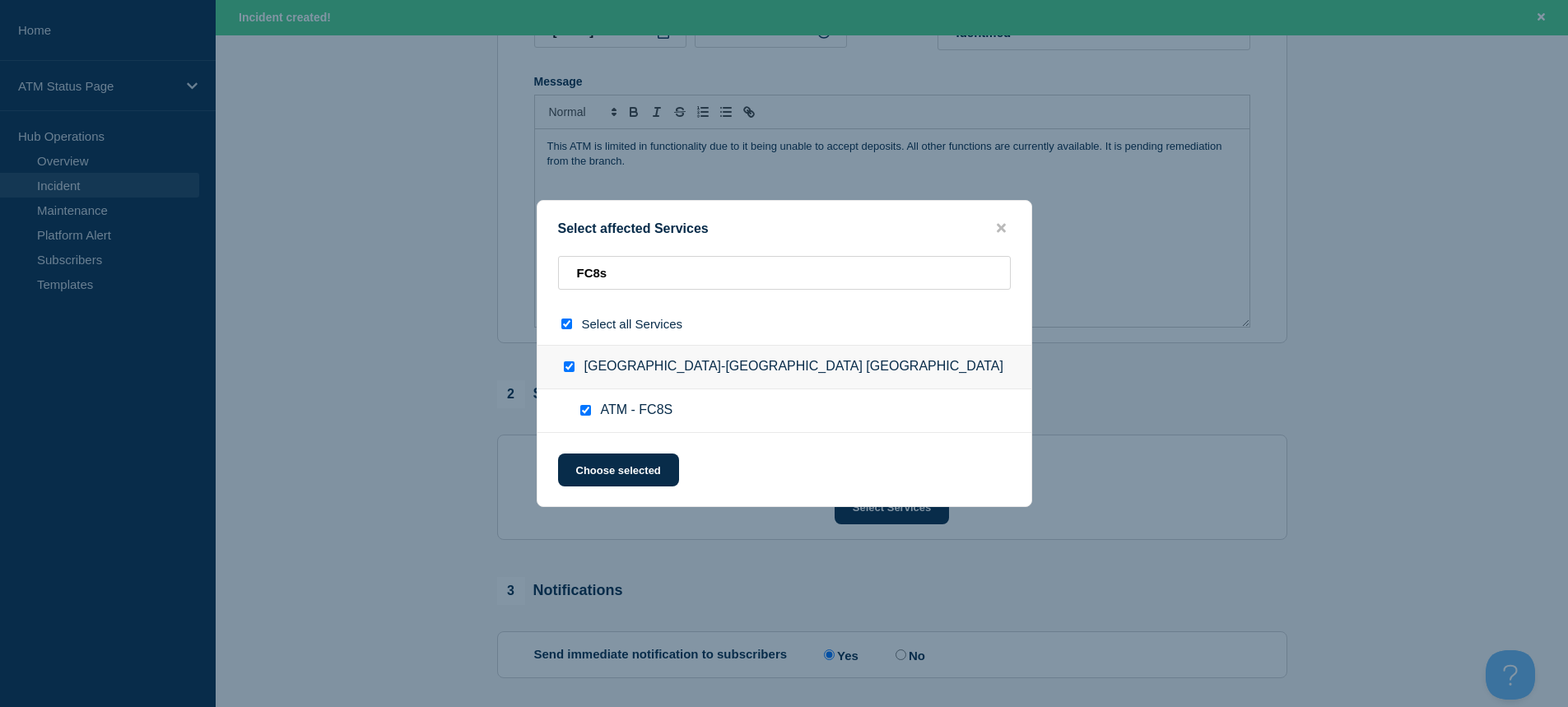 checkbox on "true" 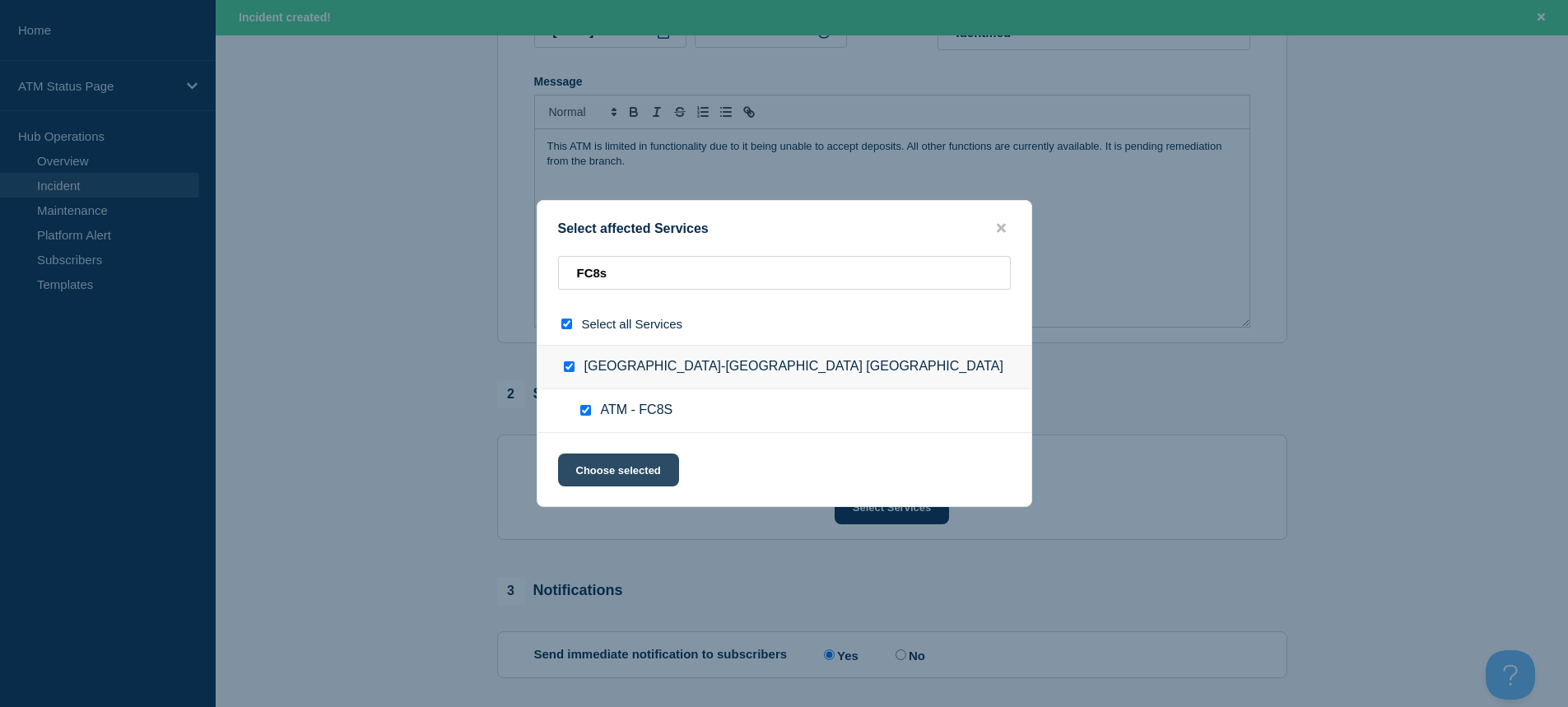 click on "Choose selected" 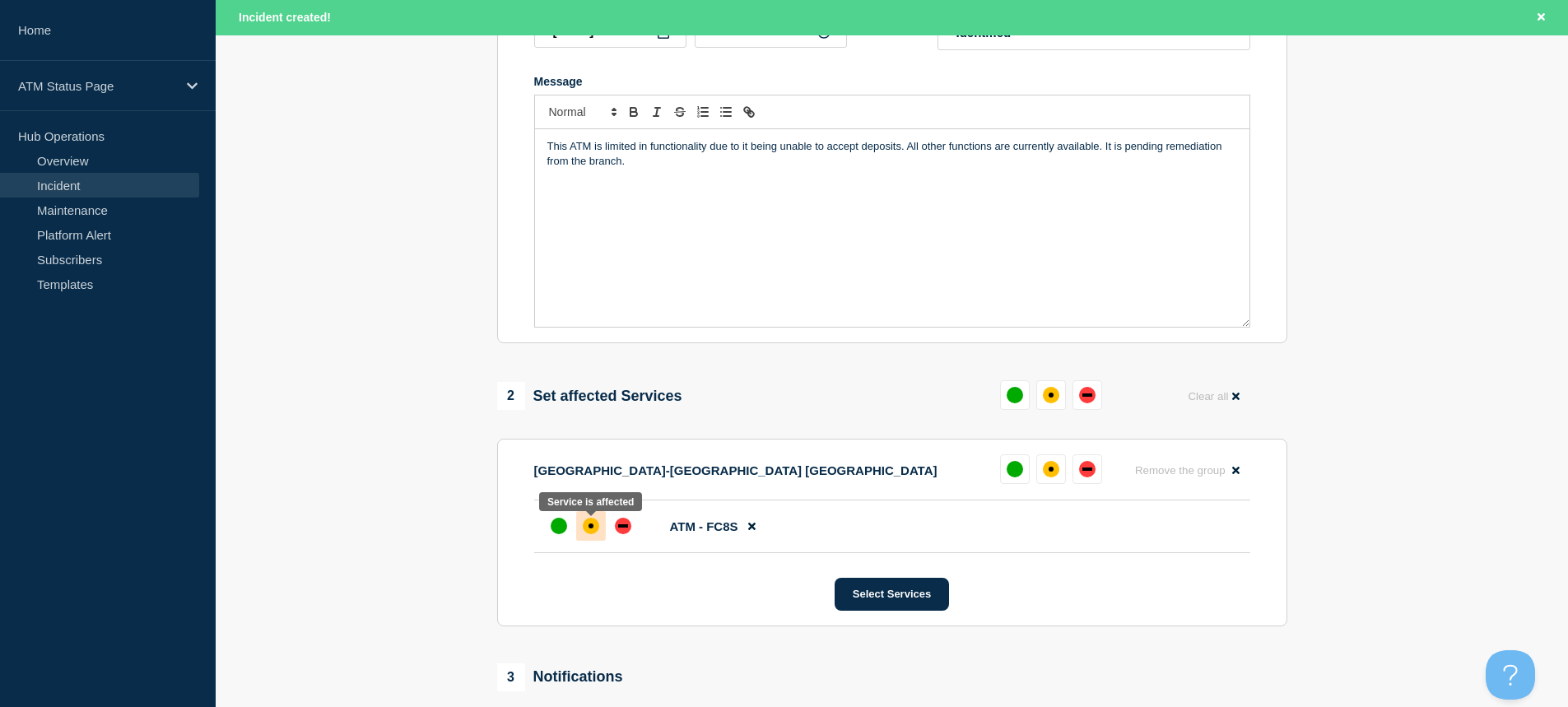 click at bounding box center [591, 526] 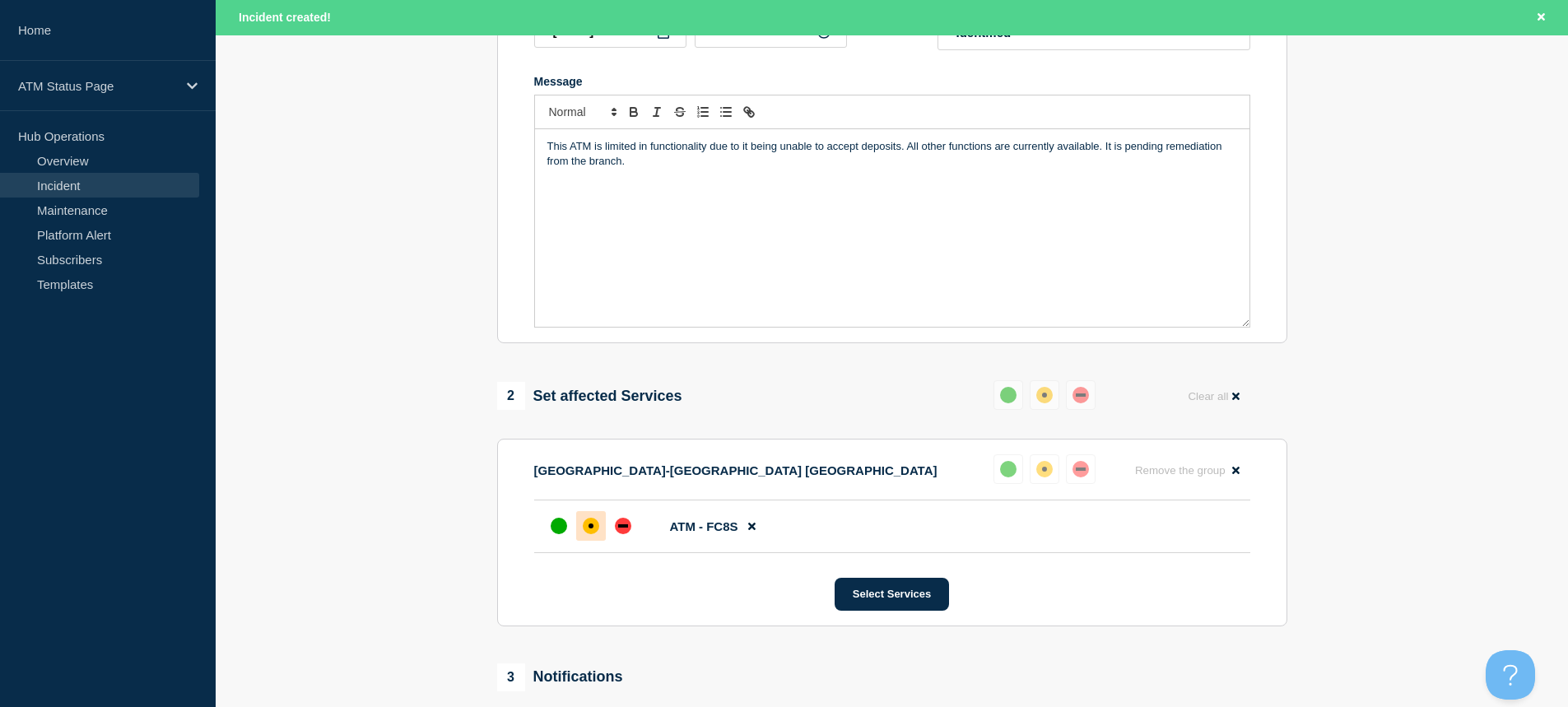 scroll, scrollTop: 568, scrollLeft: 0, axis: vertical 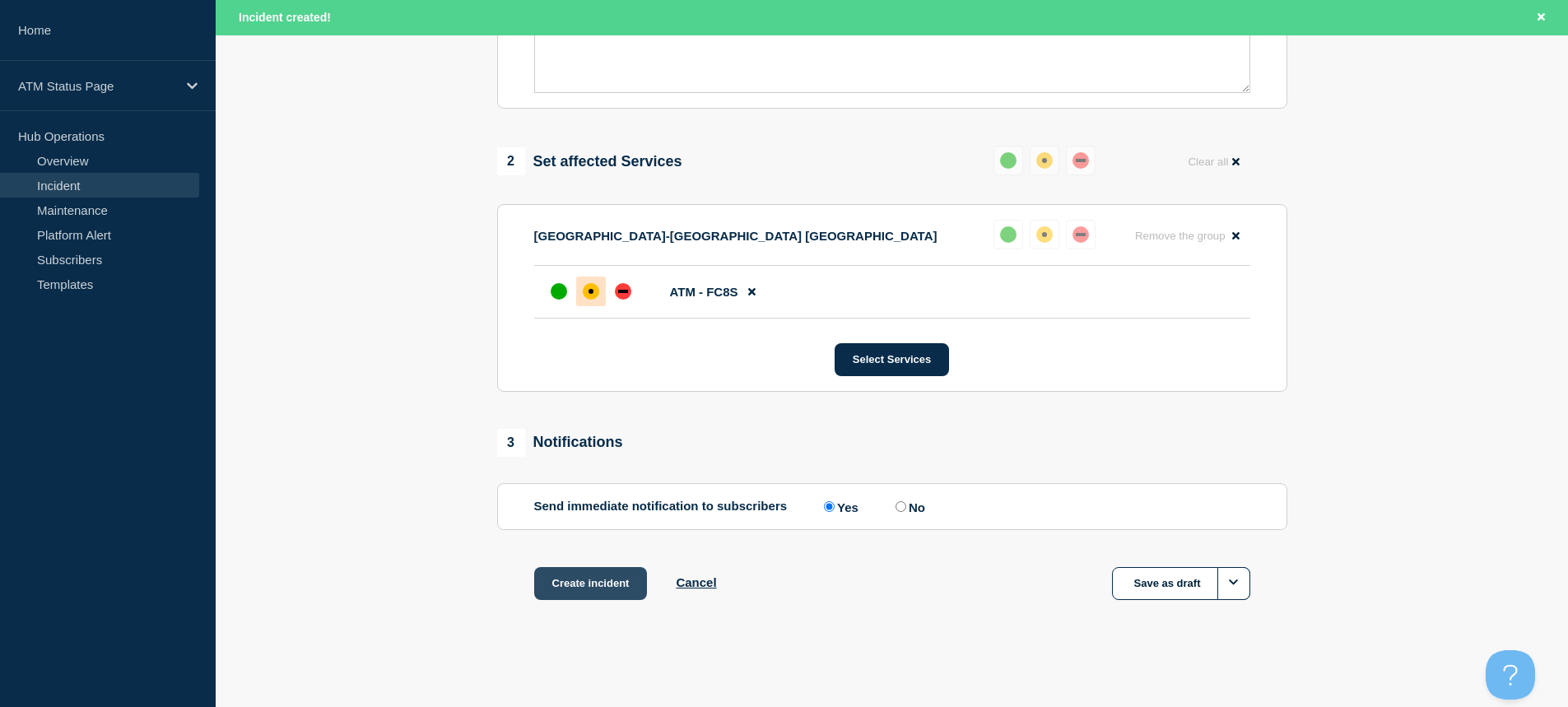 click on "Create incident" at bounding box center (591, 584) 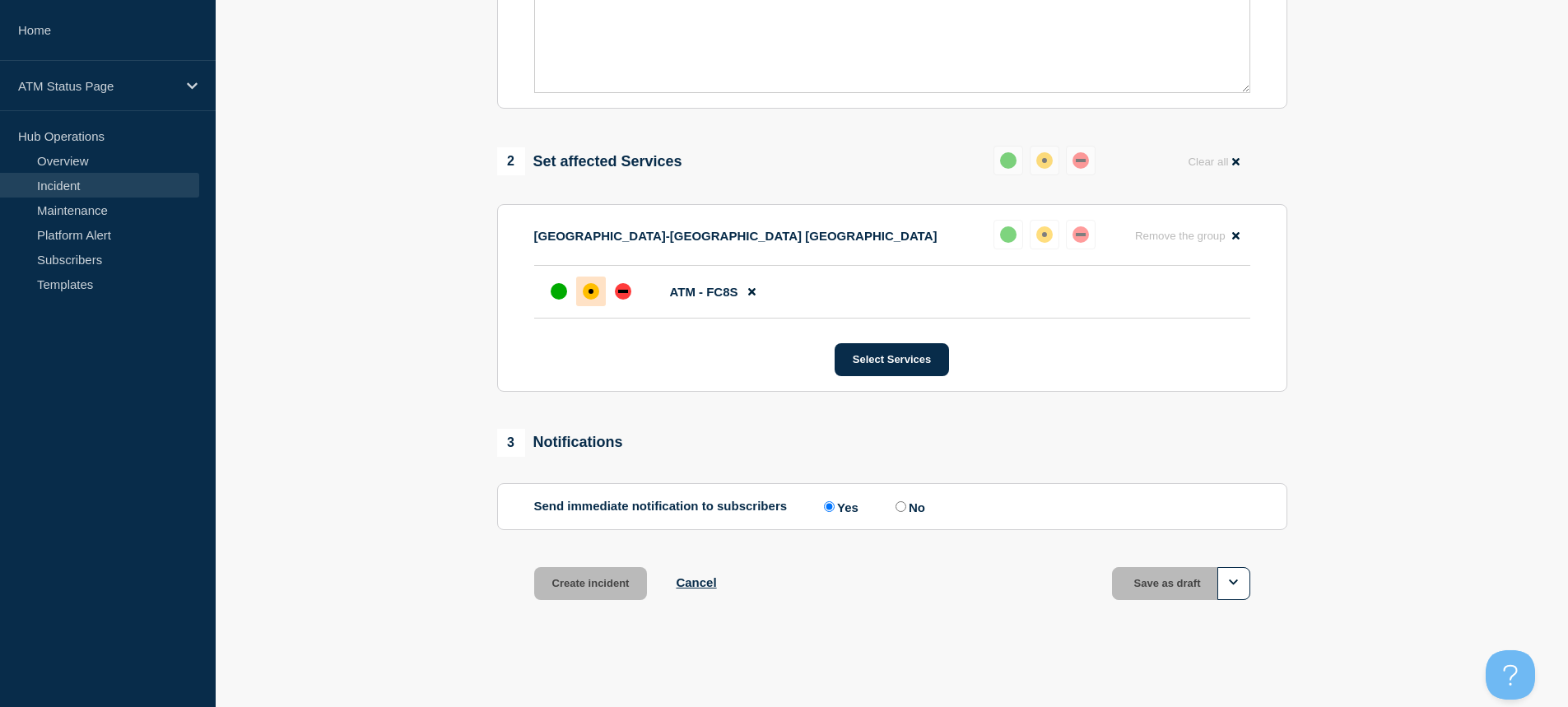 scroll, scrollTop: 533, scrollLeft: 0, axis: vertical 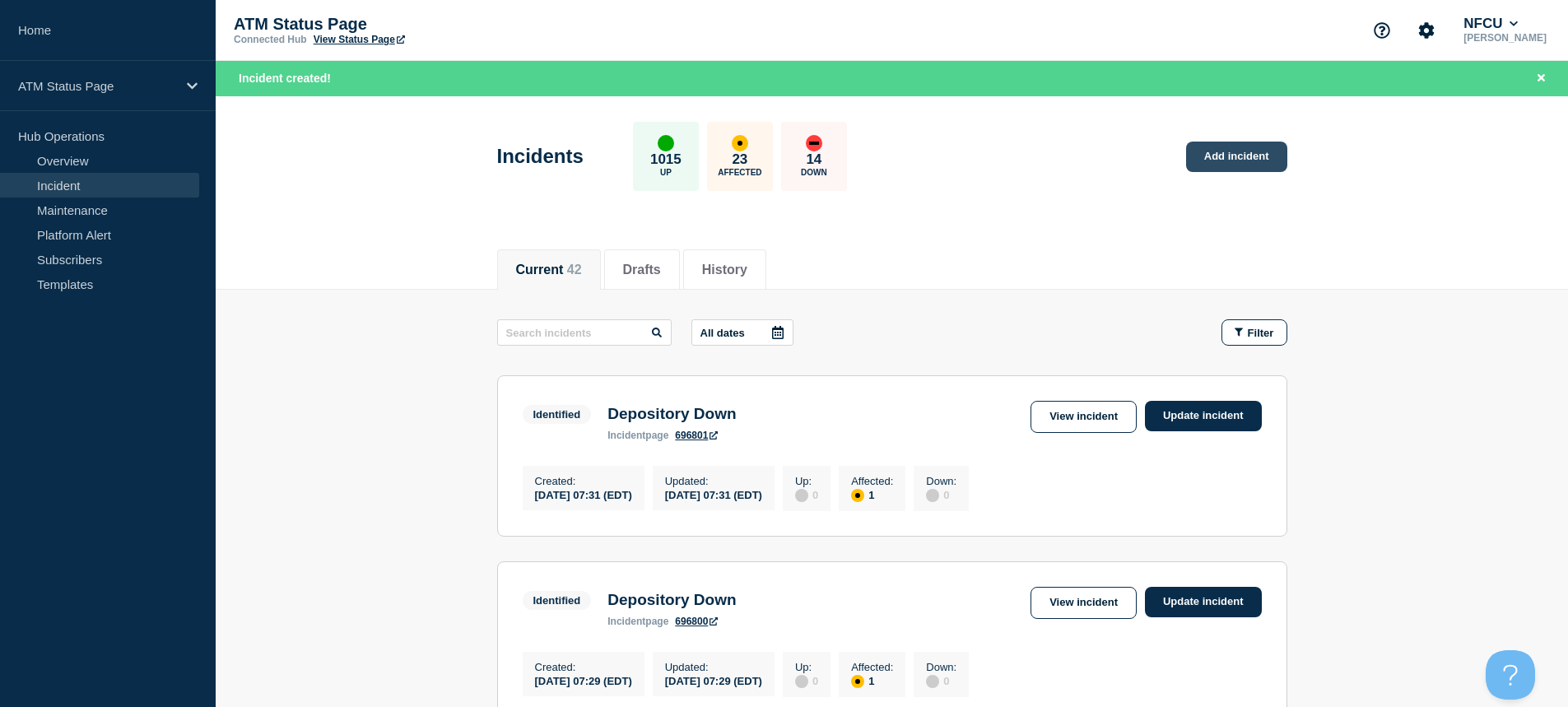 click on "Add incident" 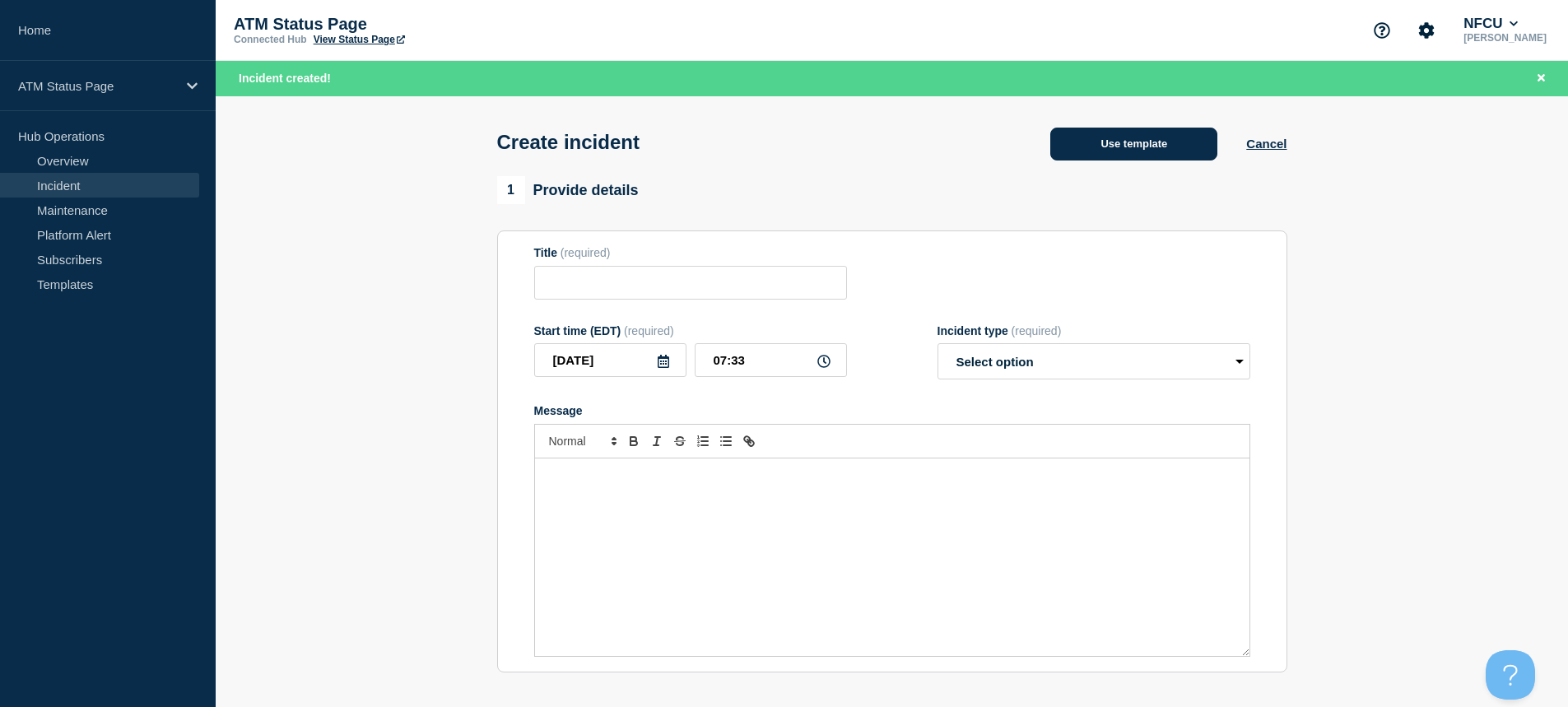 click on "Use template" at bounding box center [1133, 144] 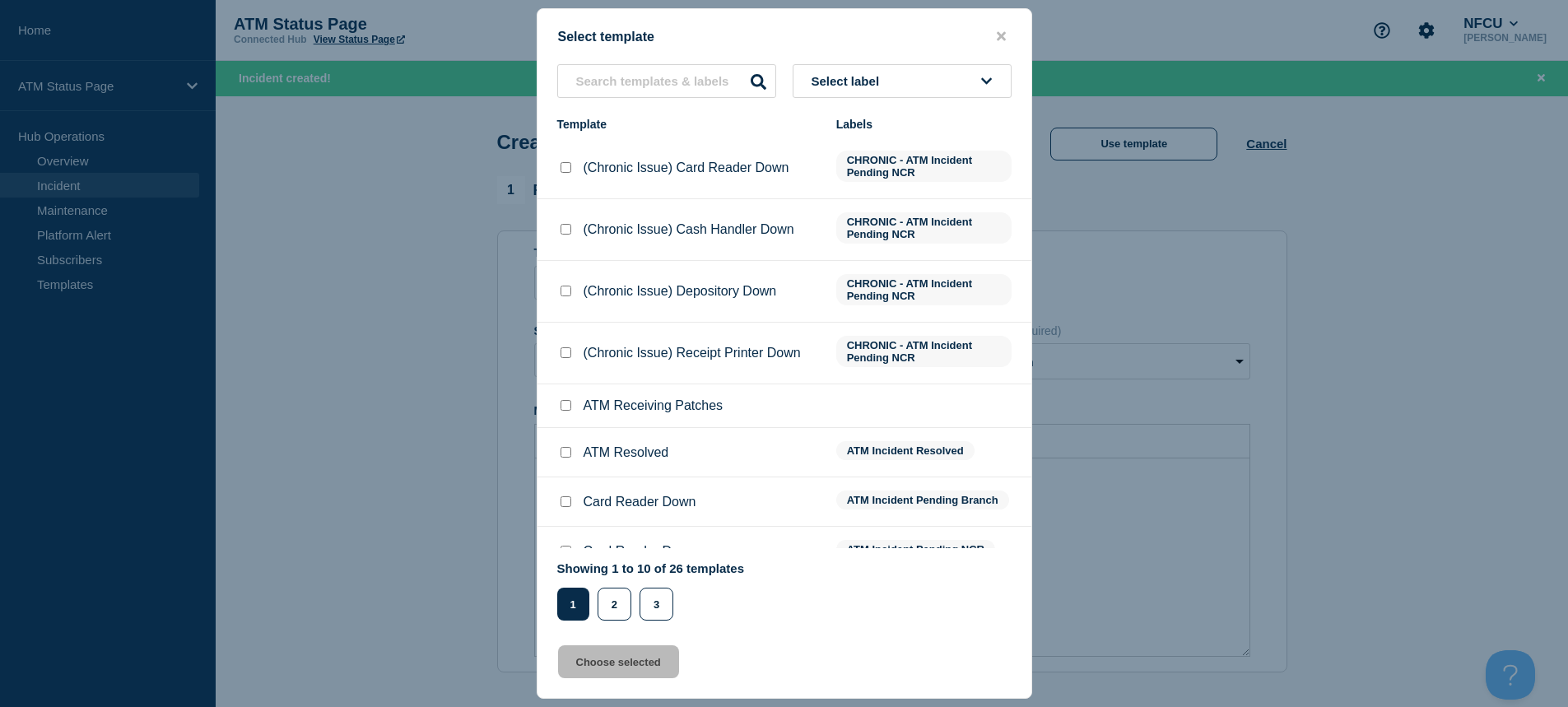 click on "Select label" at bounding box center [902, 81] 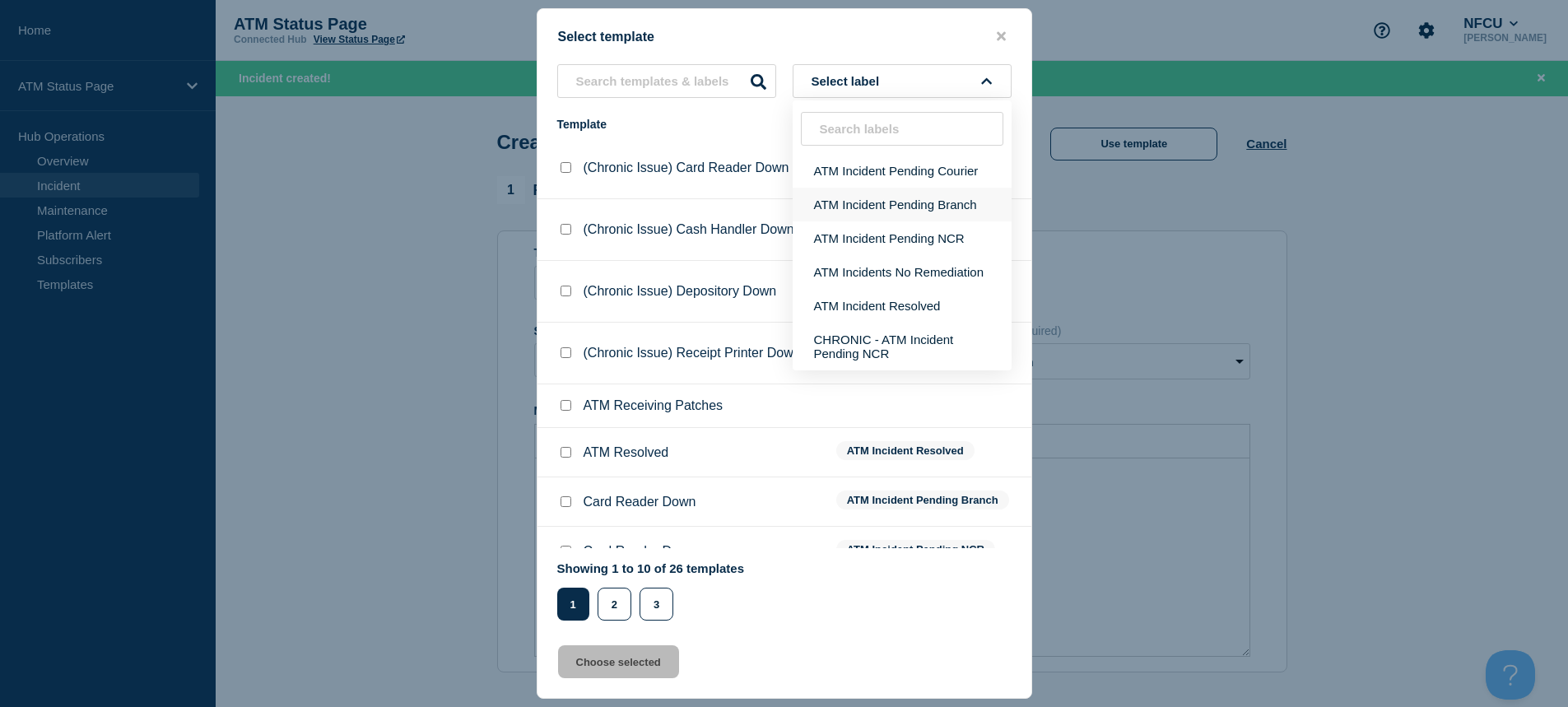 click on "ATM Incident Pending Branch" at bounding box center [902, 204] 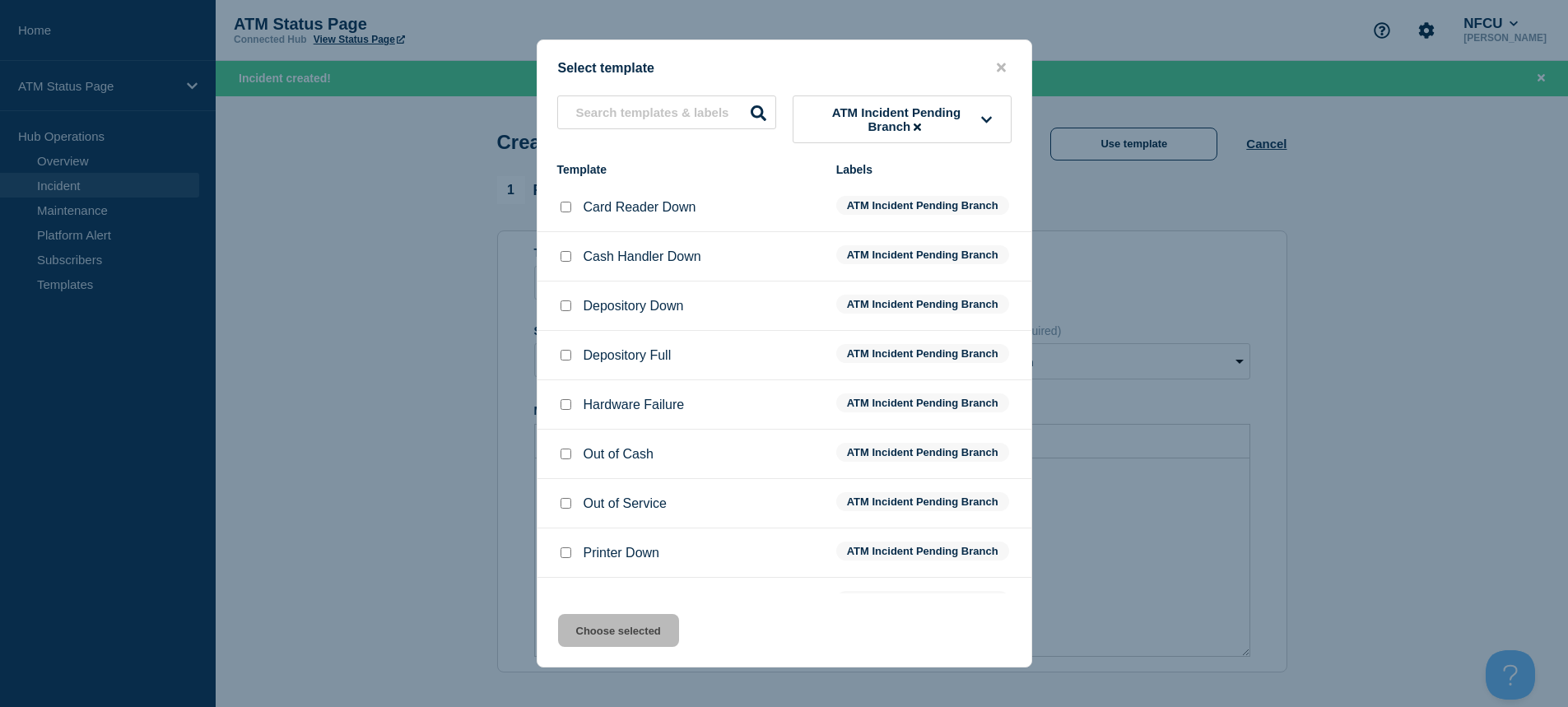 click at bounding box center (565, 552) 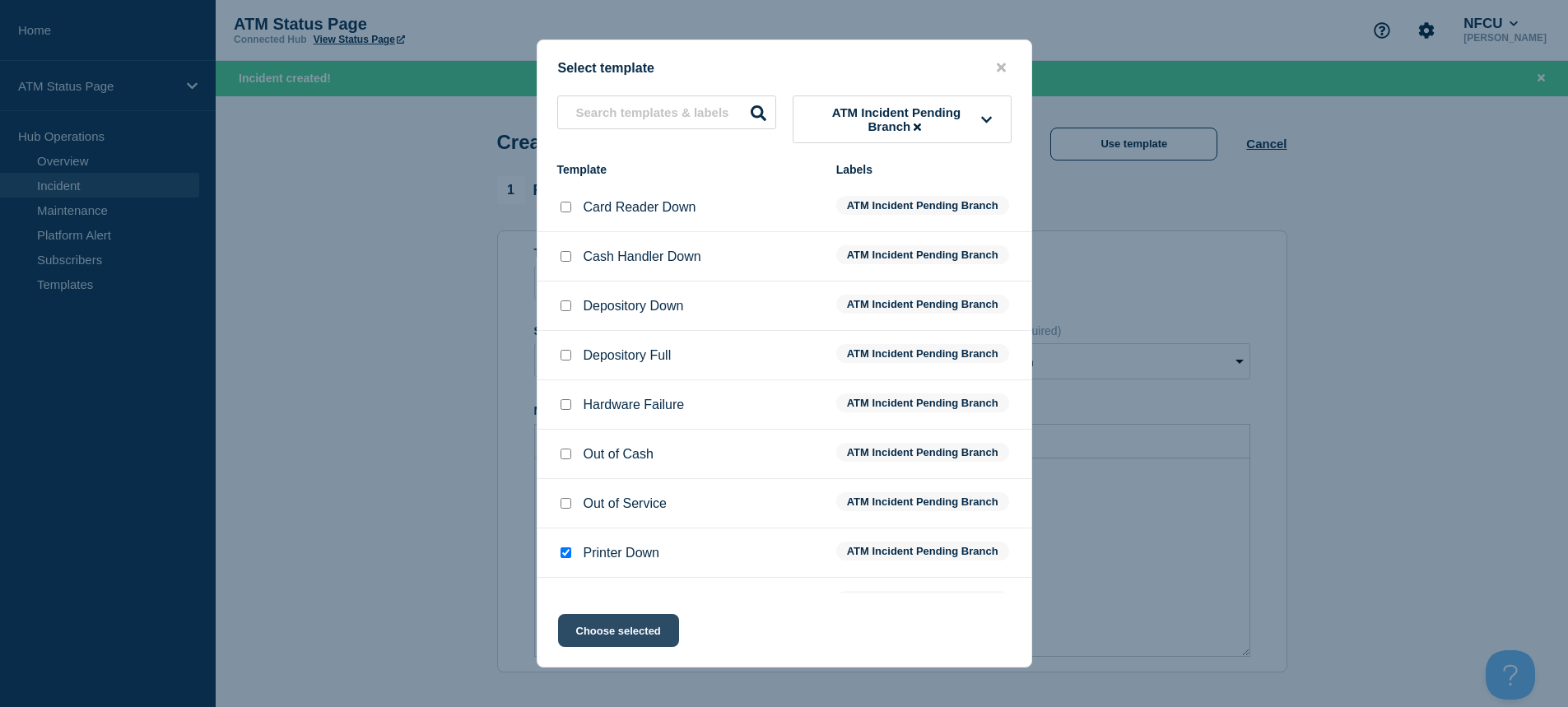 click on "Choose selected" 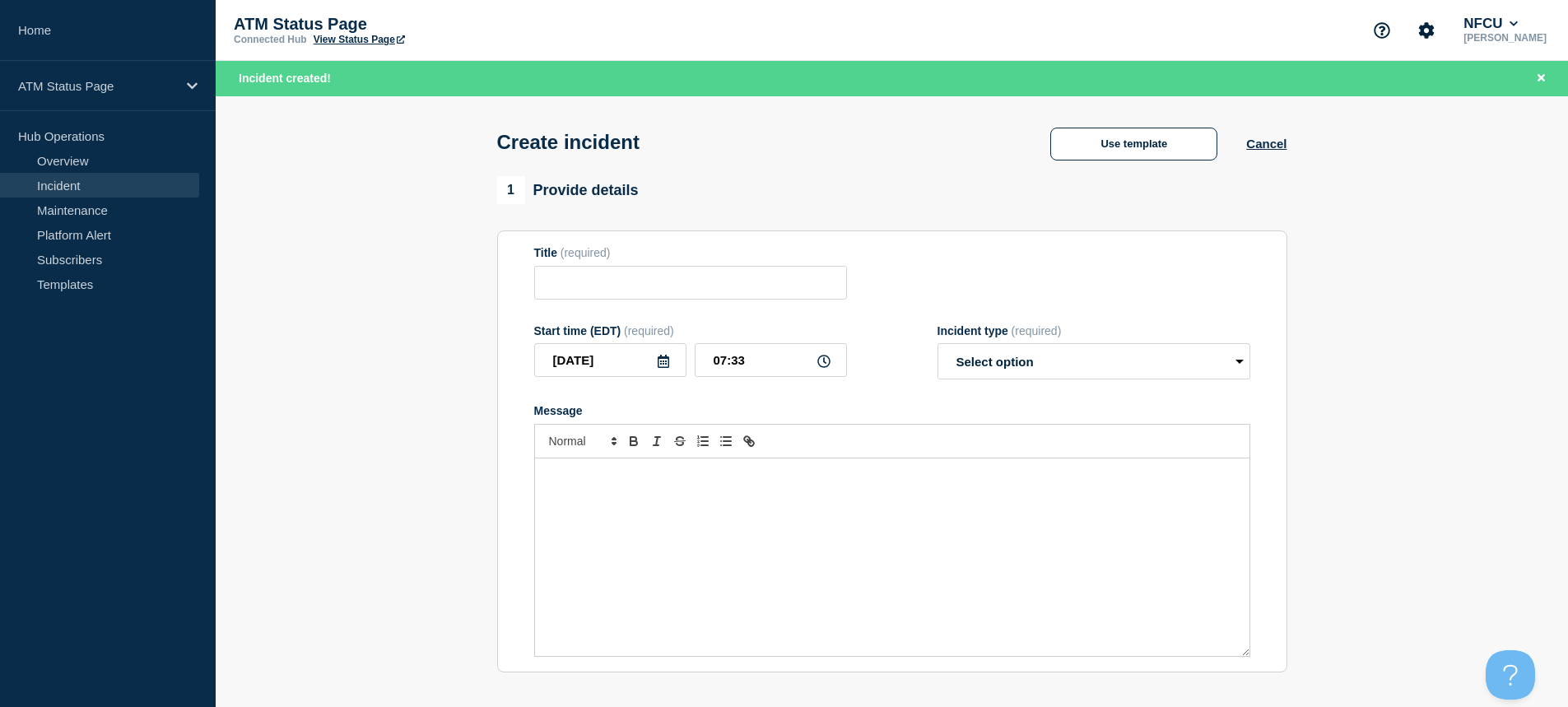 type on "Printer Down" 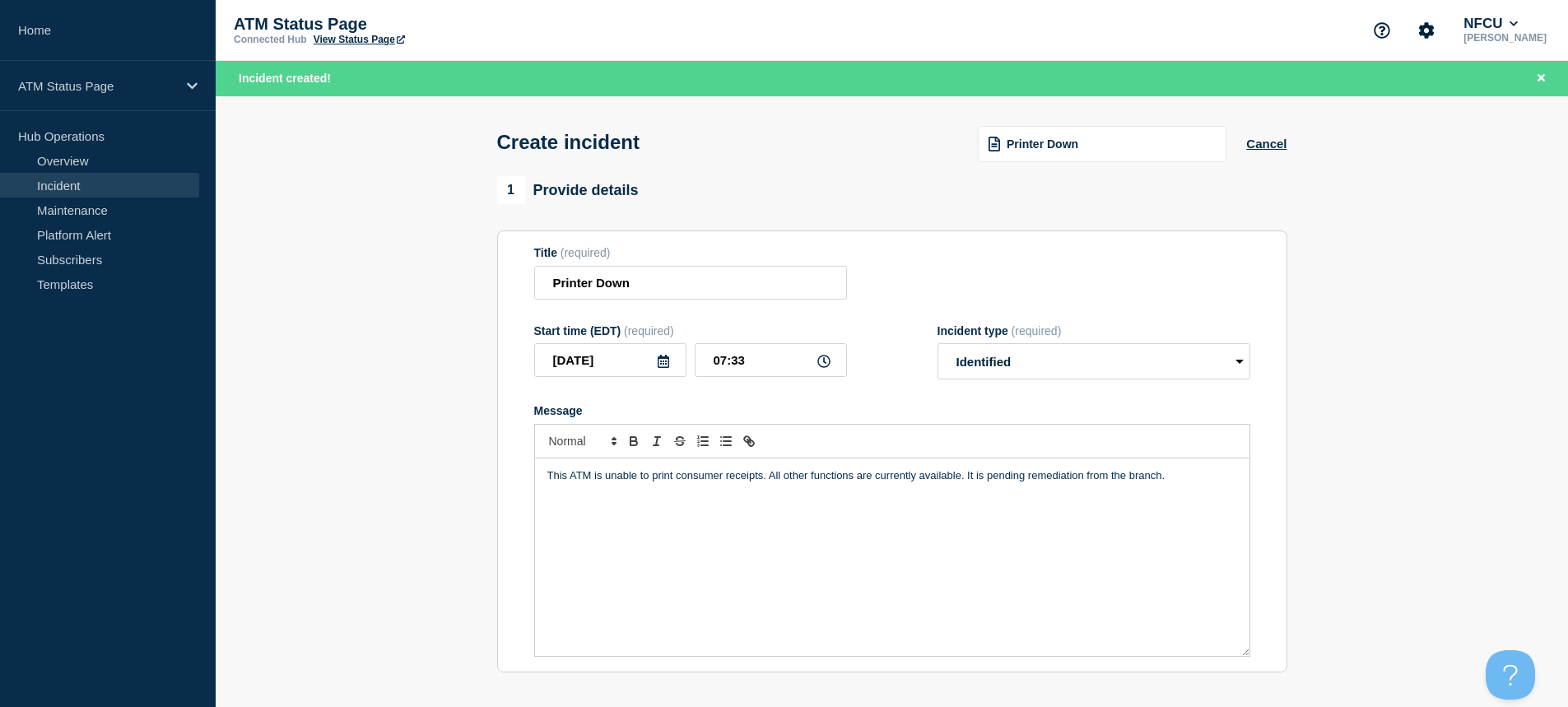 scroll, scrollTop: 329, scrollLeft: 0, axis: vertical 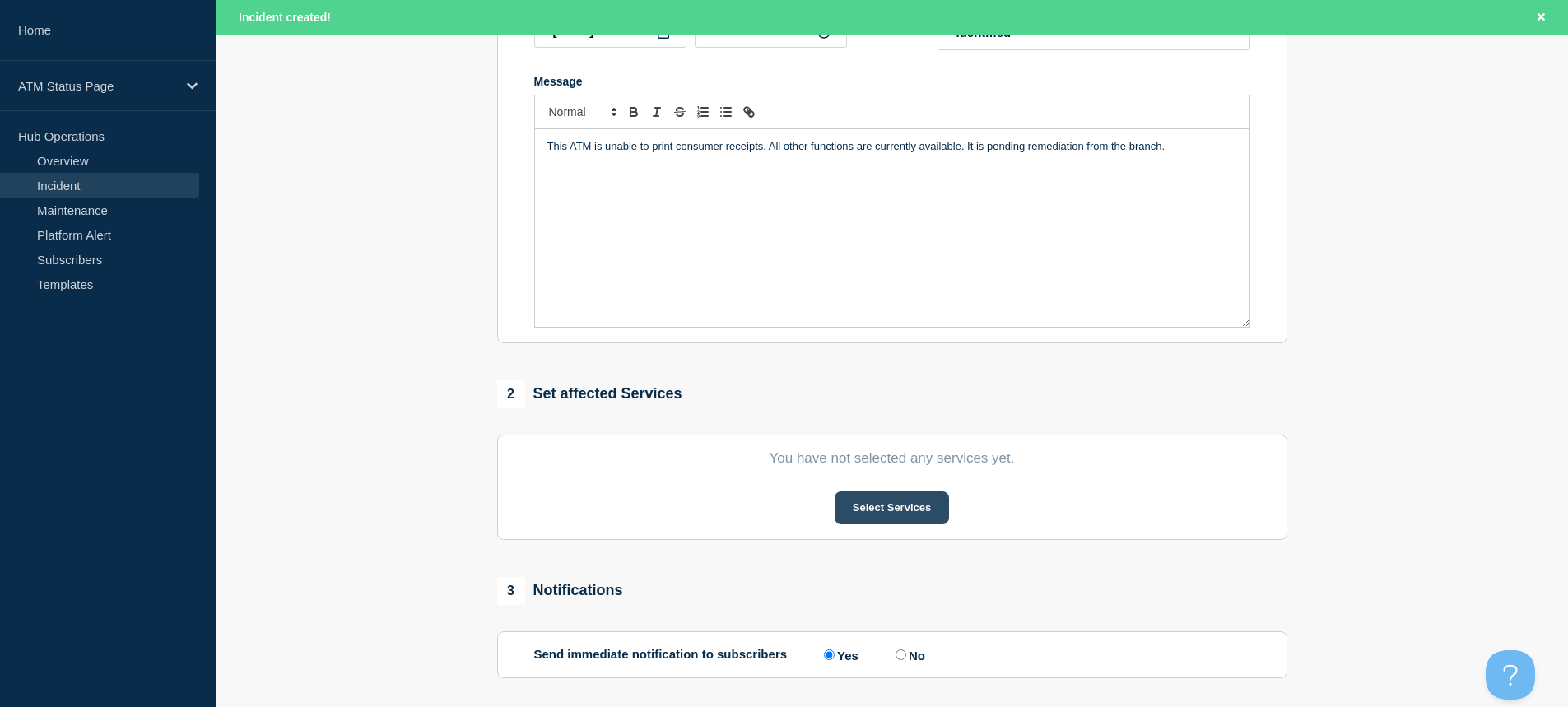 click on "Select Services" at bounding box center (891, 508) 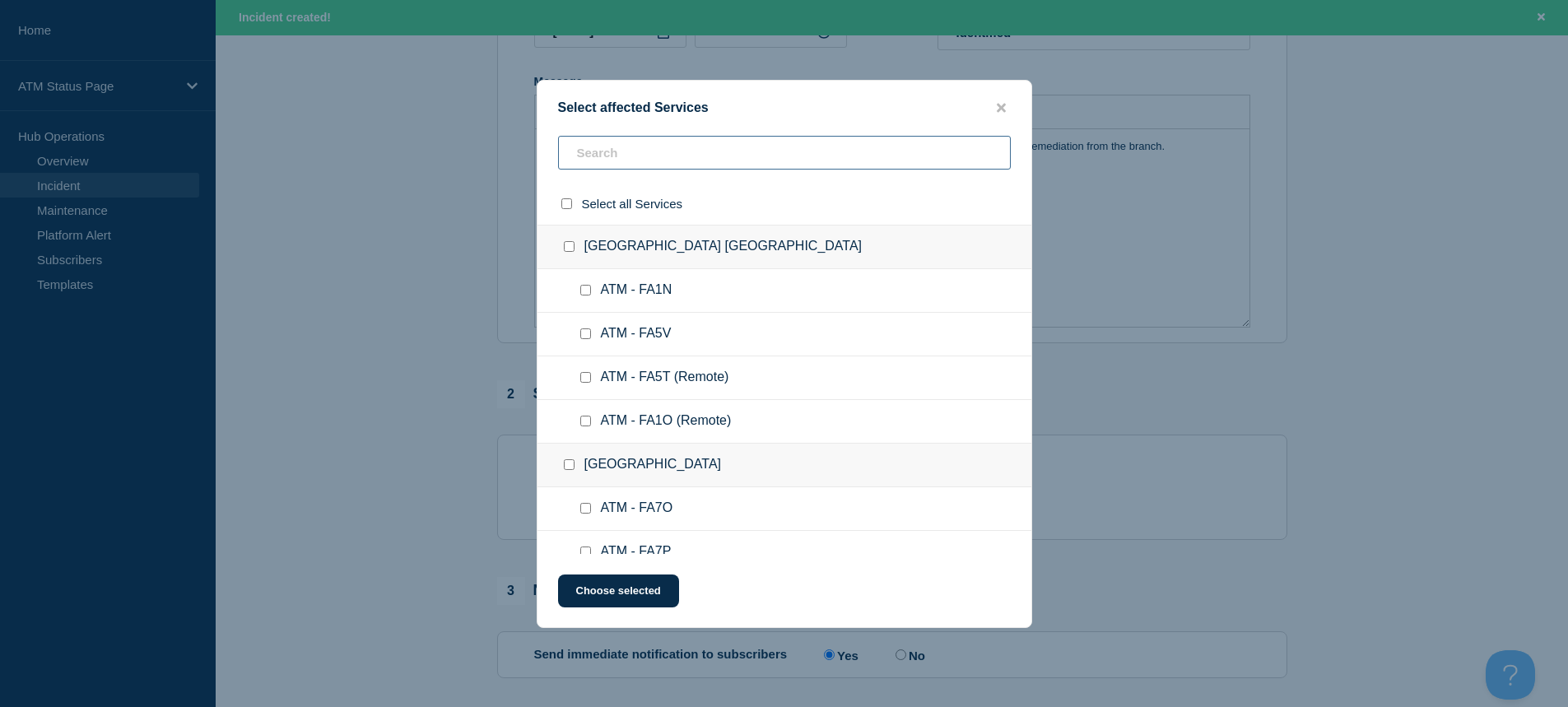 click at bounding box center (784, 152) 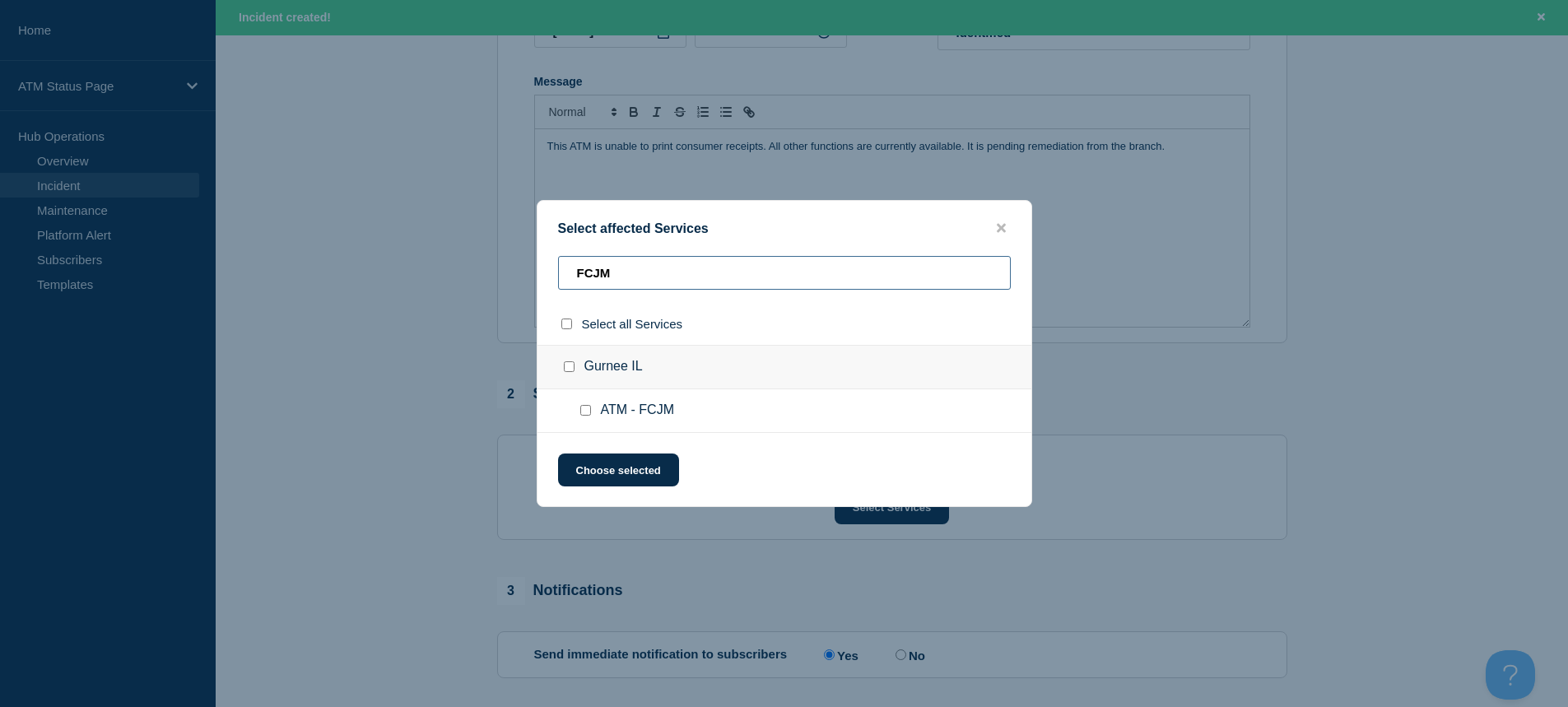 type on "FCJM" 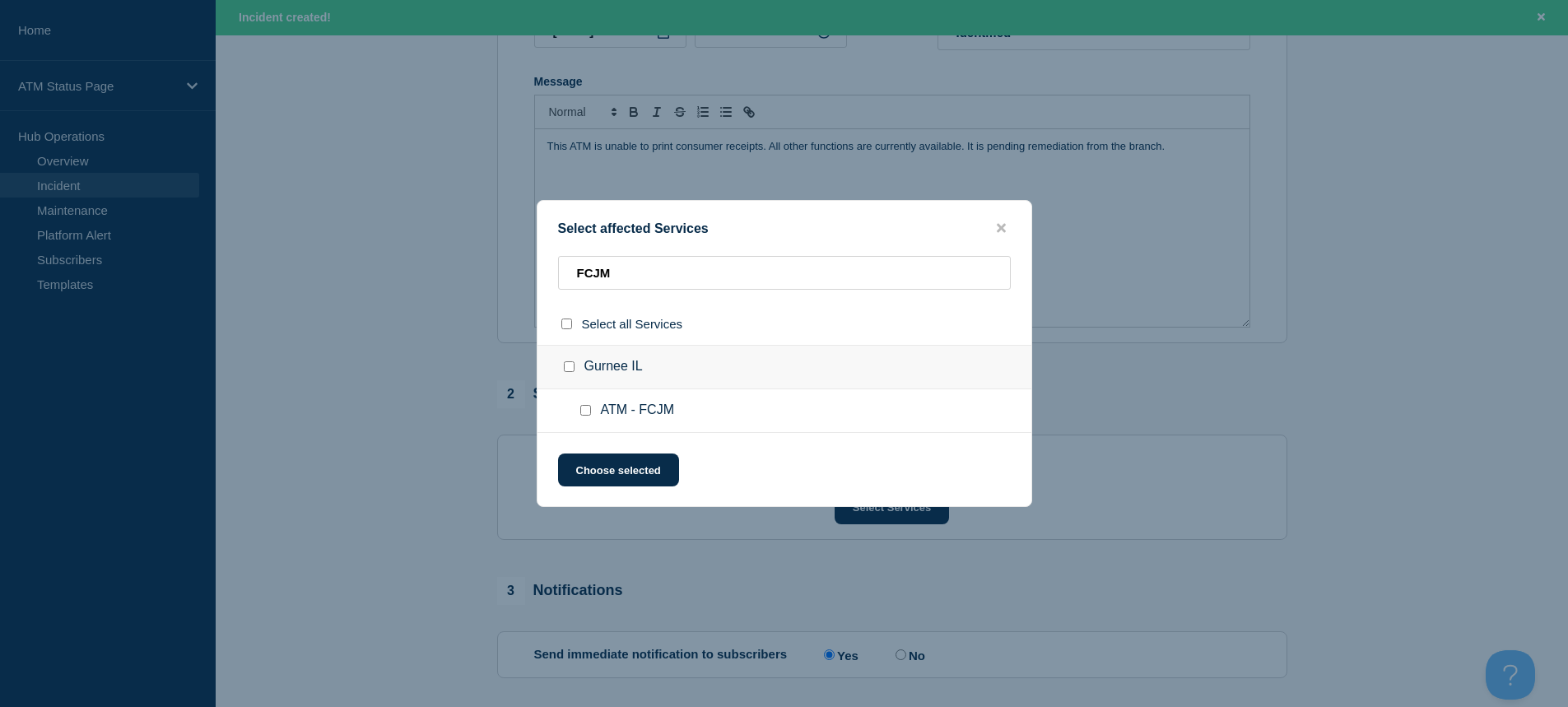 click at bounding box center [585, 410] 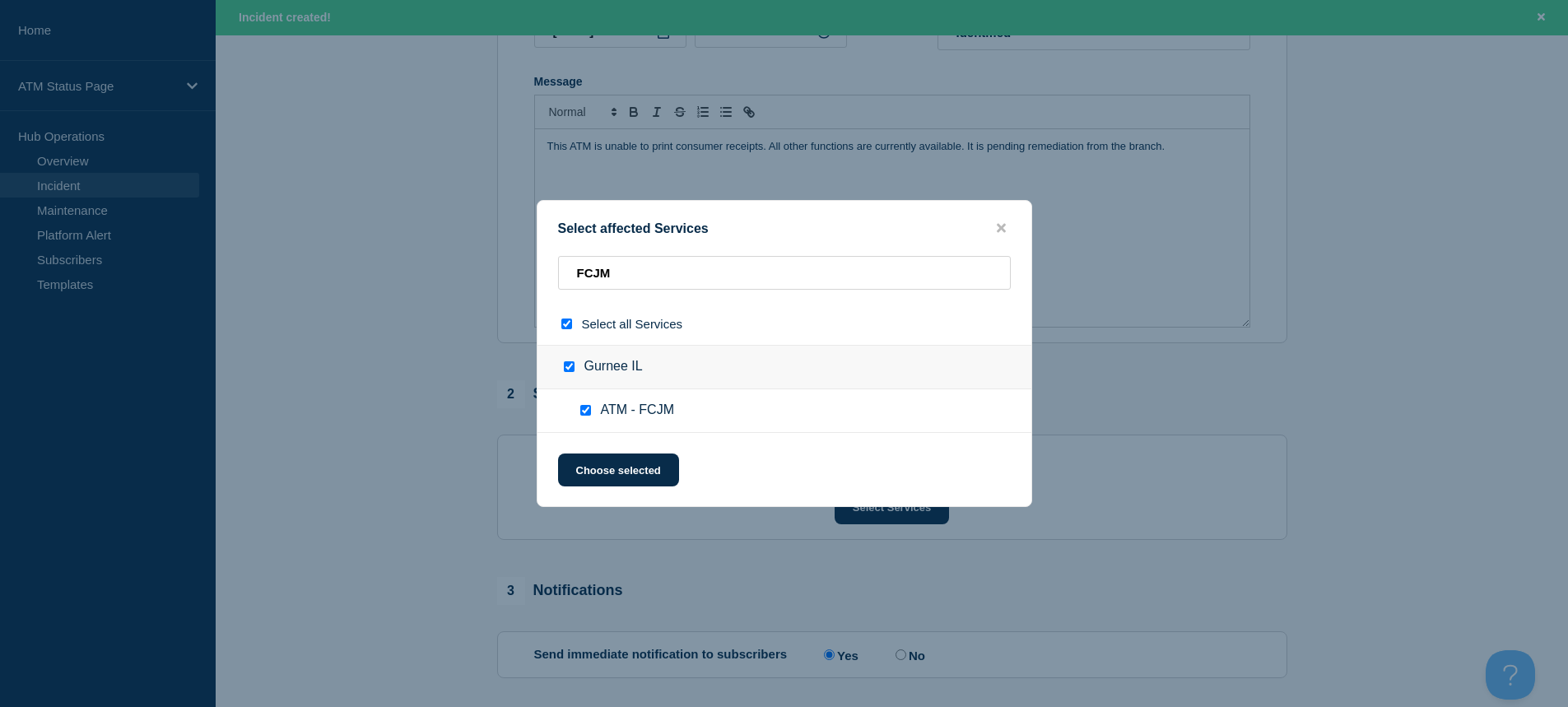 checkbox on "true" 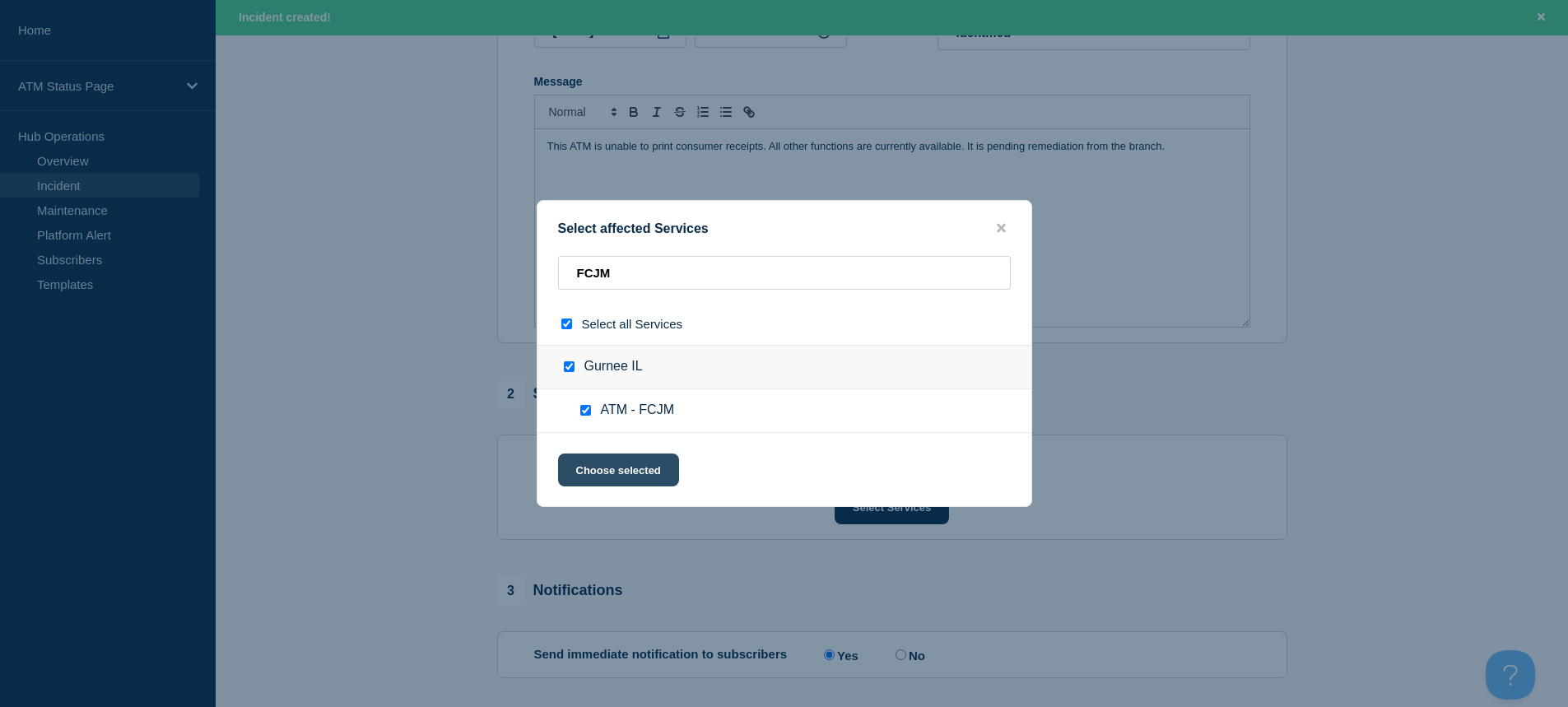 click on "Choose selected" 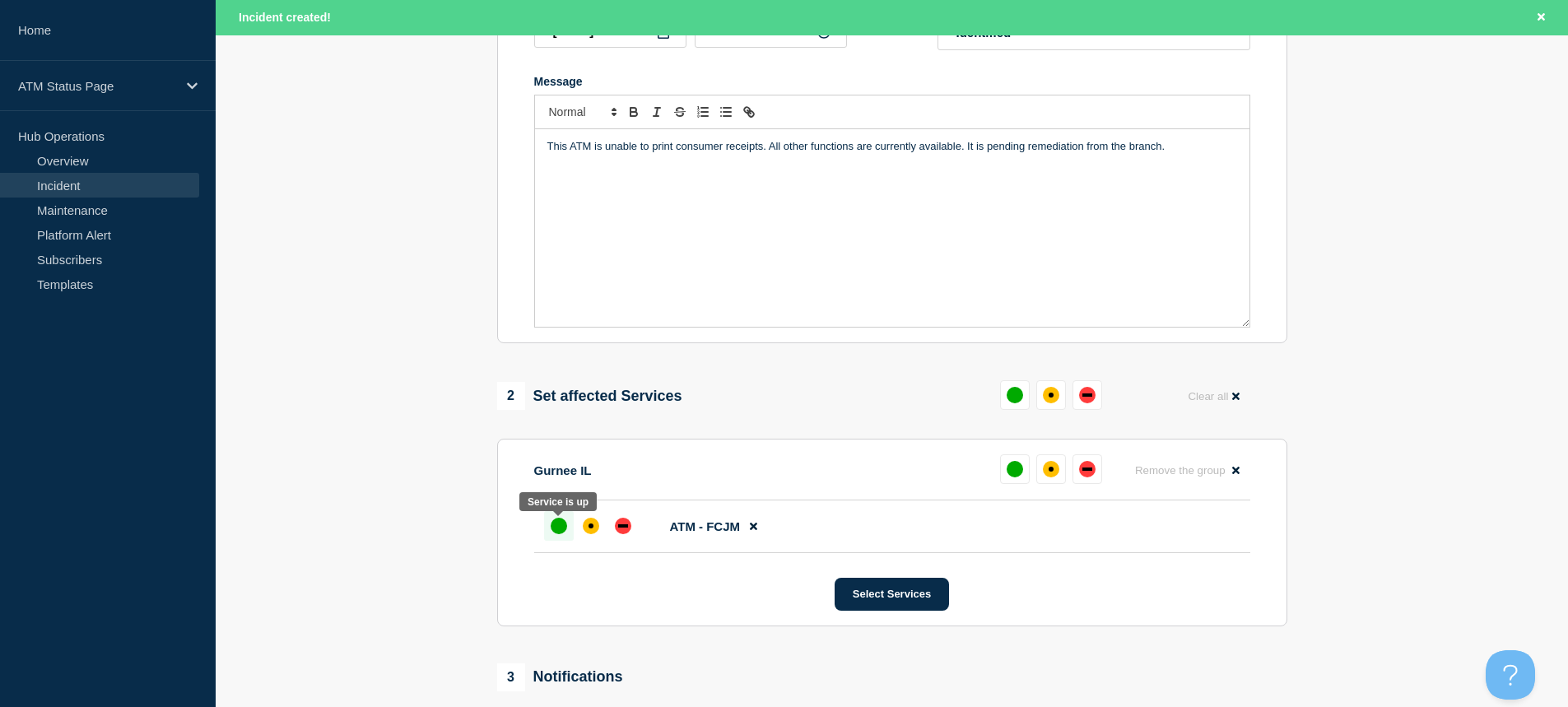 click at bounding box center (559, 526) 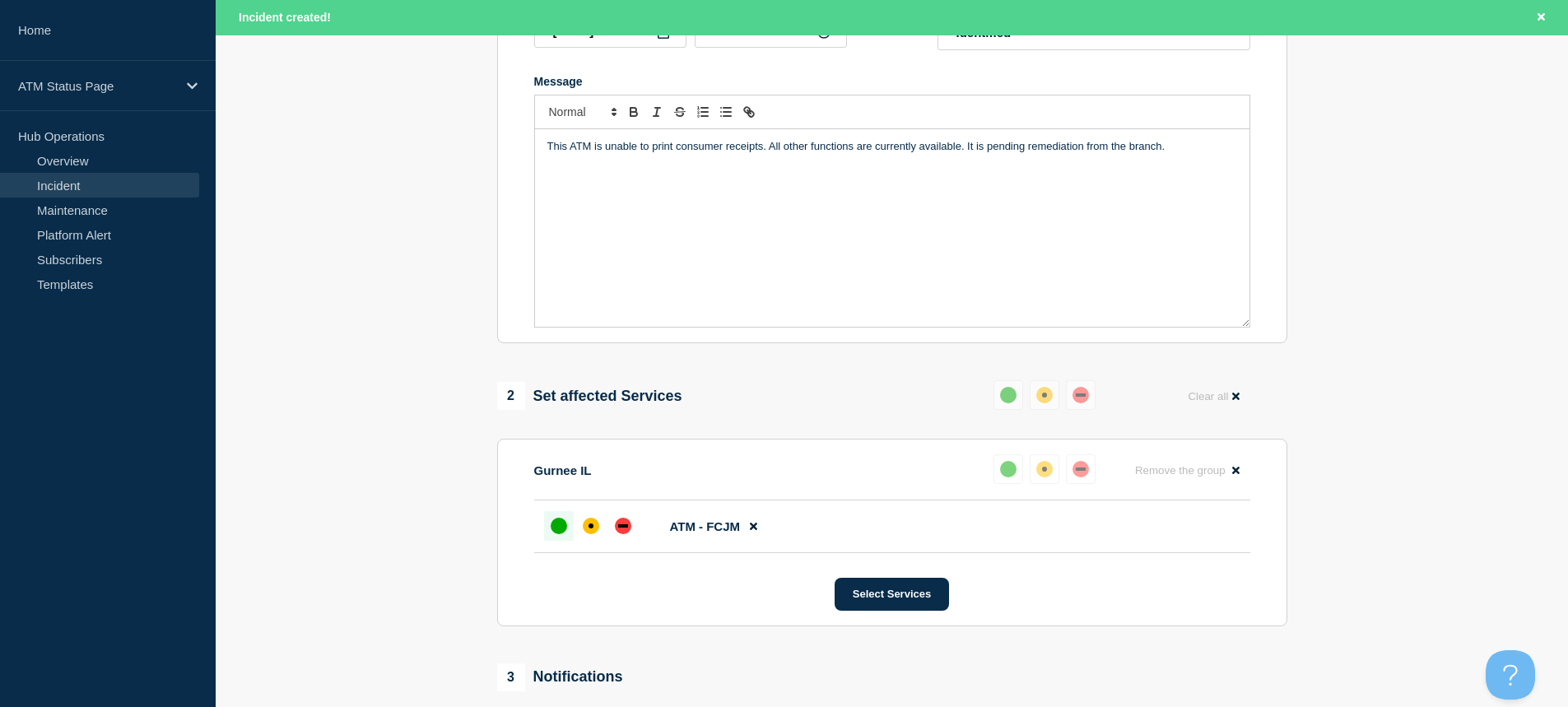 scroll, scrollTop: 568, scrollLeft: 0, axis: vertical 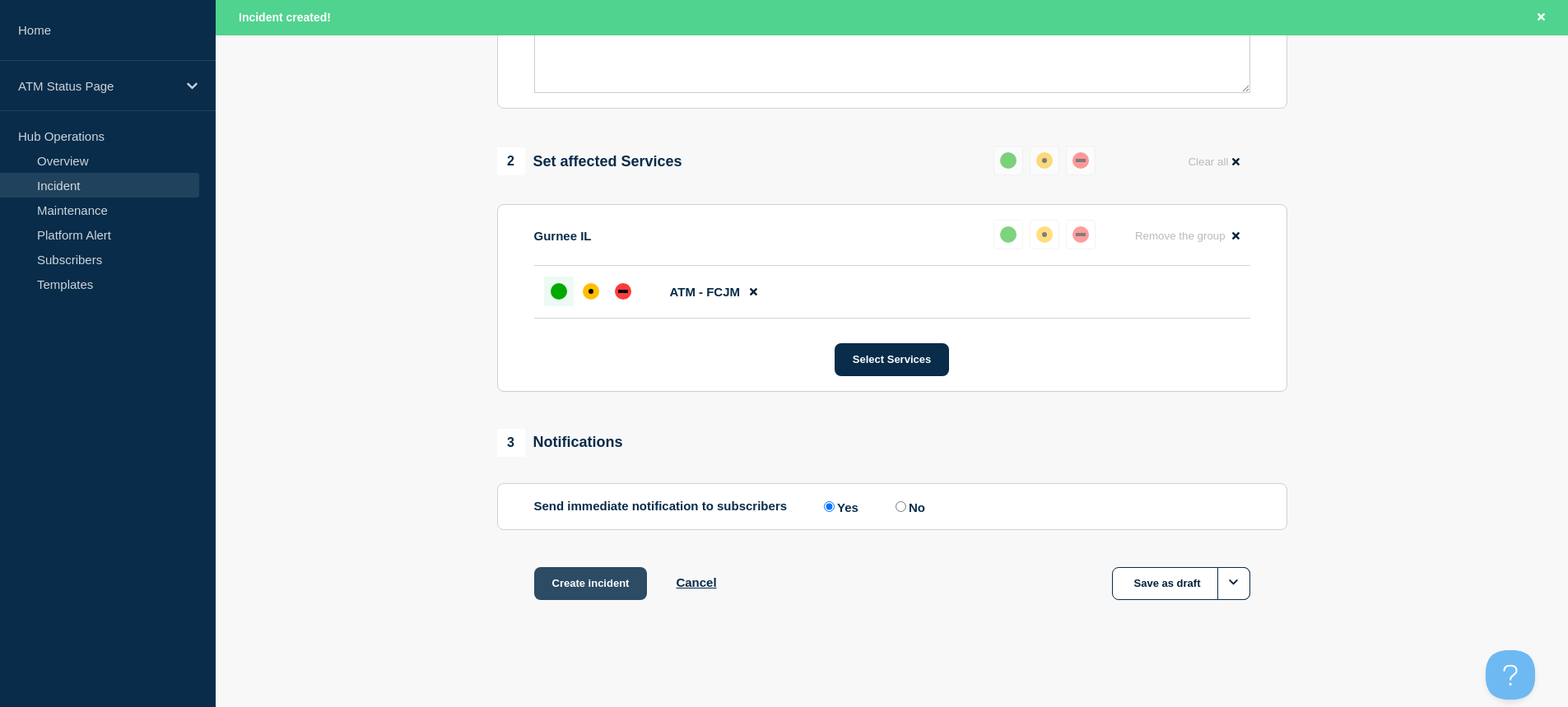click on "Create incident" at bounding box center (591, 584) 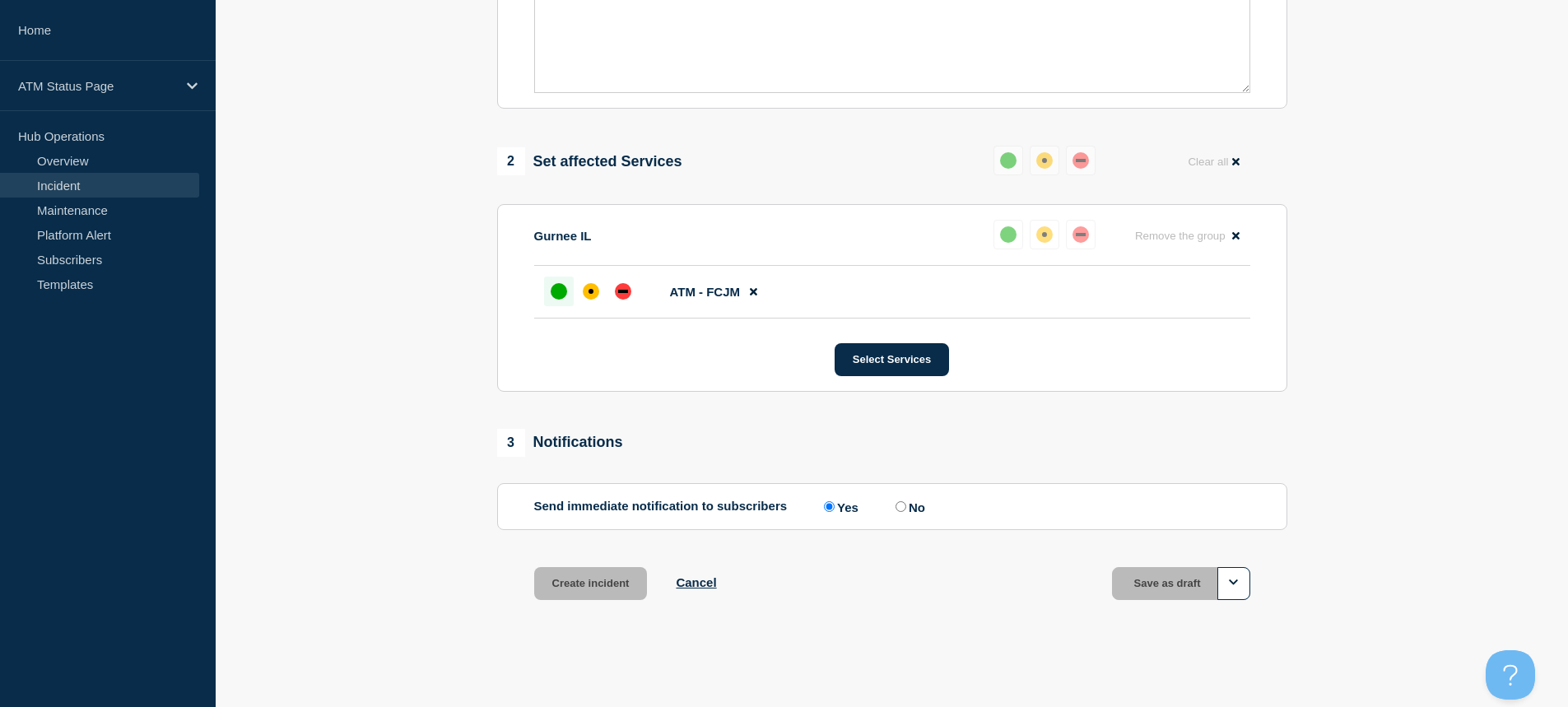 scroll, scrollTop: 533, scrollLeft: 0, axis: vertical 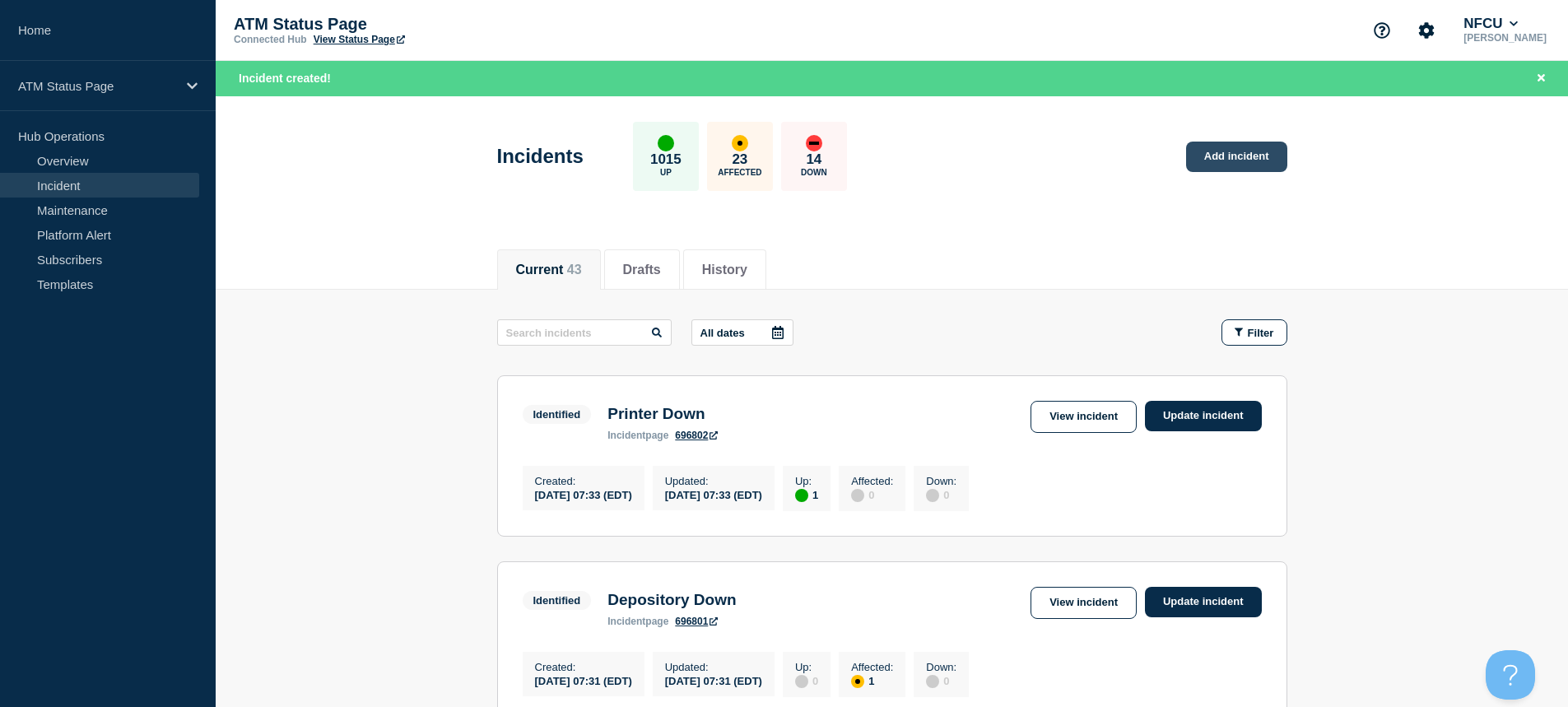 click on "Add incident" 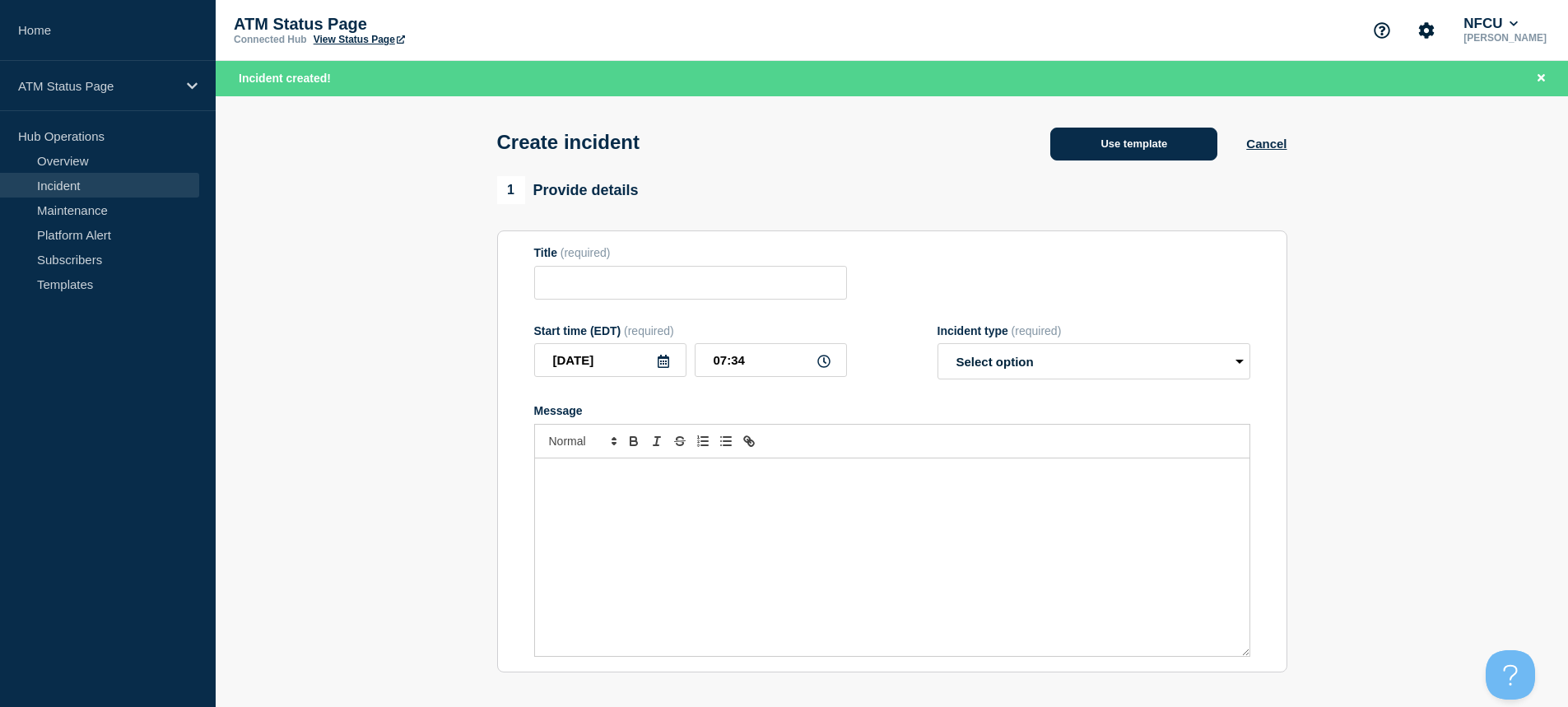 click on "Use template" at bounding box center (1133, 144) 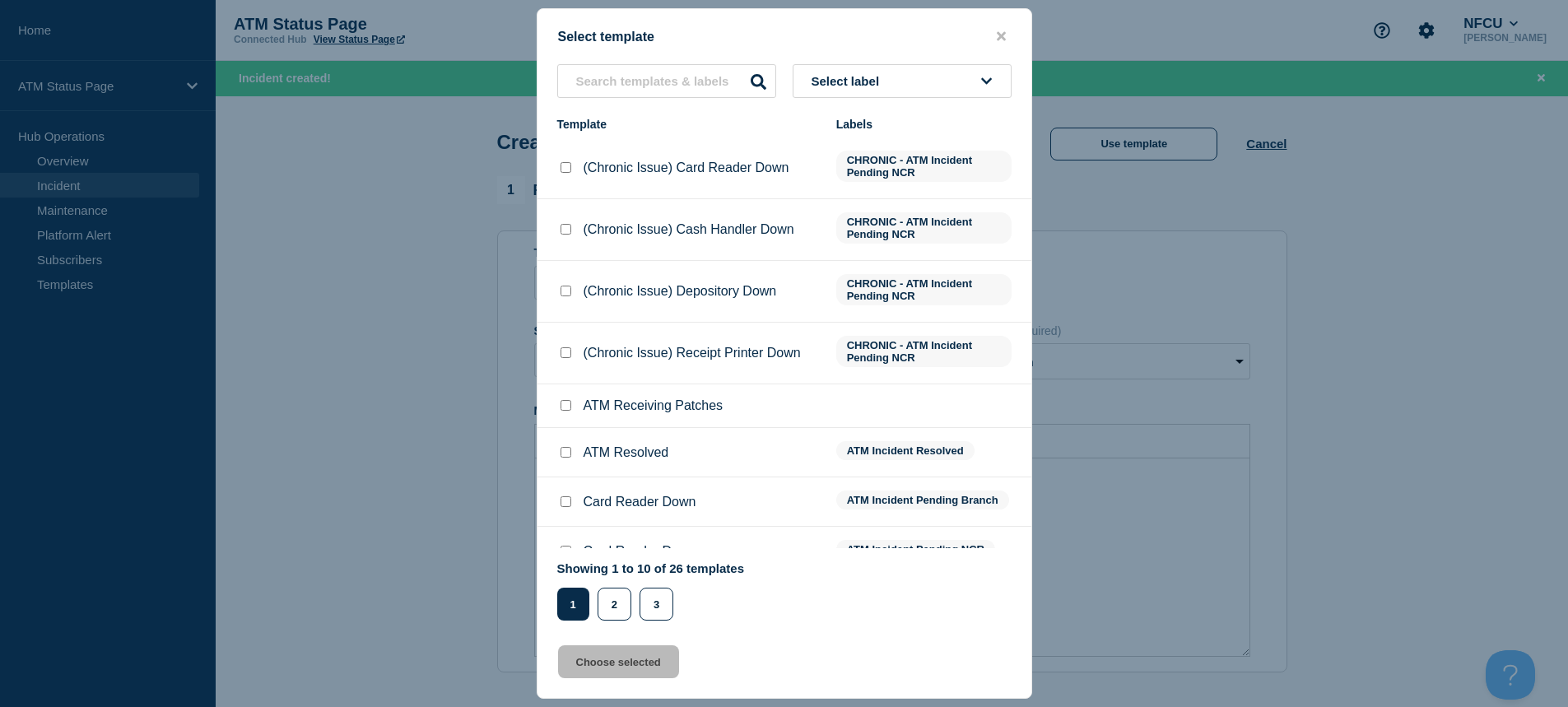 click on "Select label" at bounding box center (902, 81) 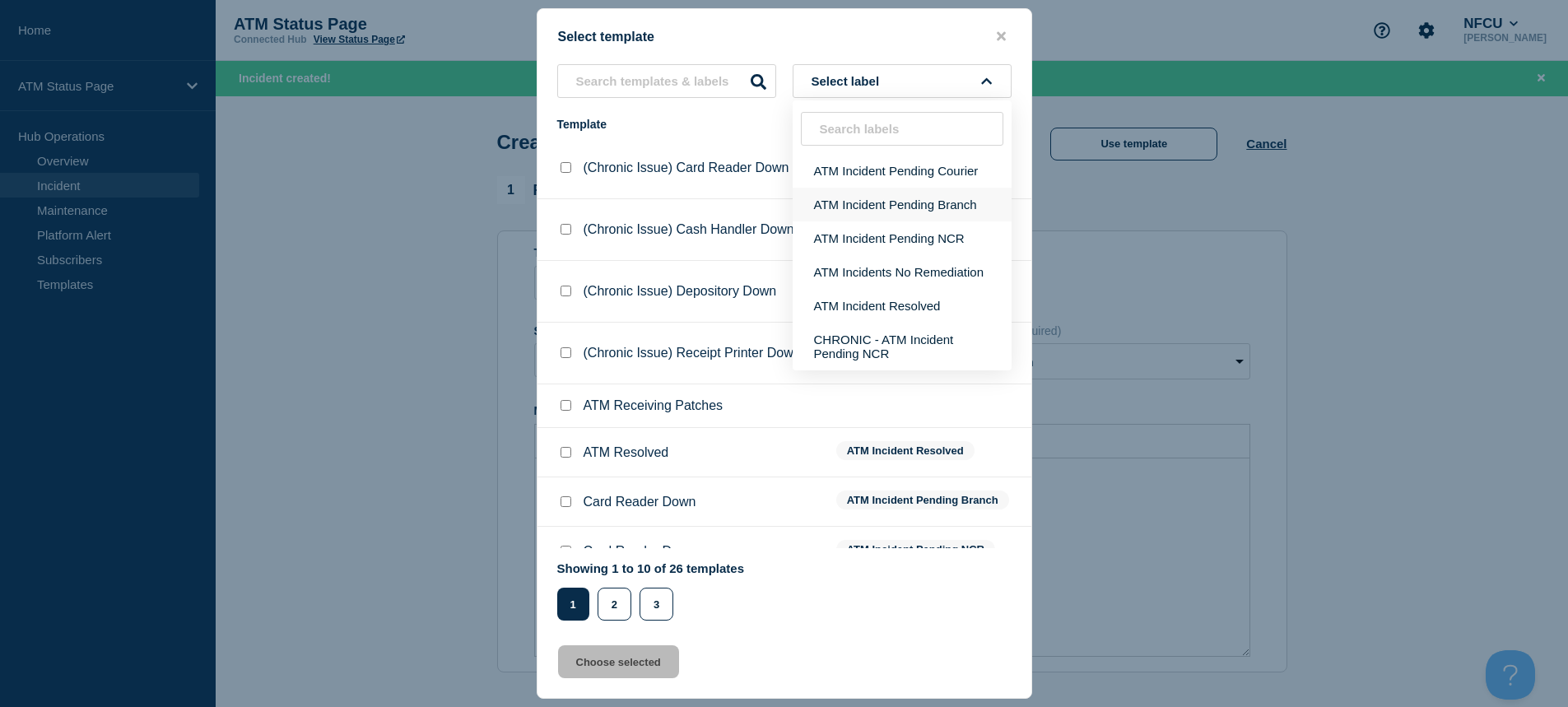 click on "ATM Incident Pending Branch" at bounding box center [902, 204] 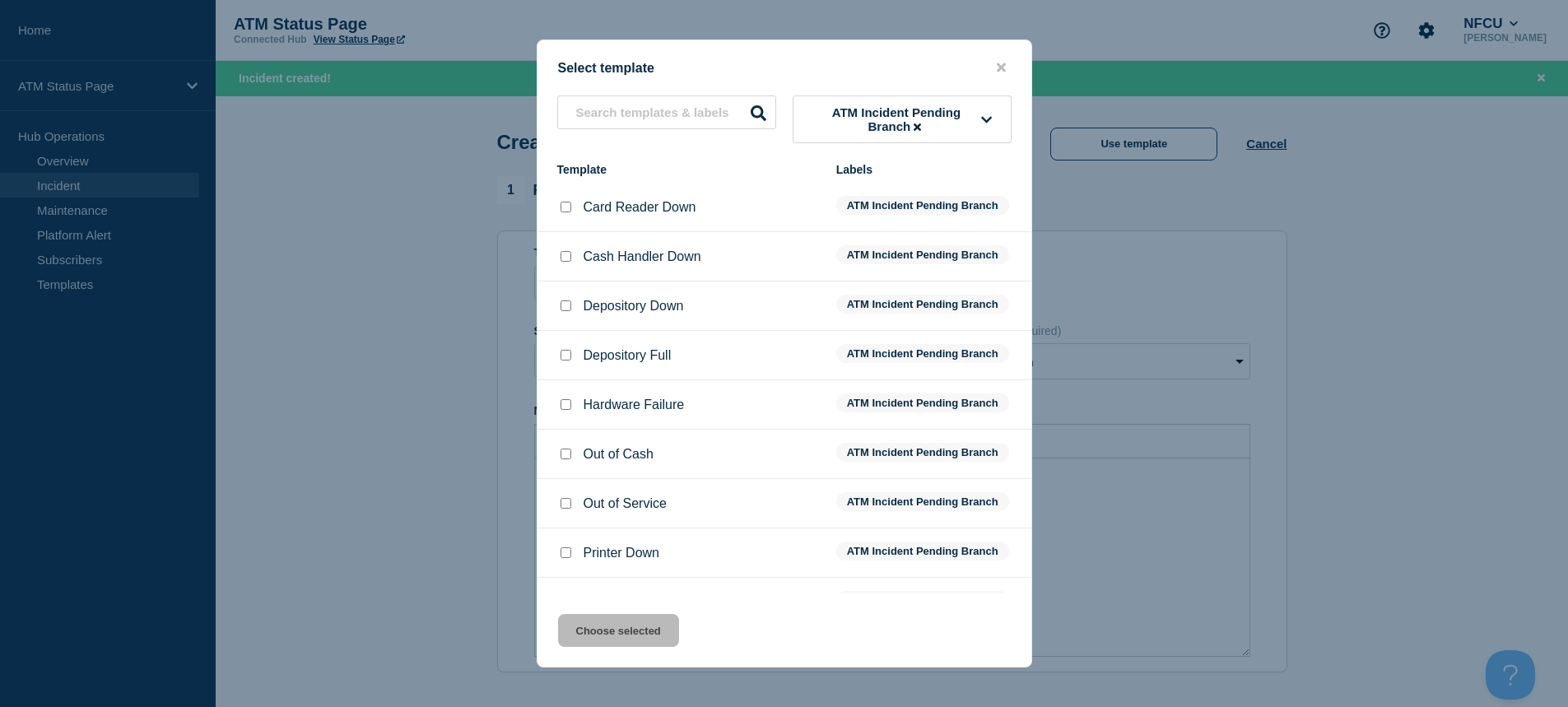 click at bounding box center (565, 552) 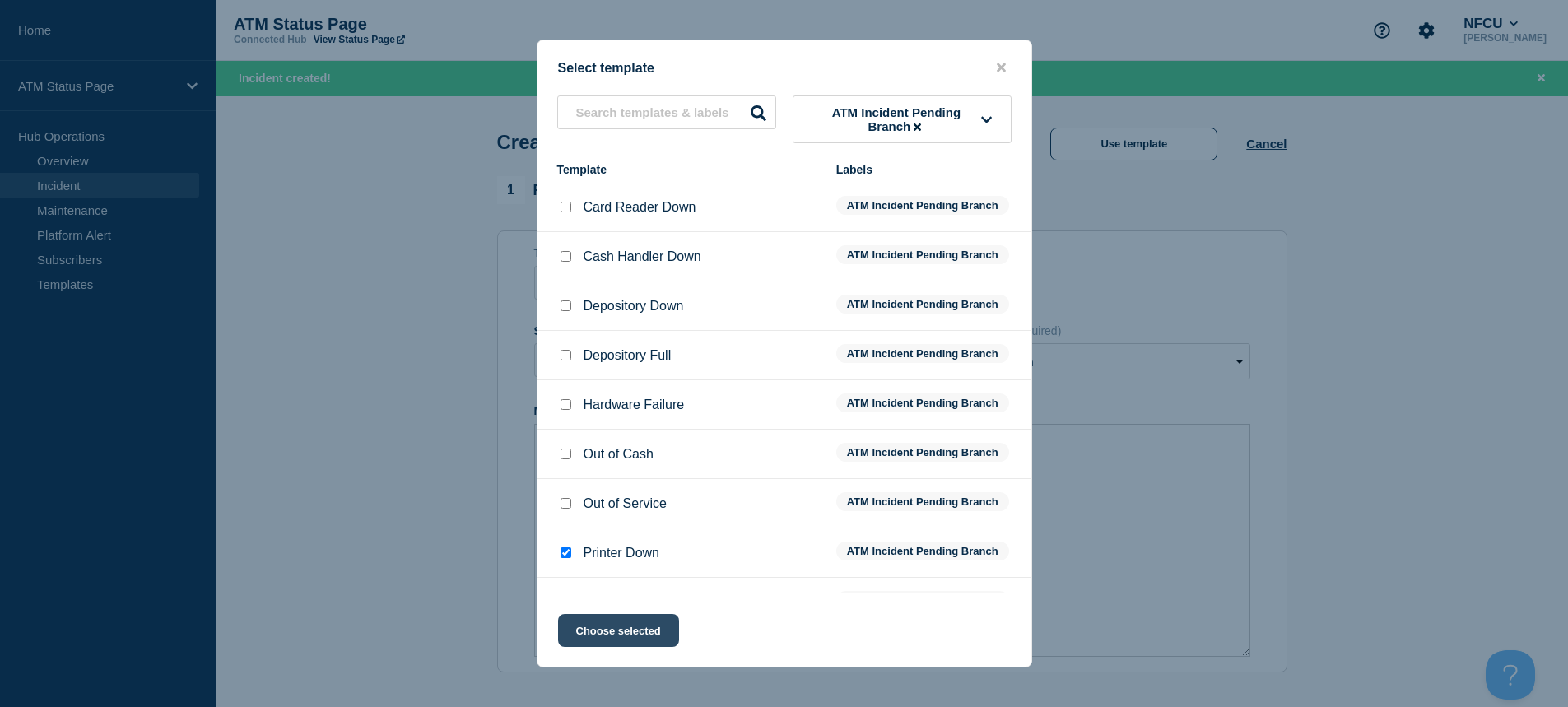 click on "Choose selected" 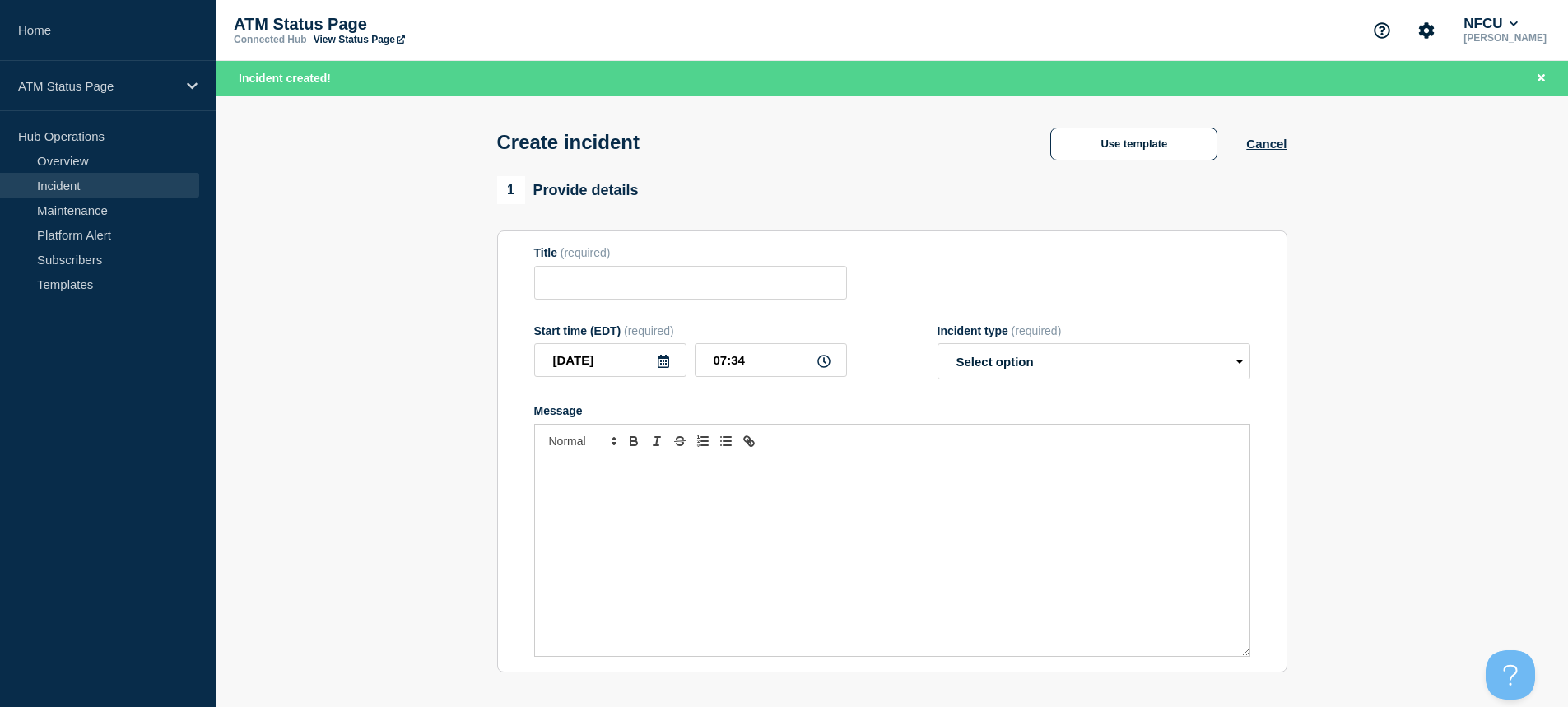 type on "Printer Down" 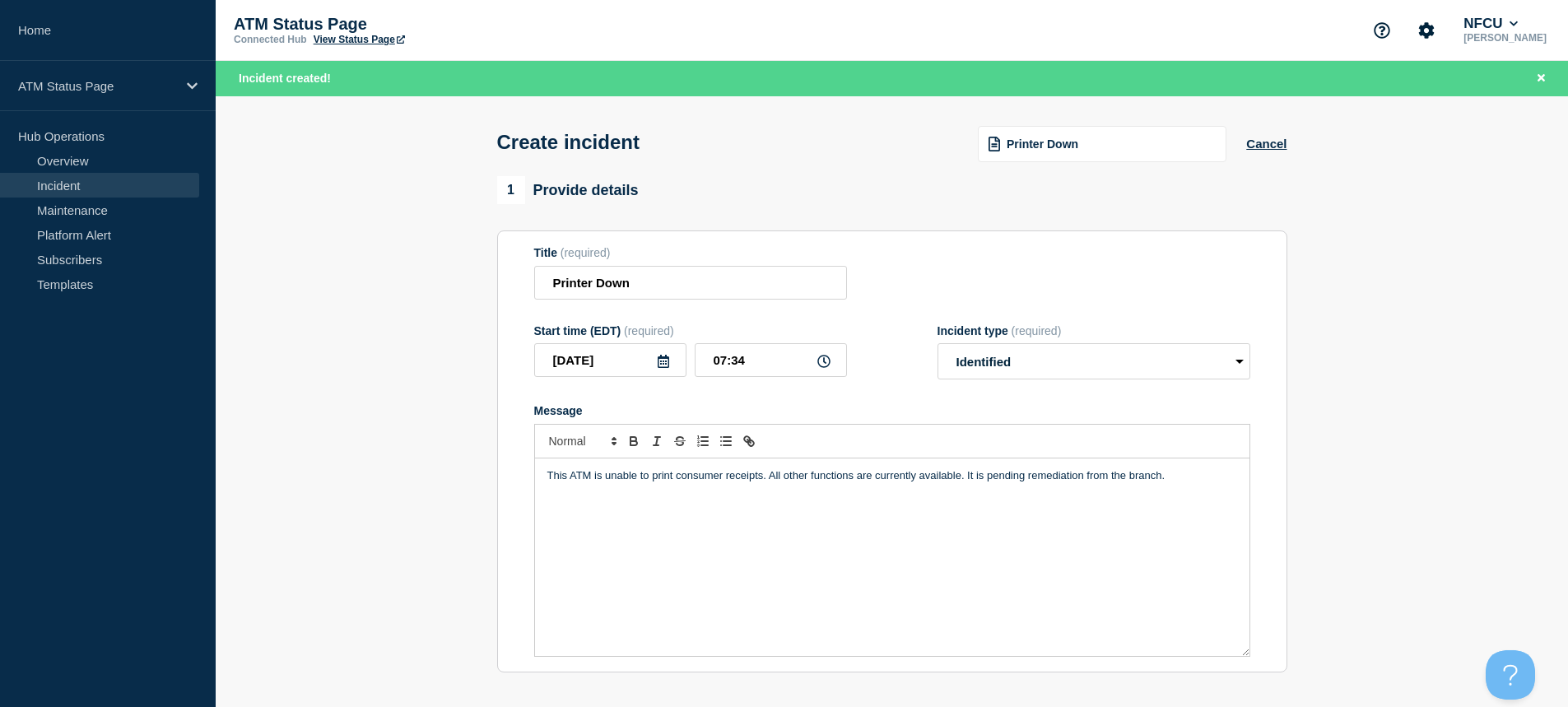 scroll, scrollTop: 329, scrollLeft: 0, axis: vertical 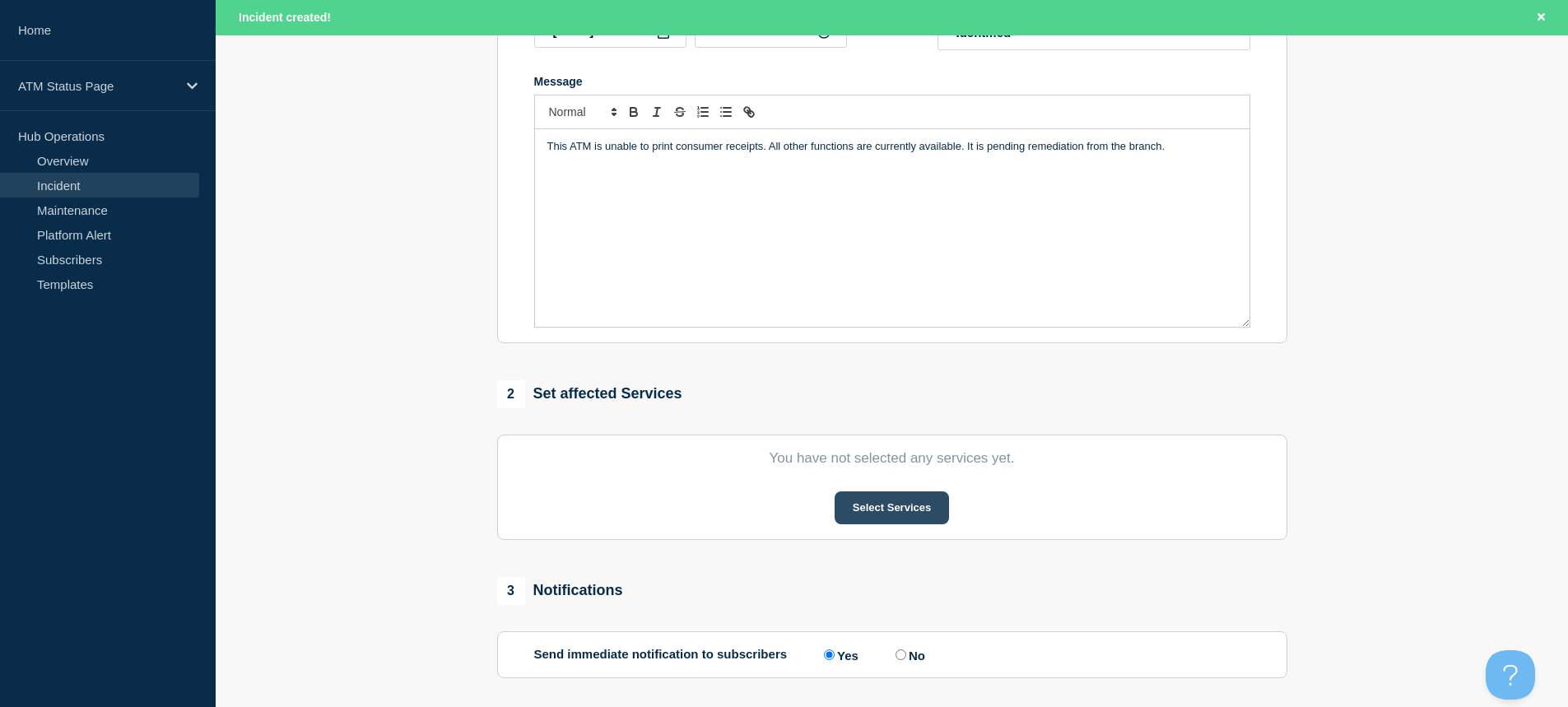 click on "Select Services" at bounding box center (891, 508) 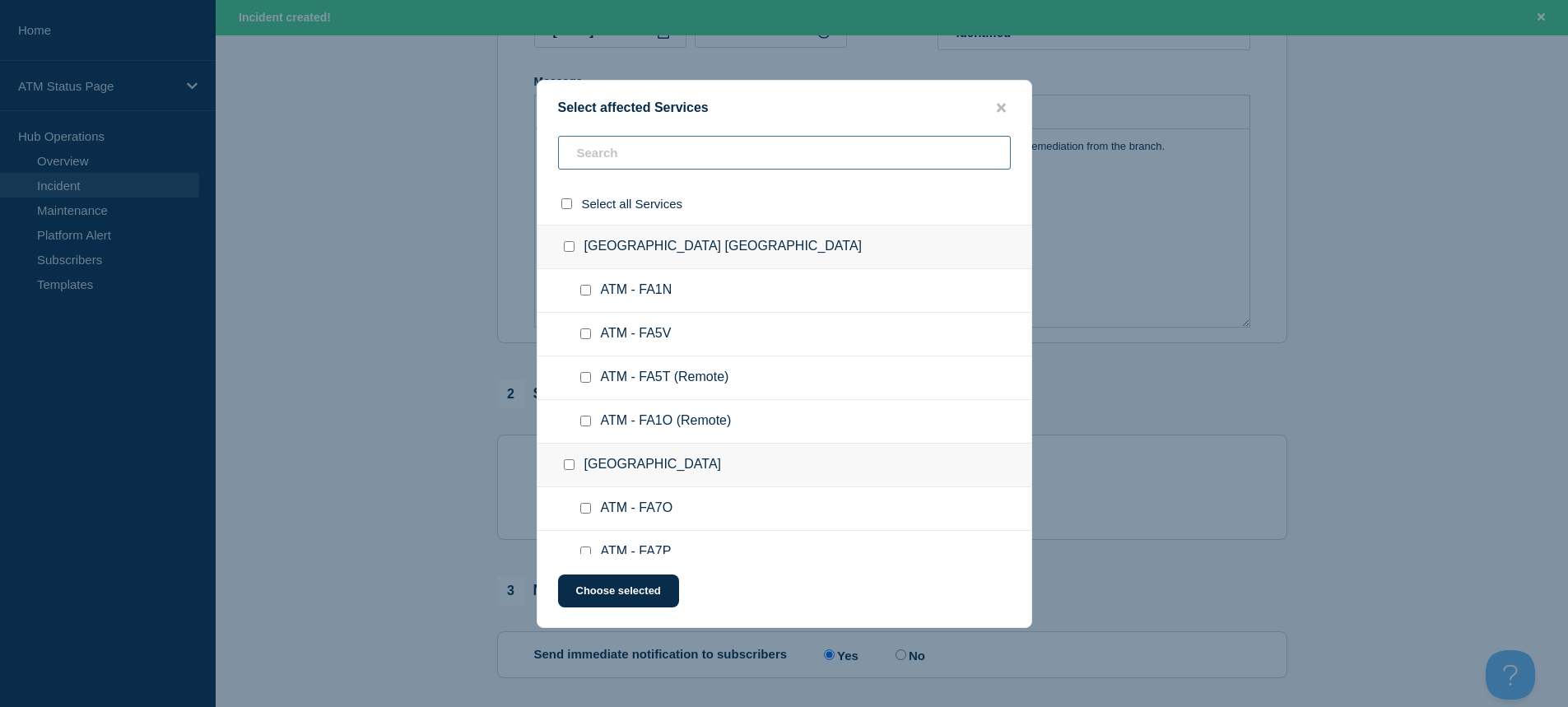 click at bounding box center [784, 152] 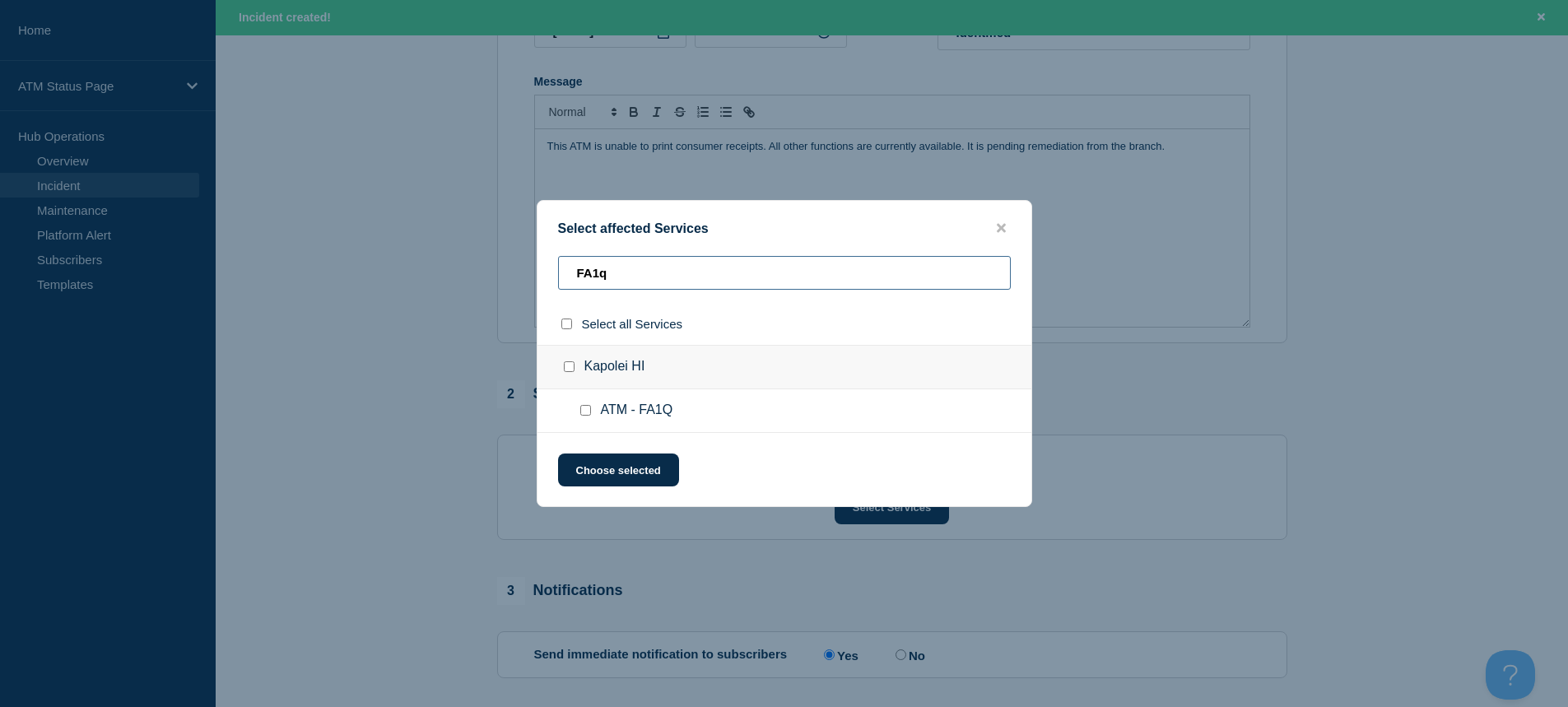 type on "FA1q" 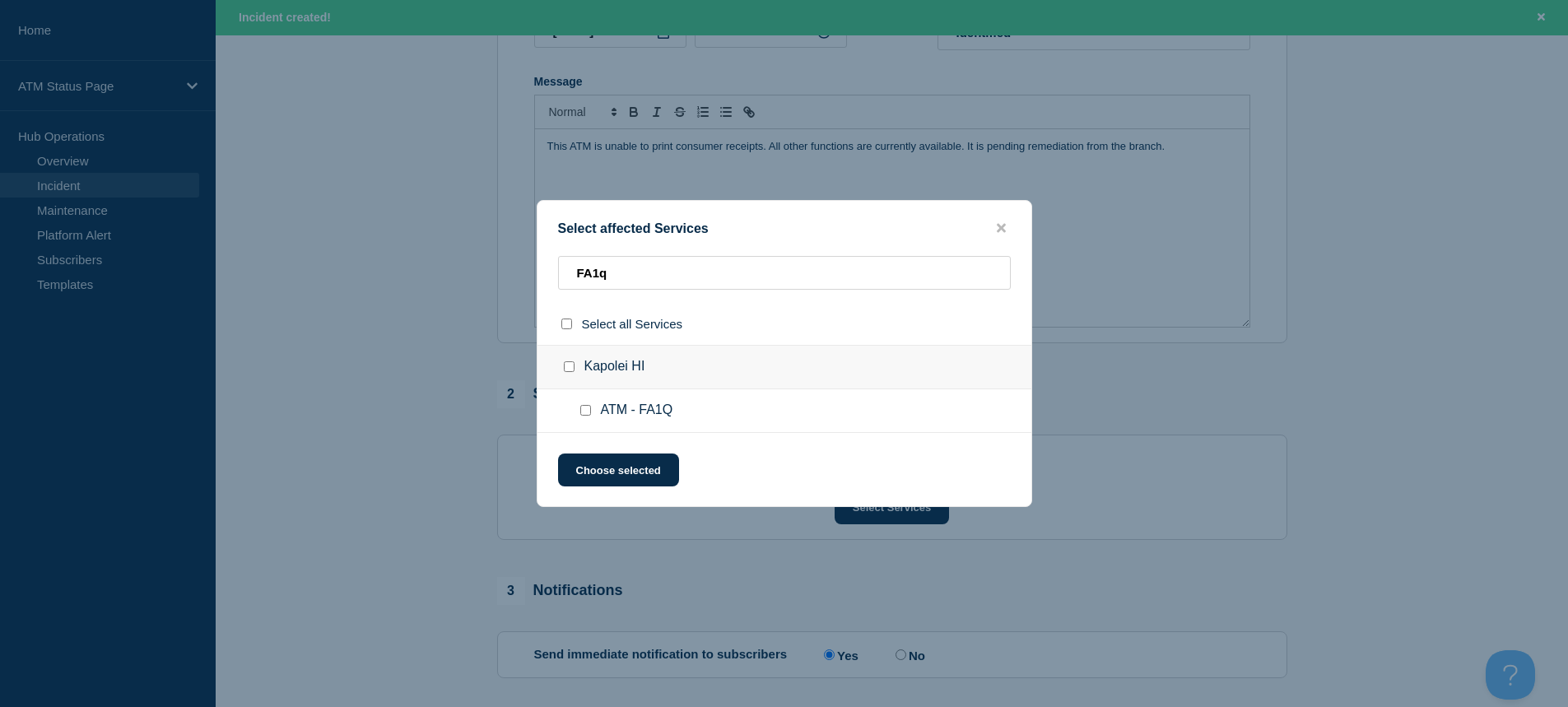 click at bounding box center [585, 410] 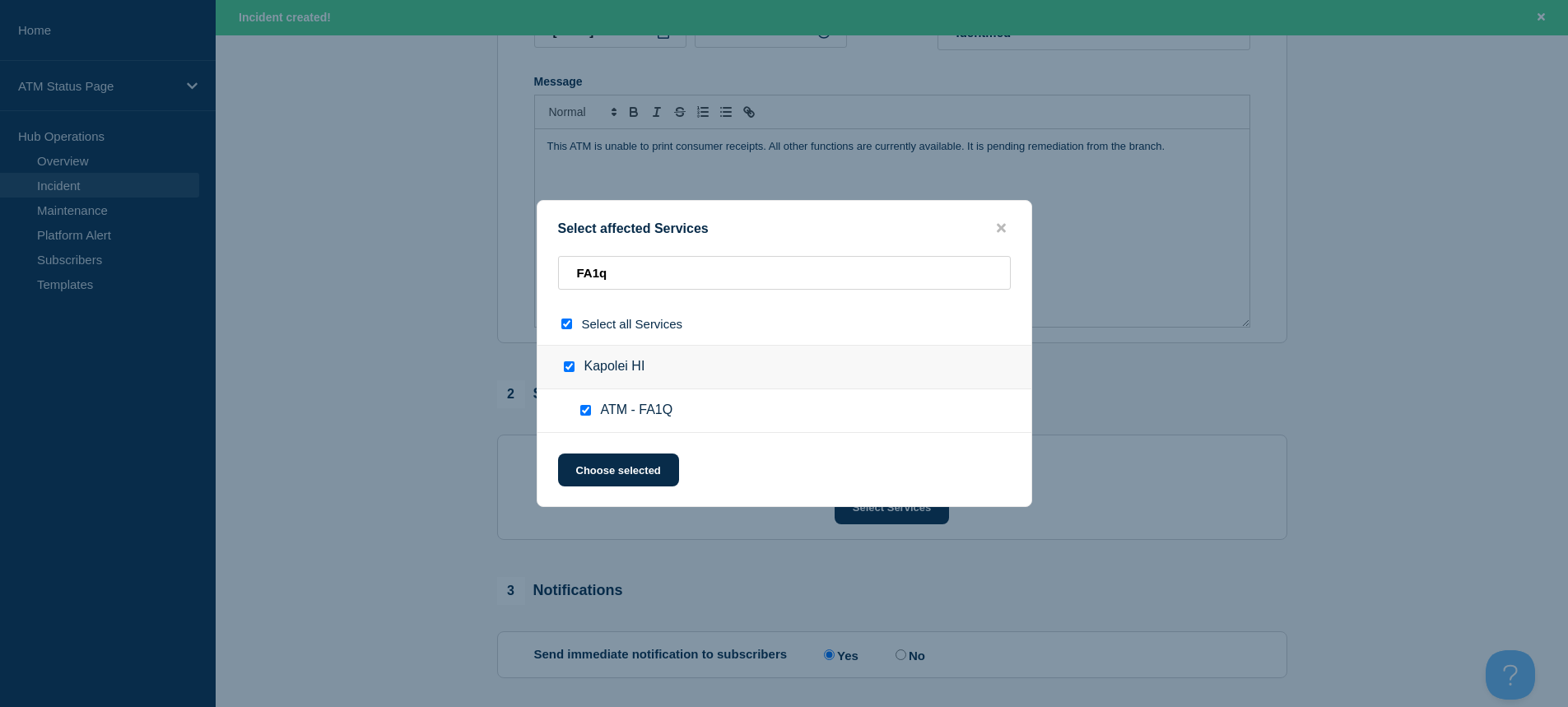 checkbox on "true" 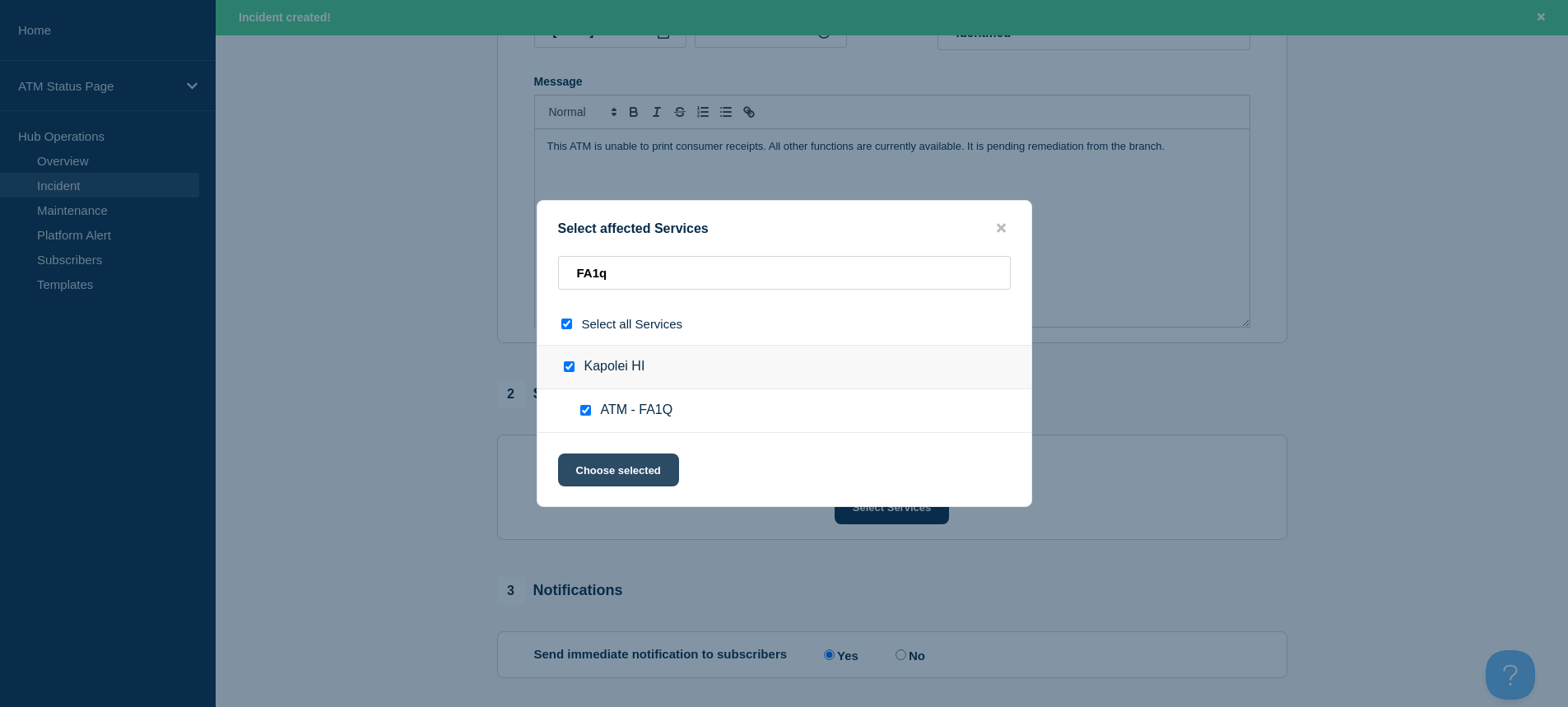 click on "Choose selected" 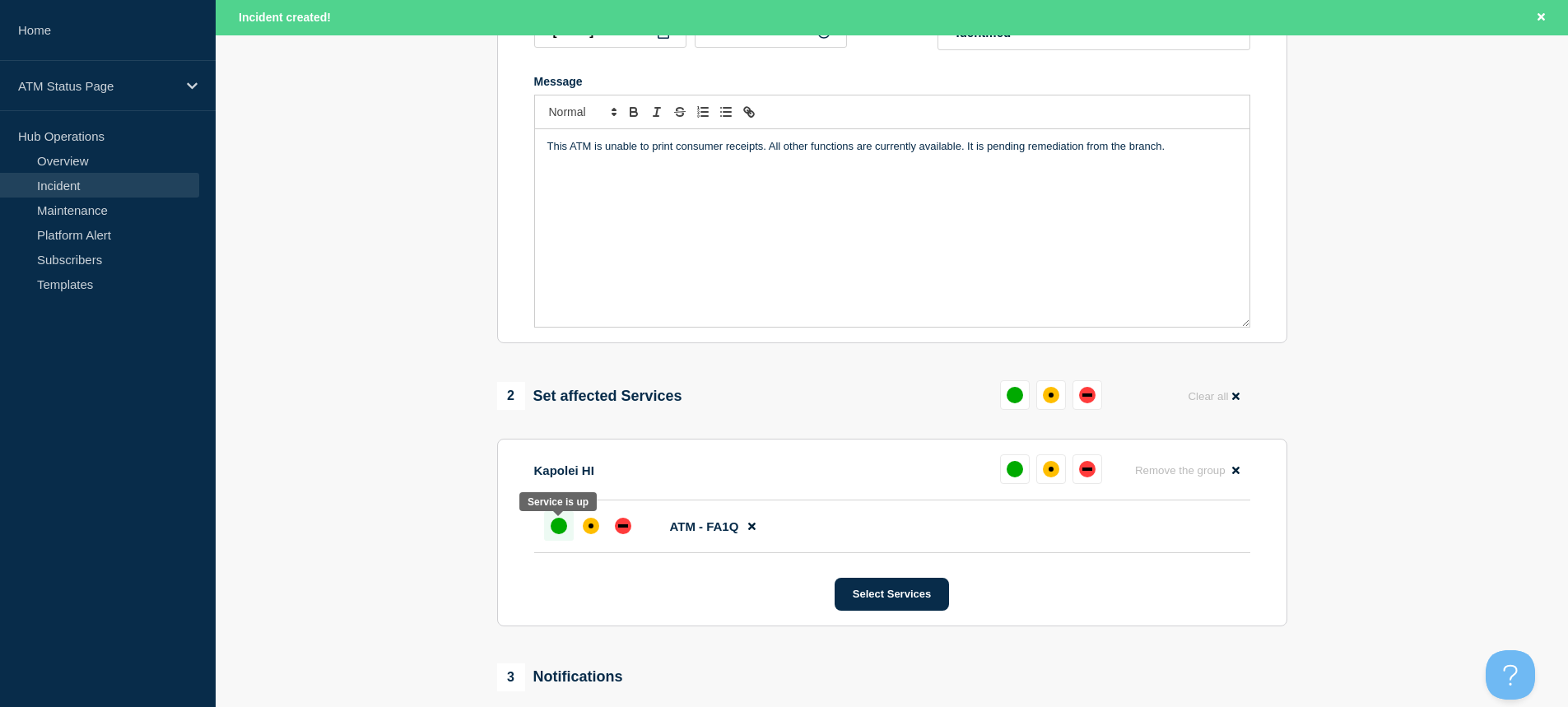 click at bounding box center [559, 526] 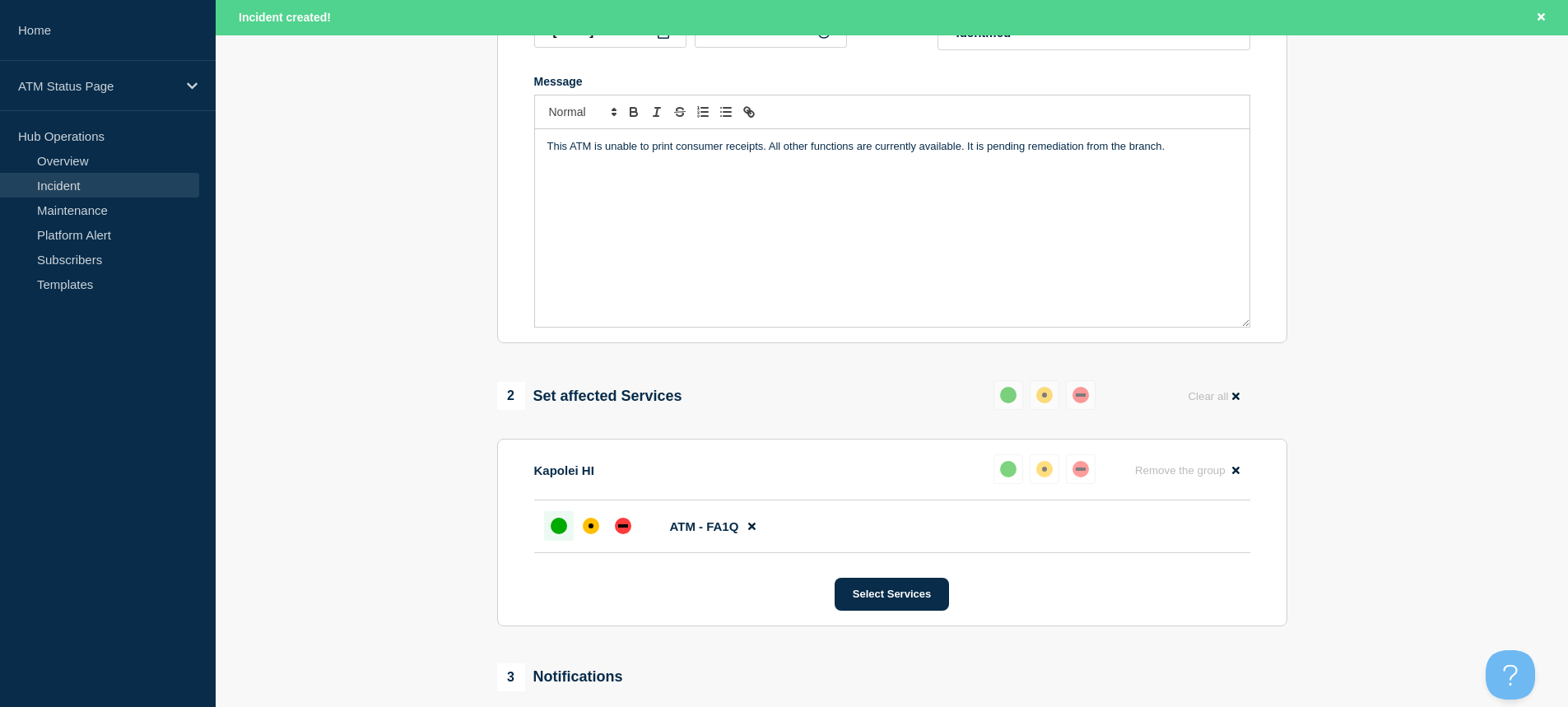 scroll, scrollTop: 568, scrollLeft: 0, axis: vertical 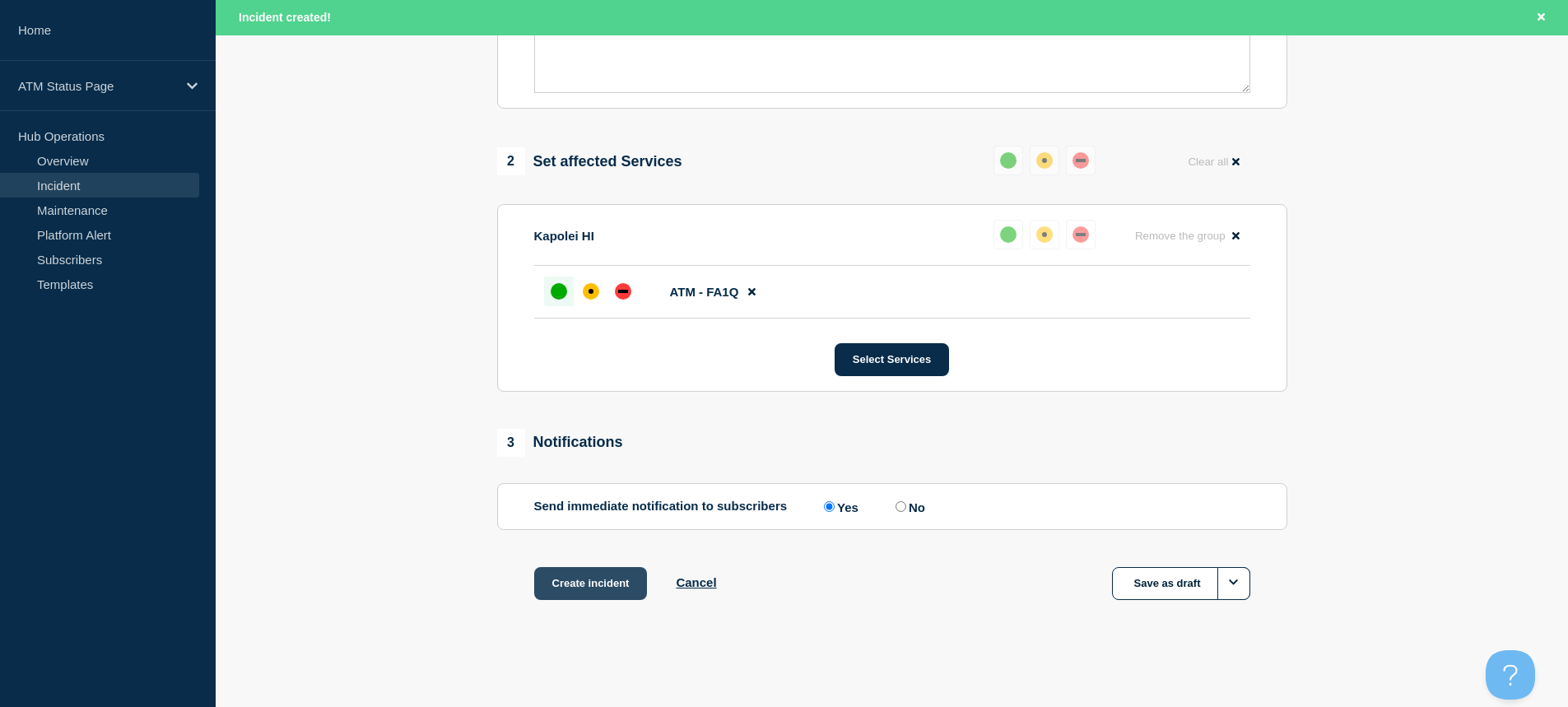 click on "Create incident" at bounding box center (591, 584) 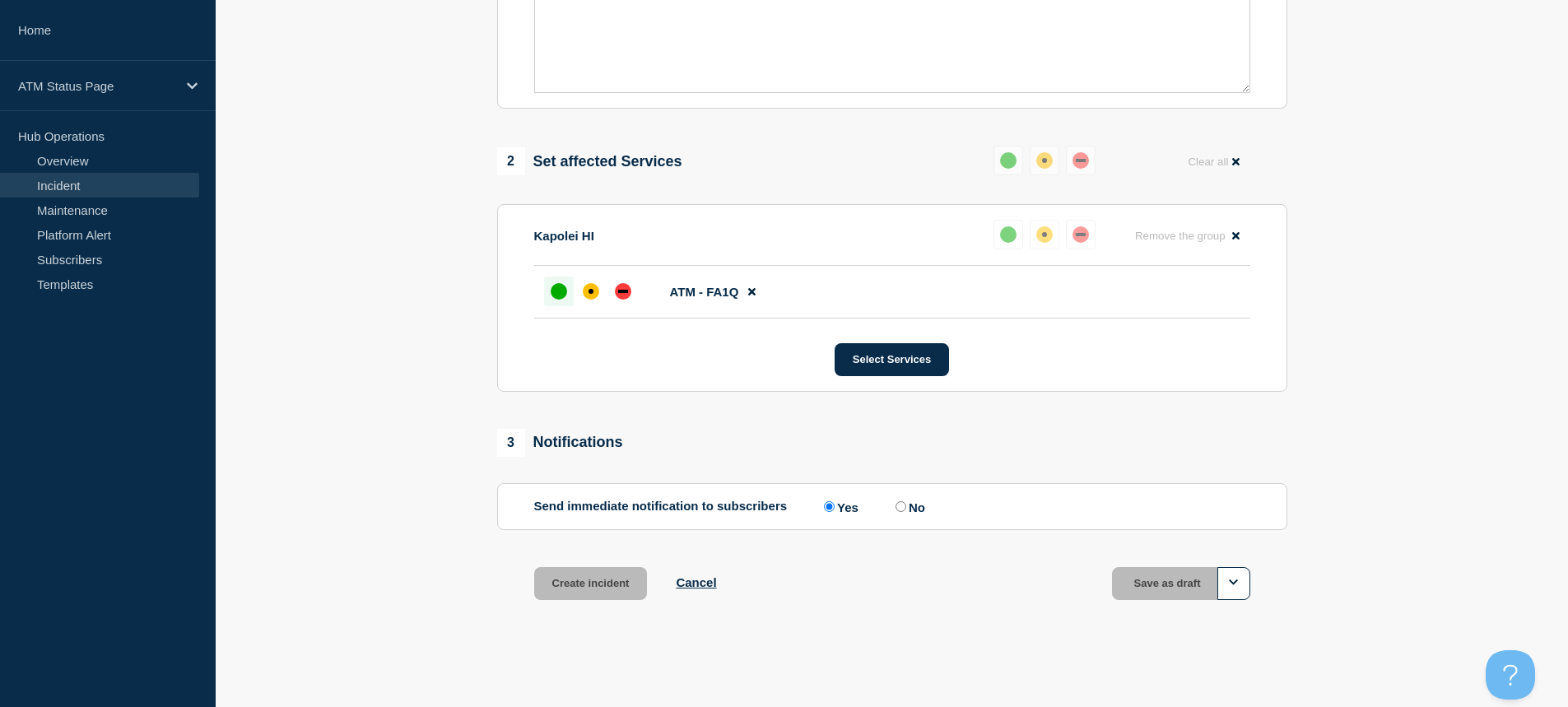 scroll, scrollTop: 533, scrollLeft: 0, axis: vertical 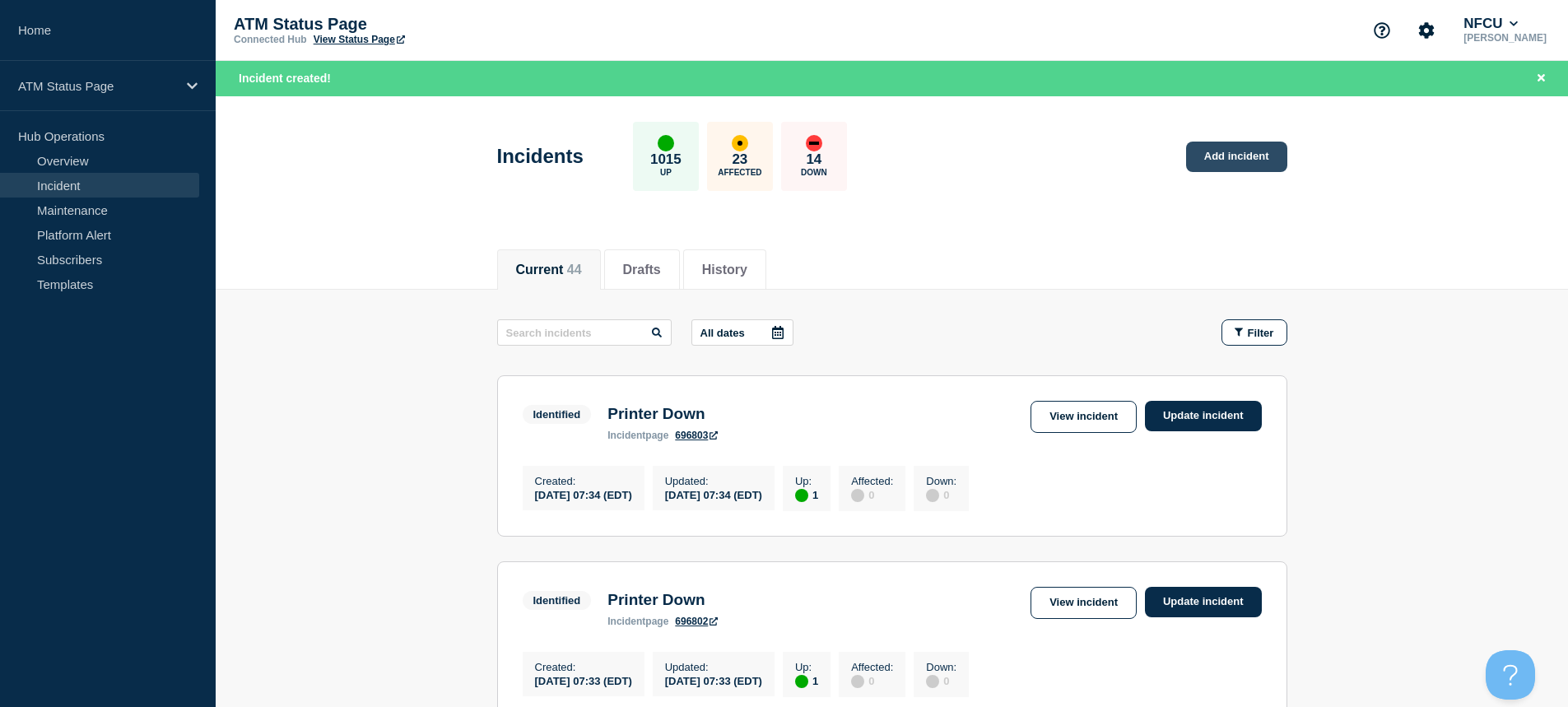 click on "Add incident" 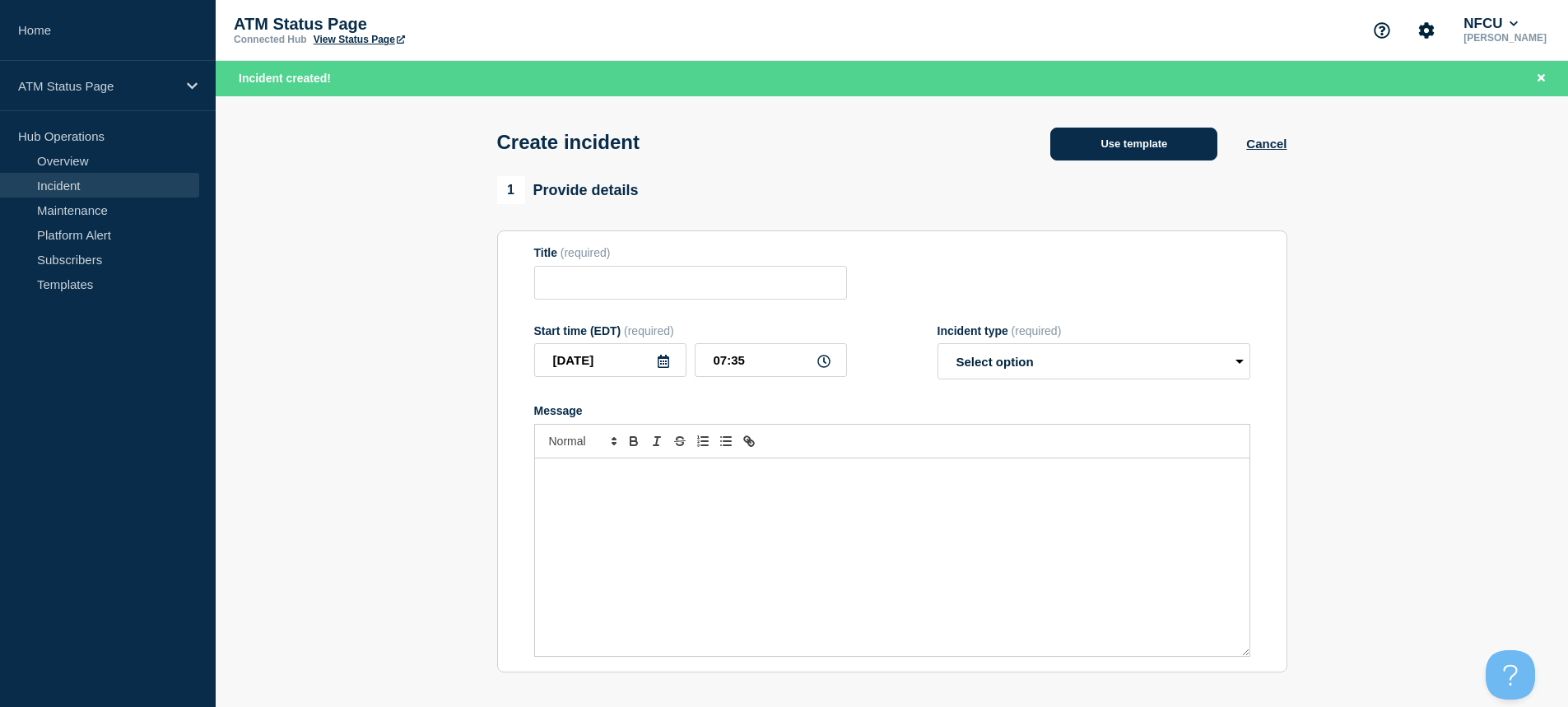 click on "Use template" at bounding box center [1133, 144] 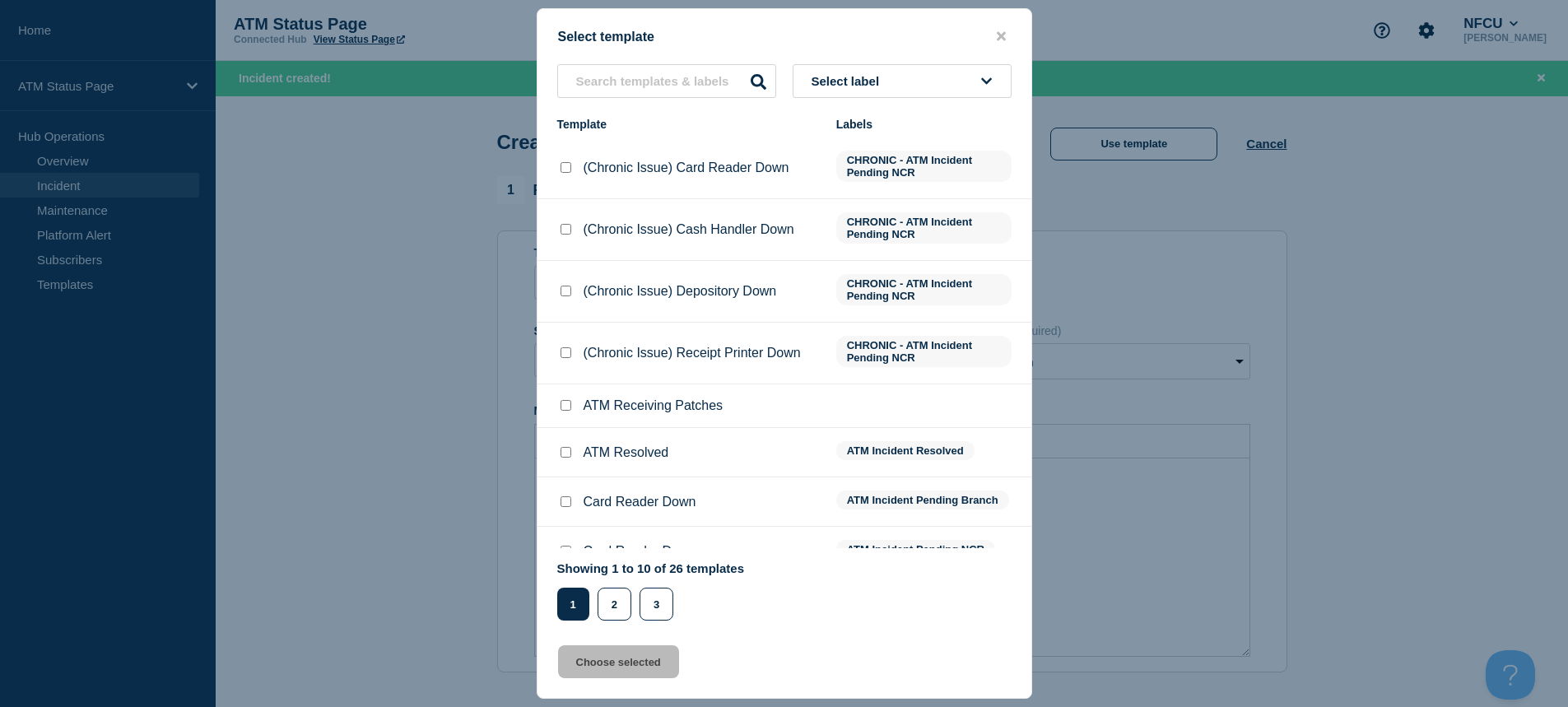 click on "Select label" at bounding box center [902, 81] 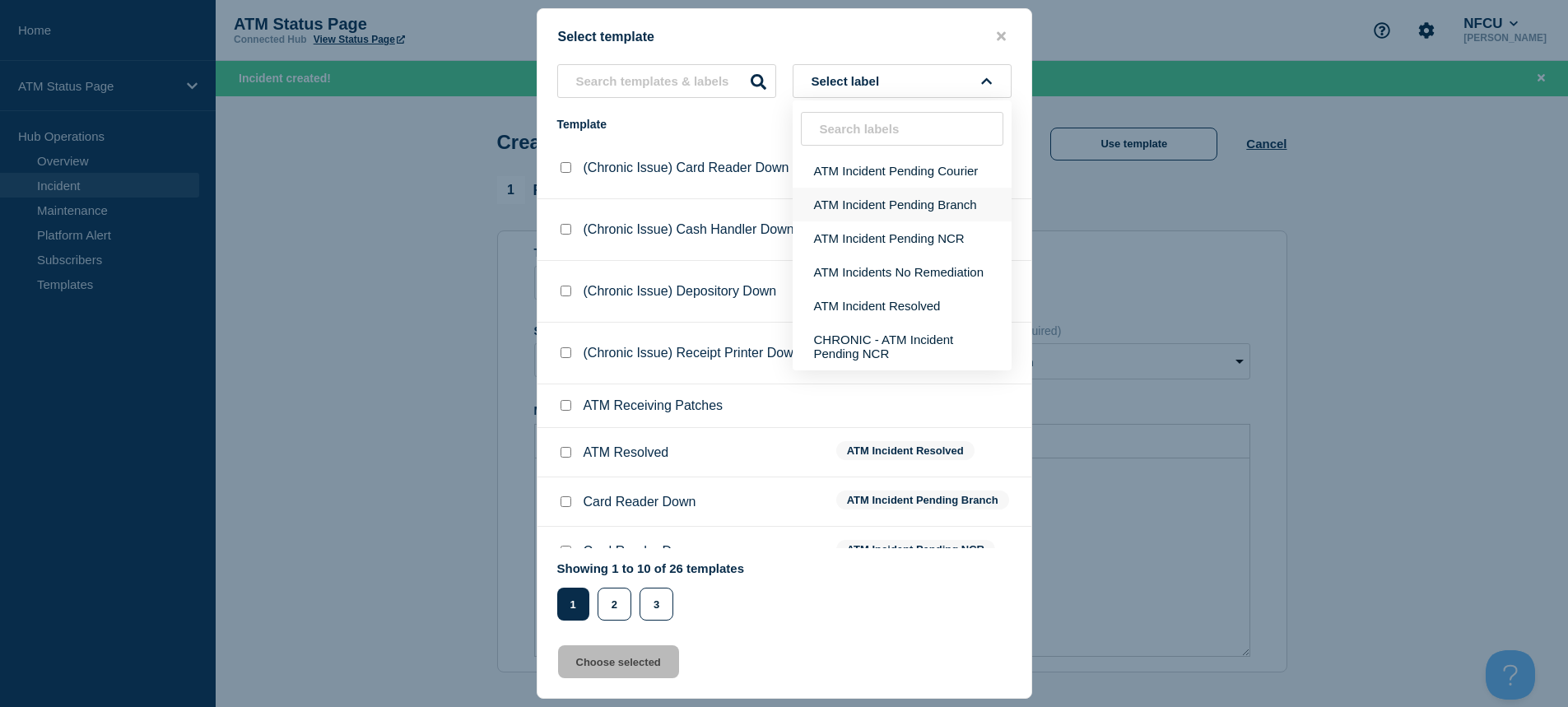click on "ATM Incident Pending Branch" at bounding box center [902, 204] 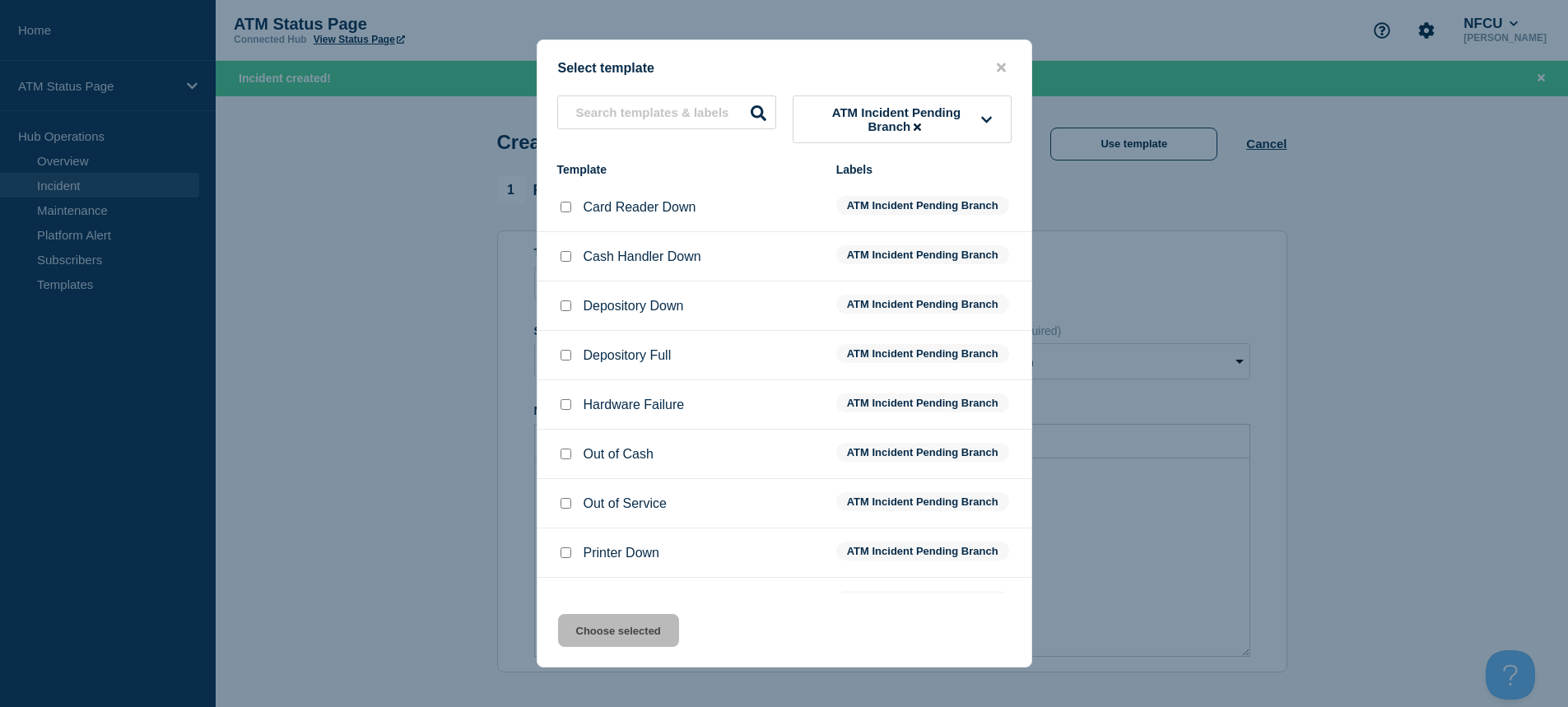 click at bounding box center [565, 552] 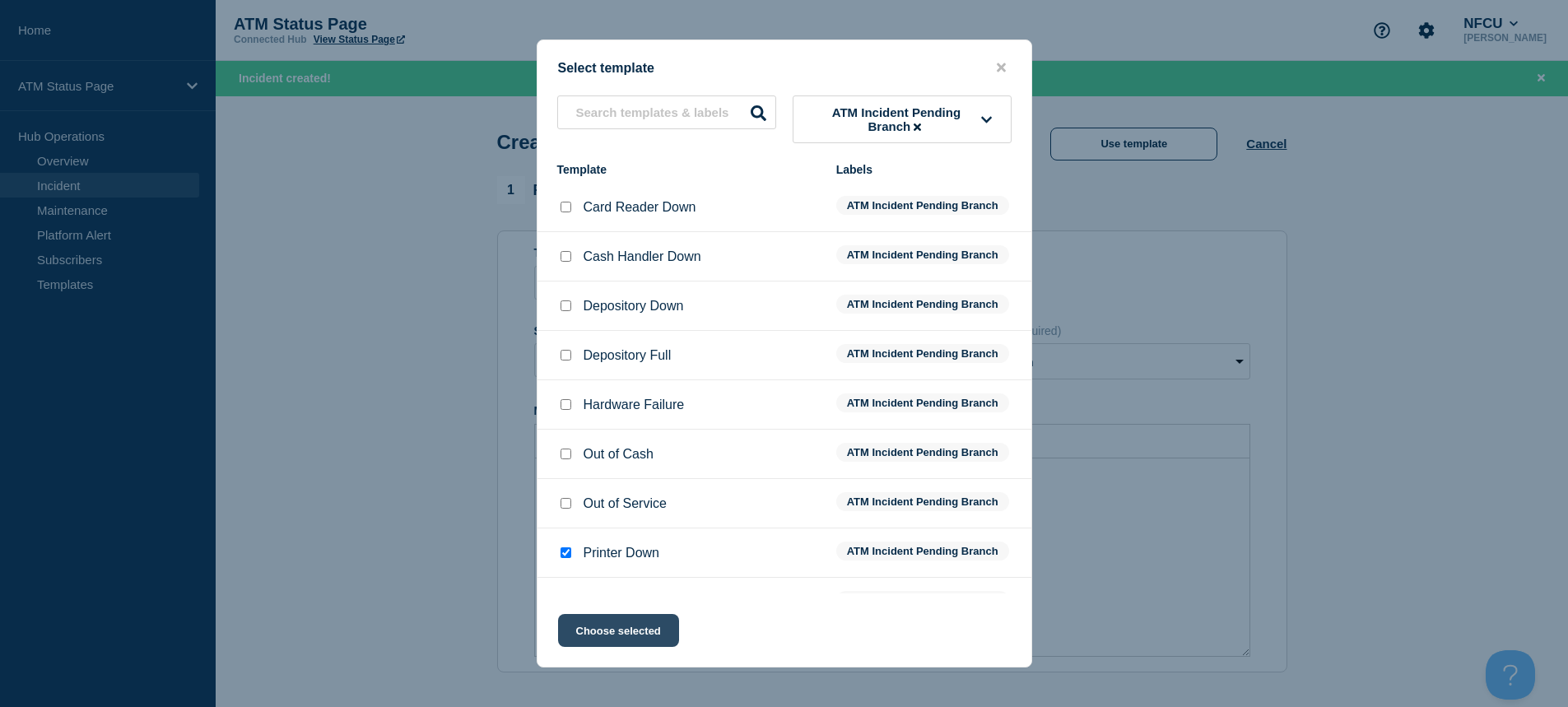 click on "Choose selected" 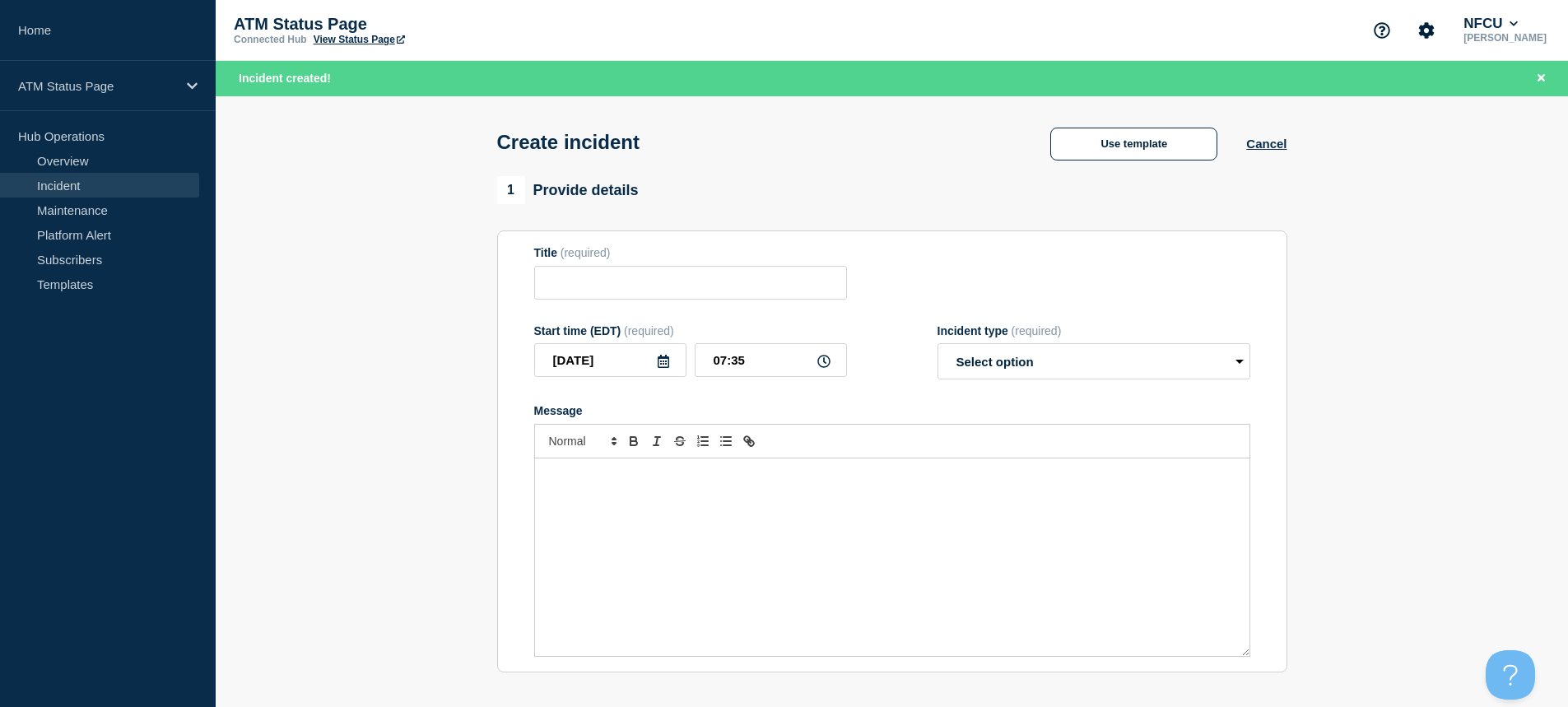 type on "Printer Down" 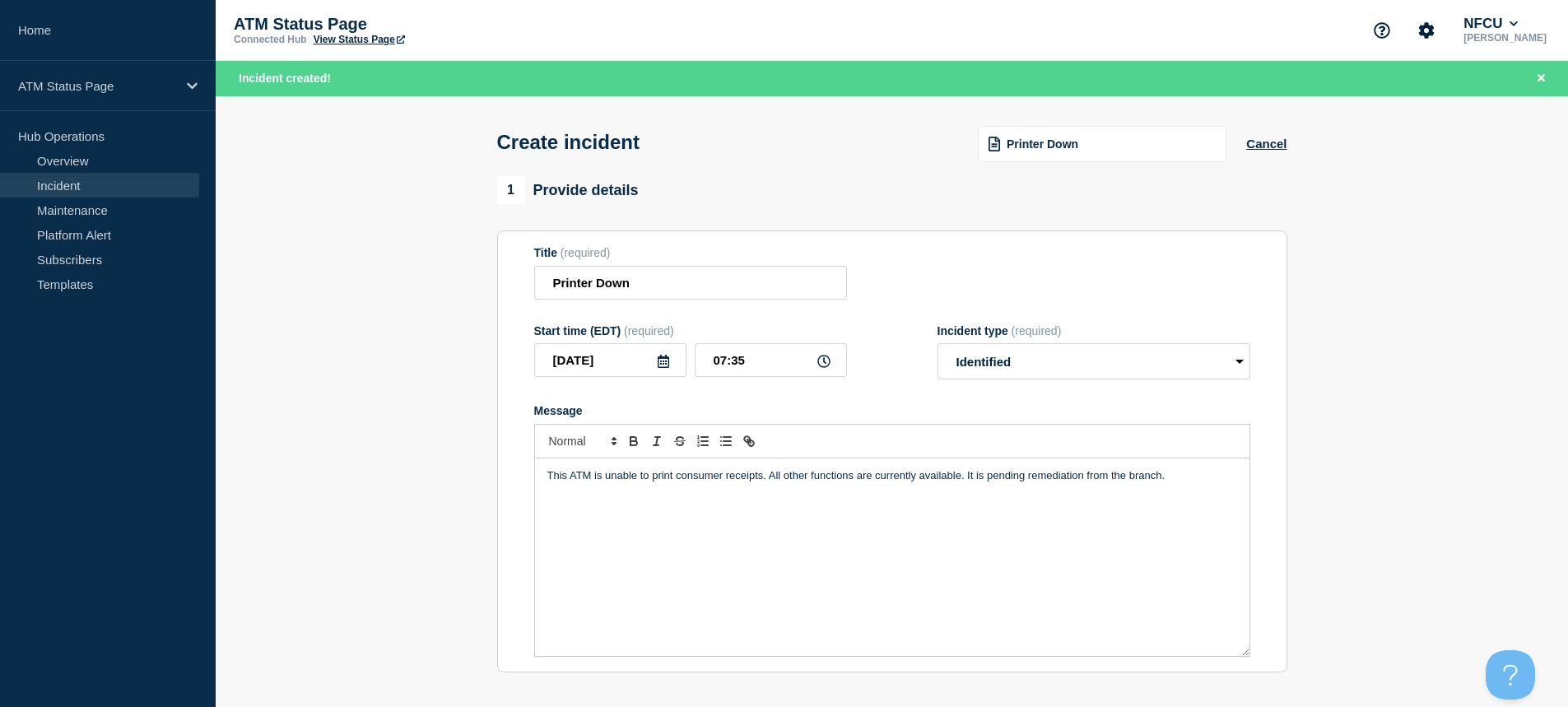 scroll, scrollTop: 329, scrollLeft: 0, axis: vertical 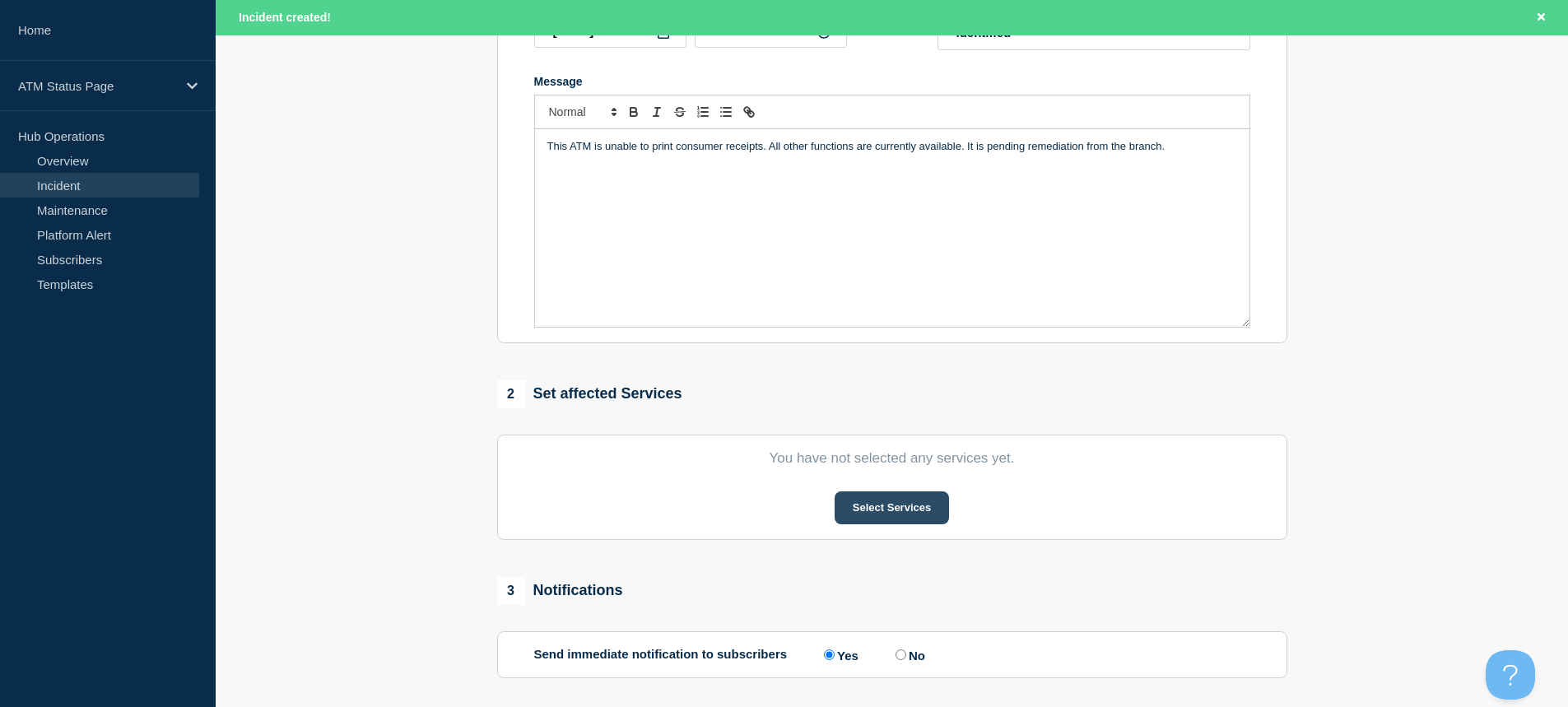 click on "Select Services" at bounding box center (891, 508) 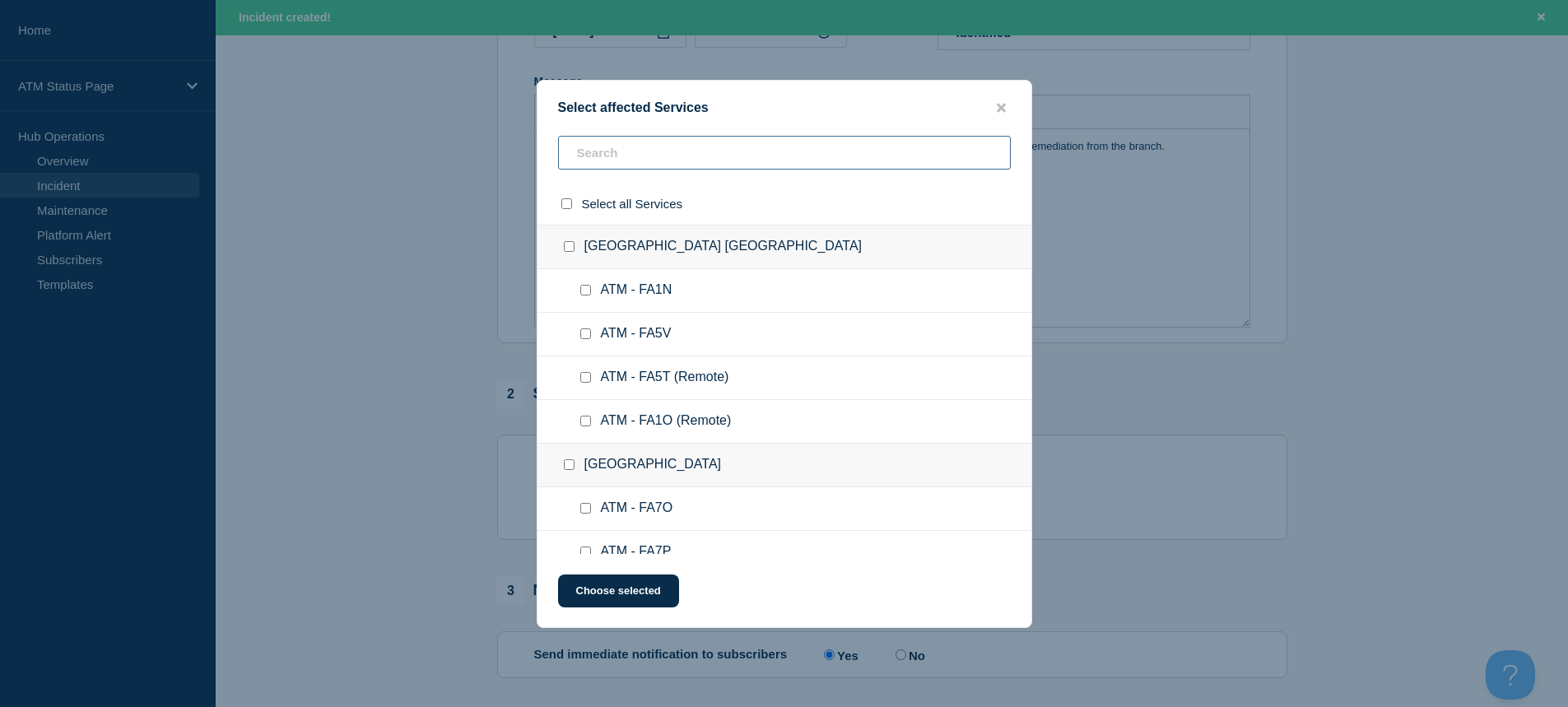 click at bounding box center [784, 152] 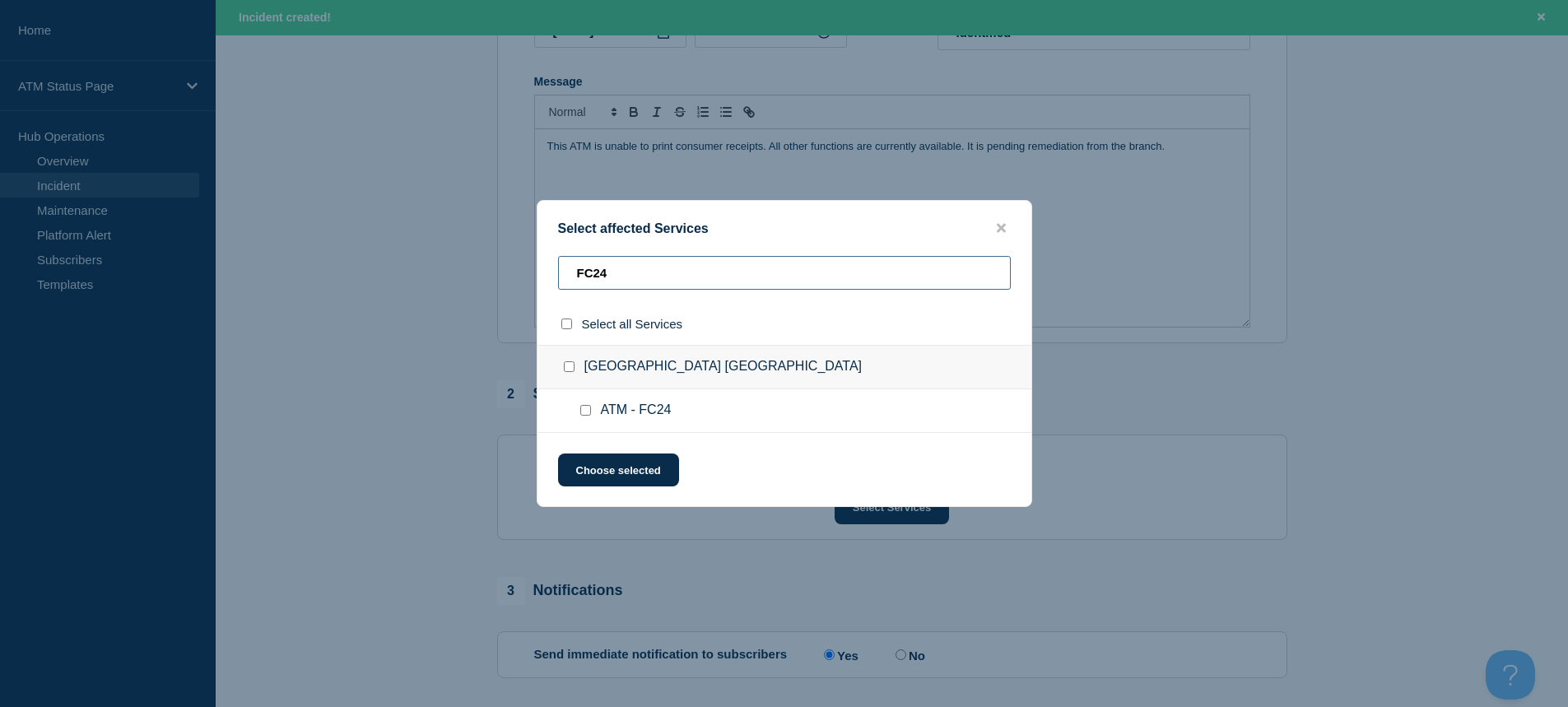 type on "FC24" 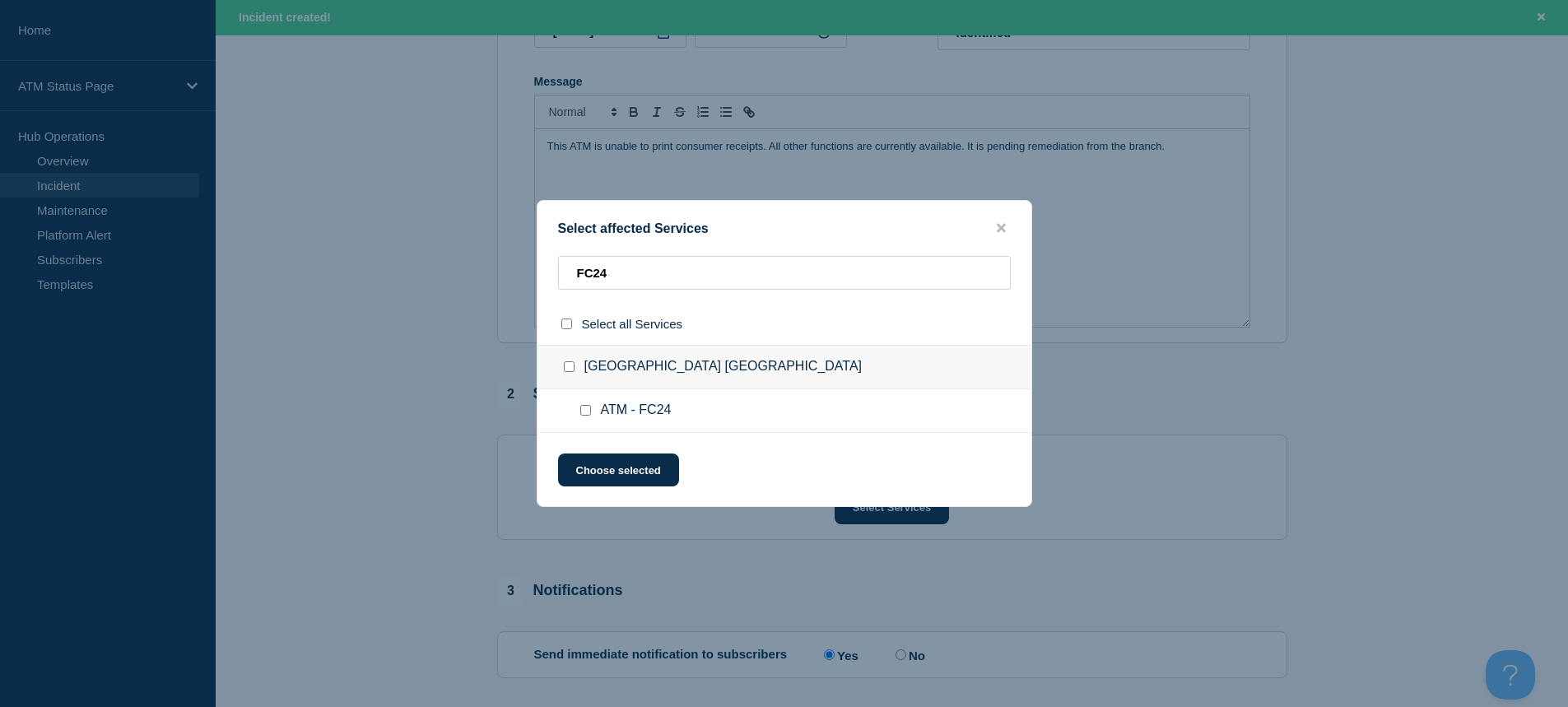 click at bounding box center (585, 410) 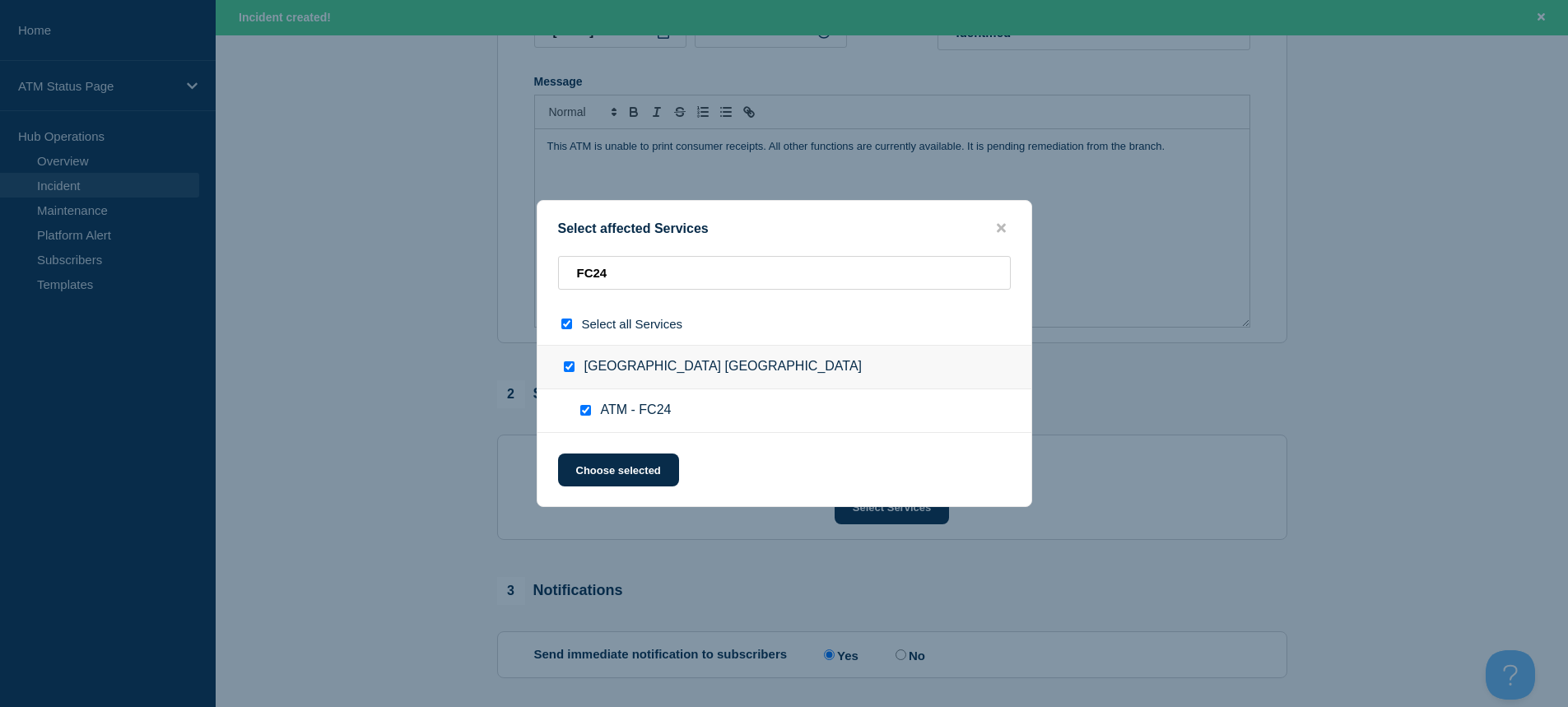 checkbox on "true" 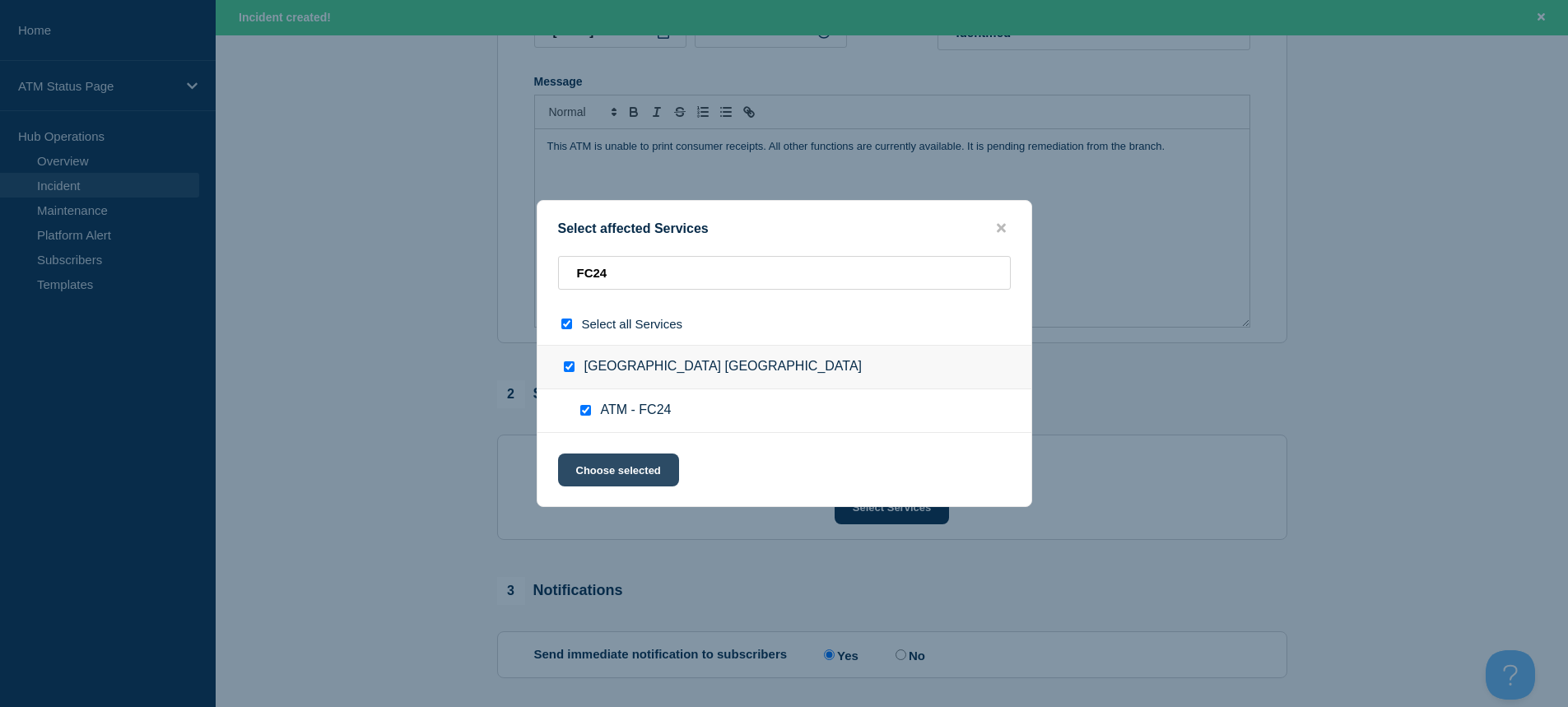 click on "Choose selected" 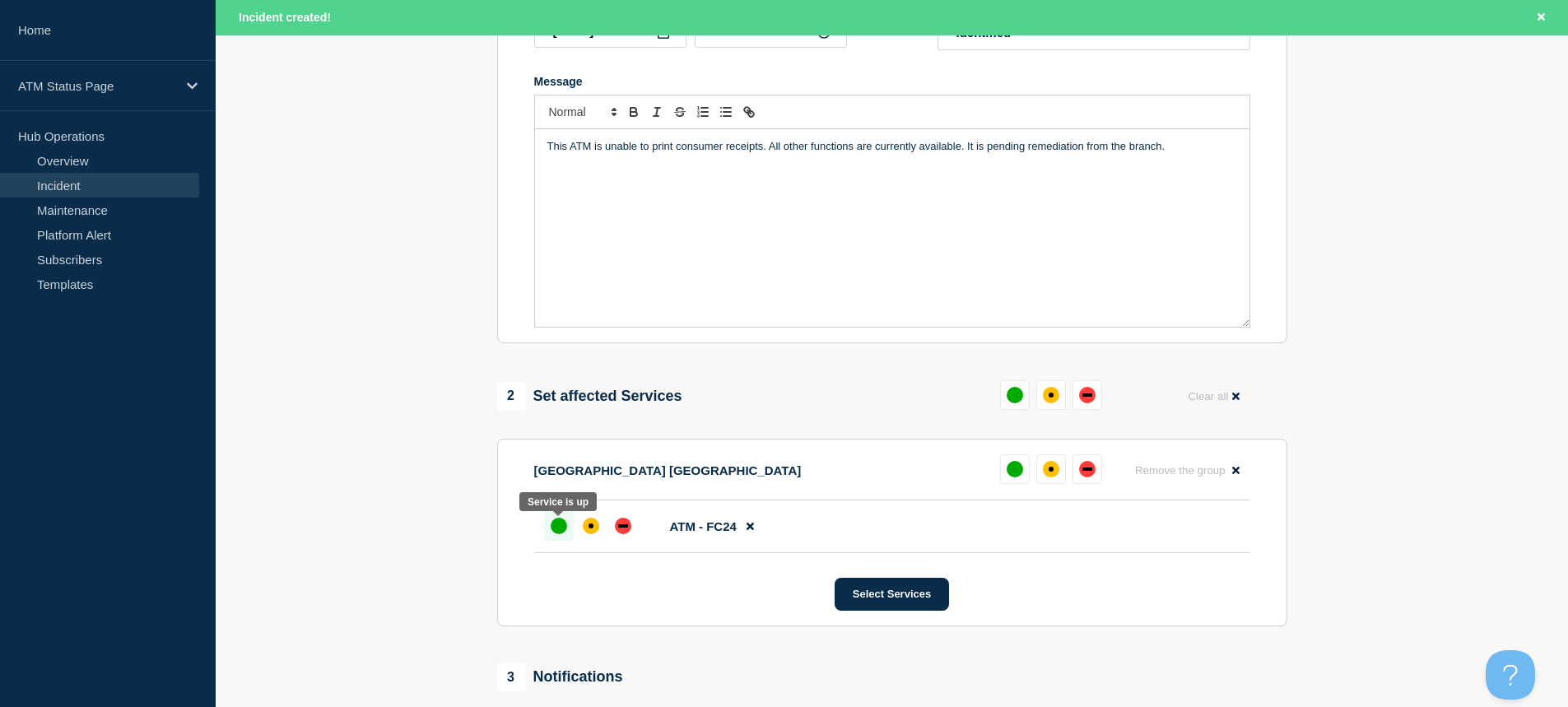 click at bounding box center (559, 526) 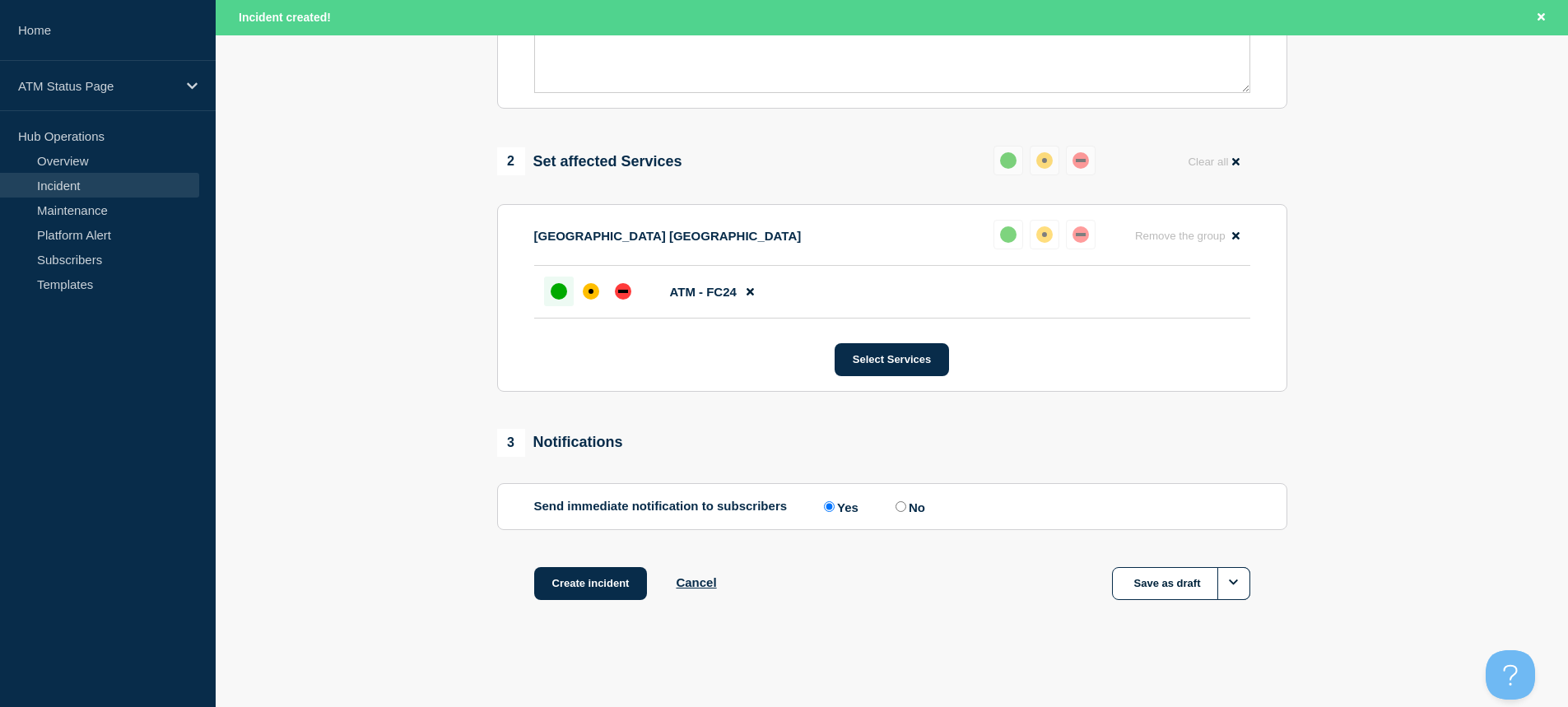 click on "Create incident" at bounding box center (591, 584) 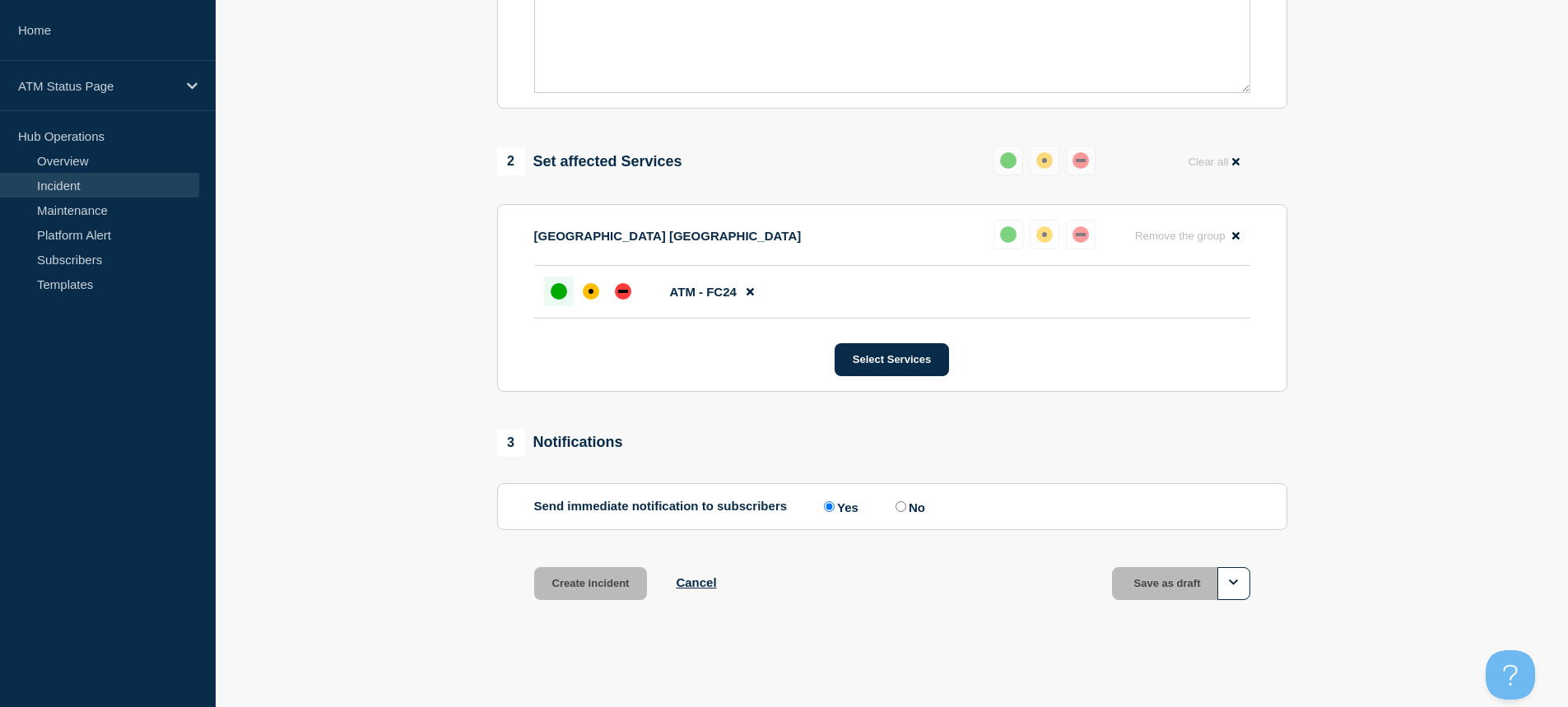 scroll, scrollTop: 533, scrollLeft: 0, axis: vertical 